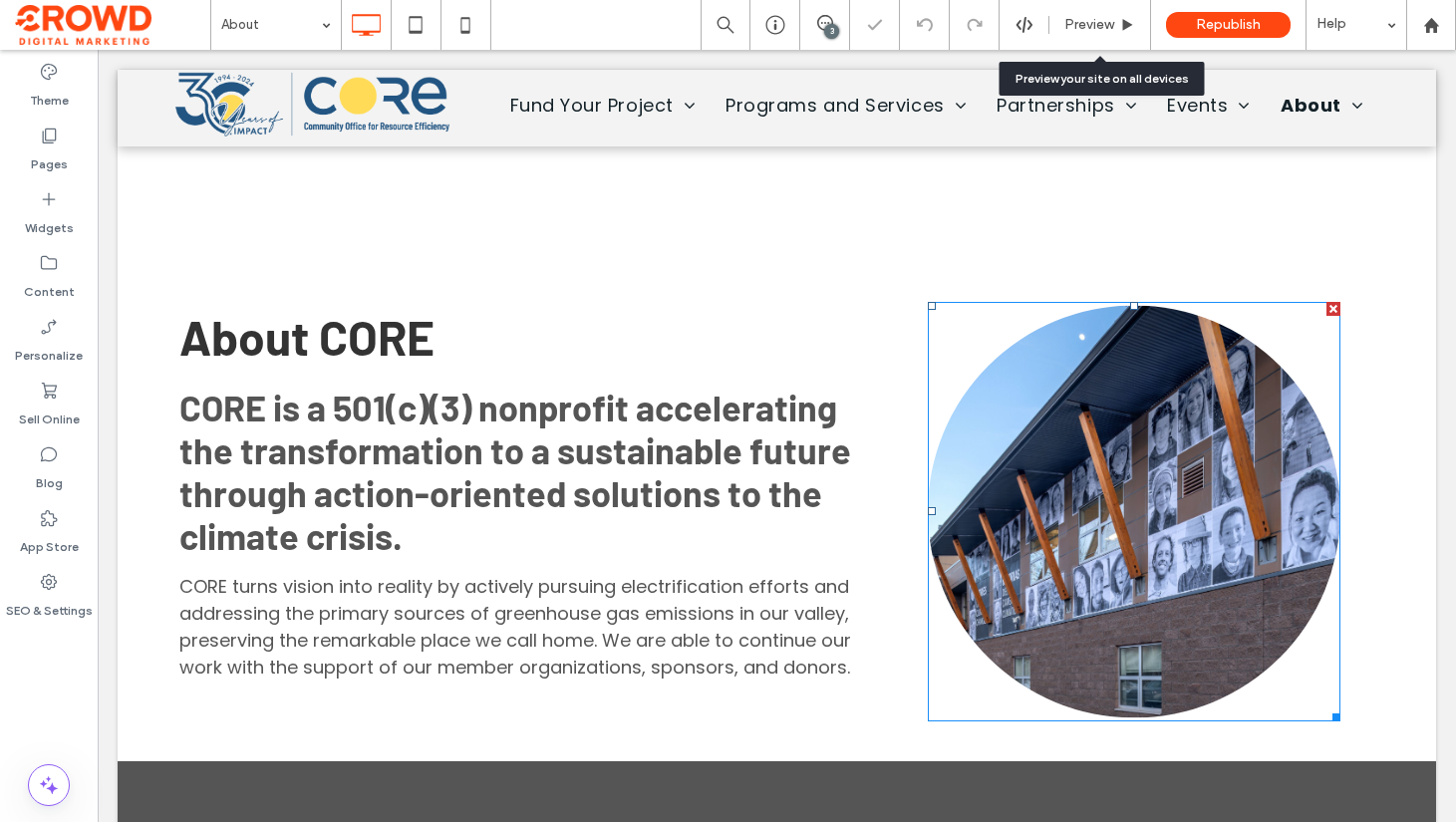 scroll, scrollTop: 1842, scrollLeft: 0, axis: vertical 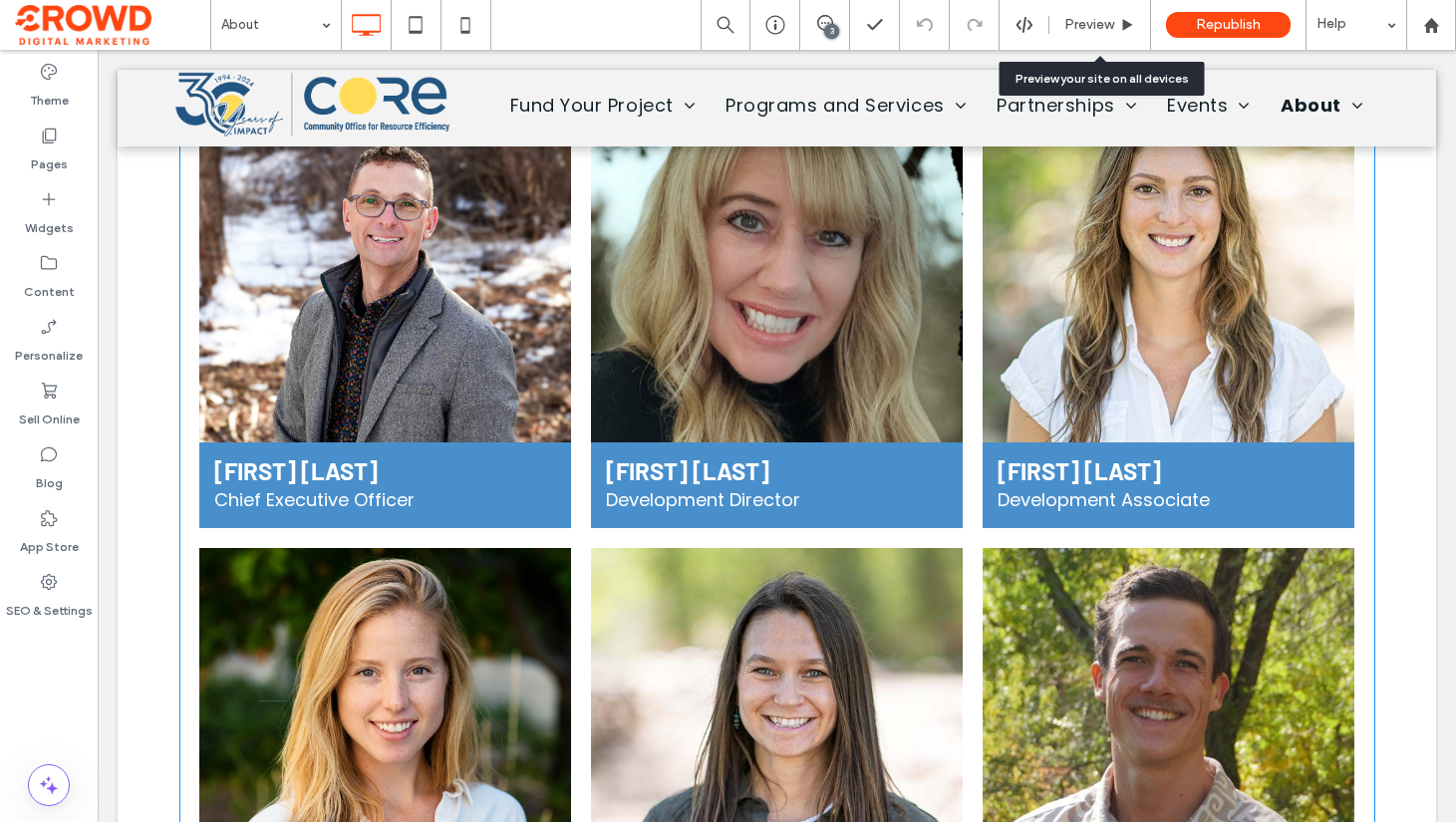 click at bounding box center (777, 258) 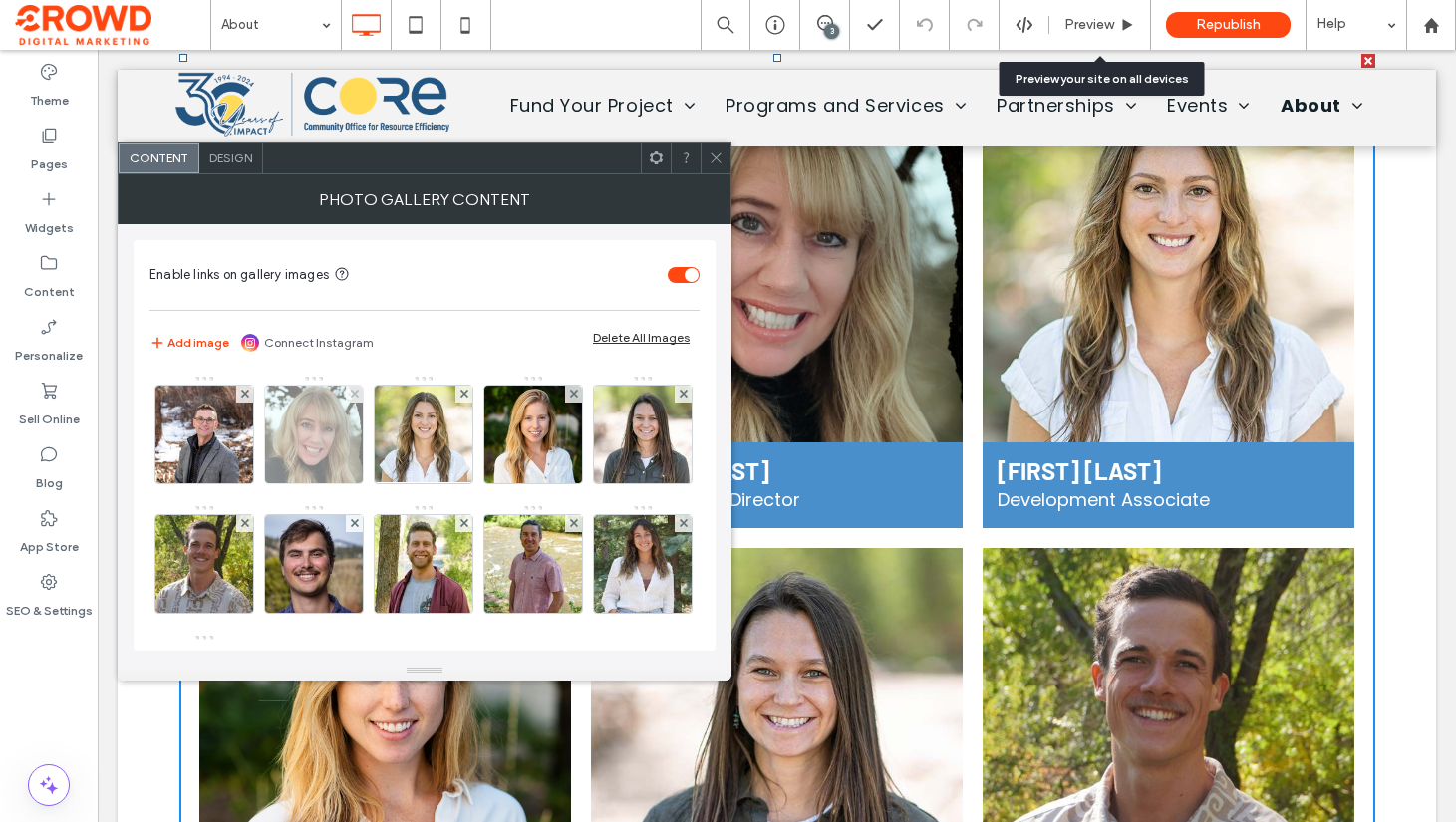 click at bounding box center [314, 434] 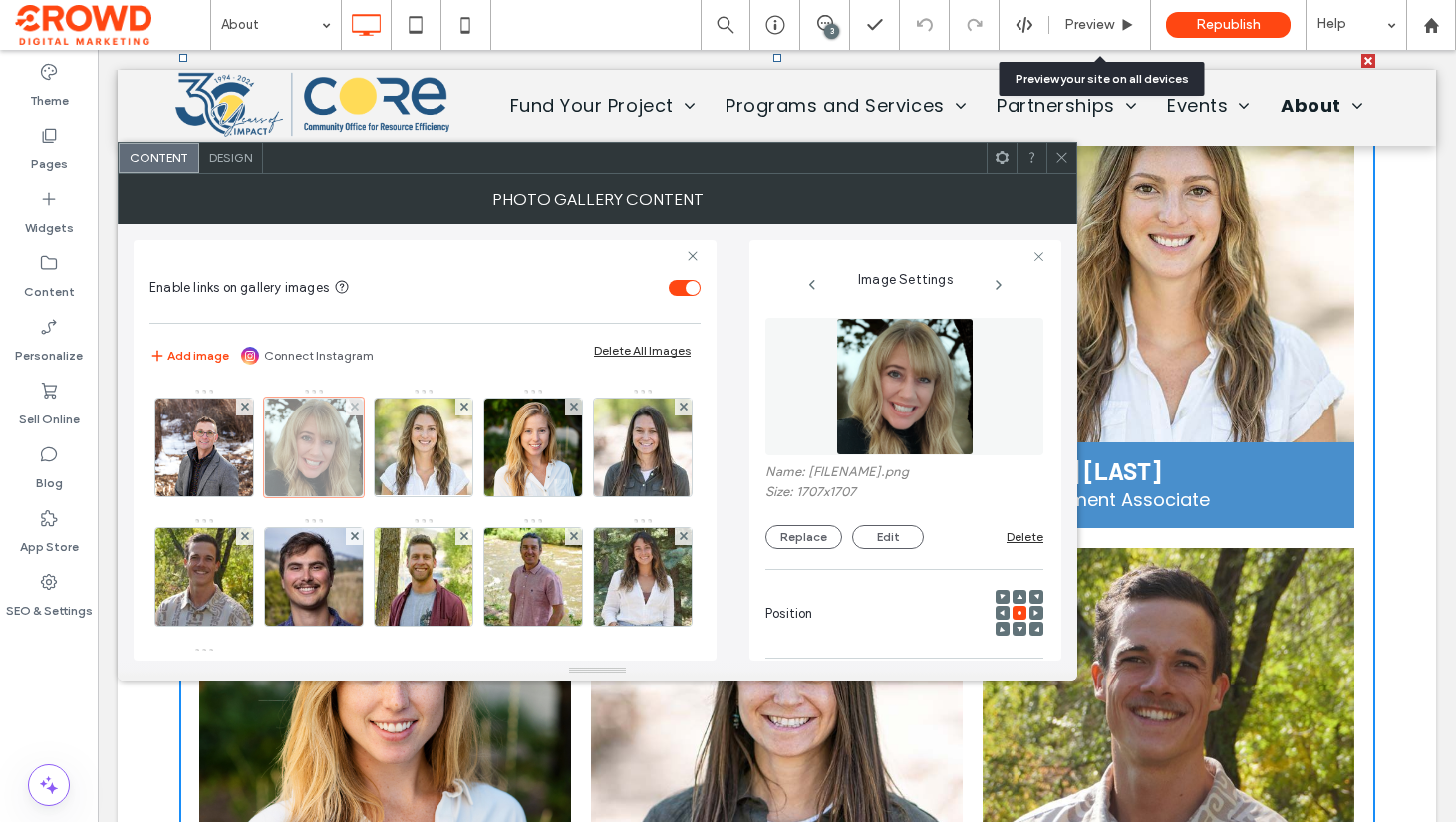 scroll, scrollTop: 0, scrollLeft: 2, axis: horizontal 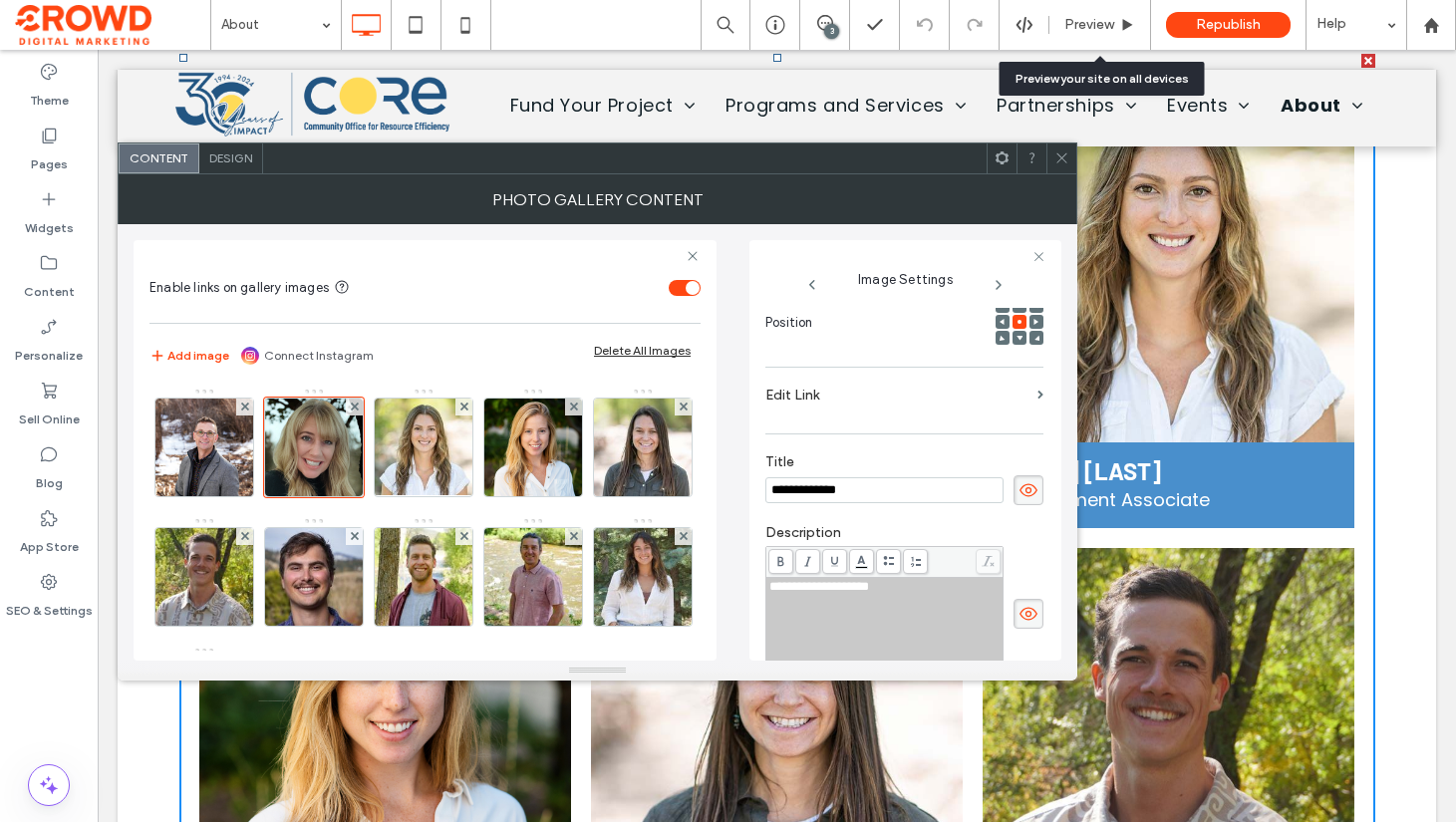 click on "**********" at bounding box center [819, 586] 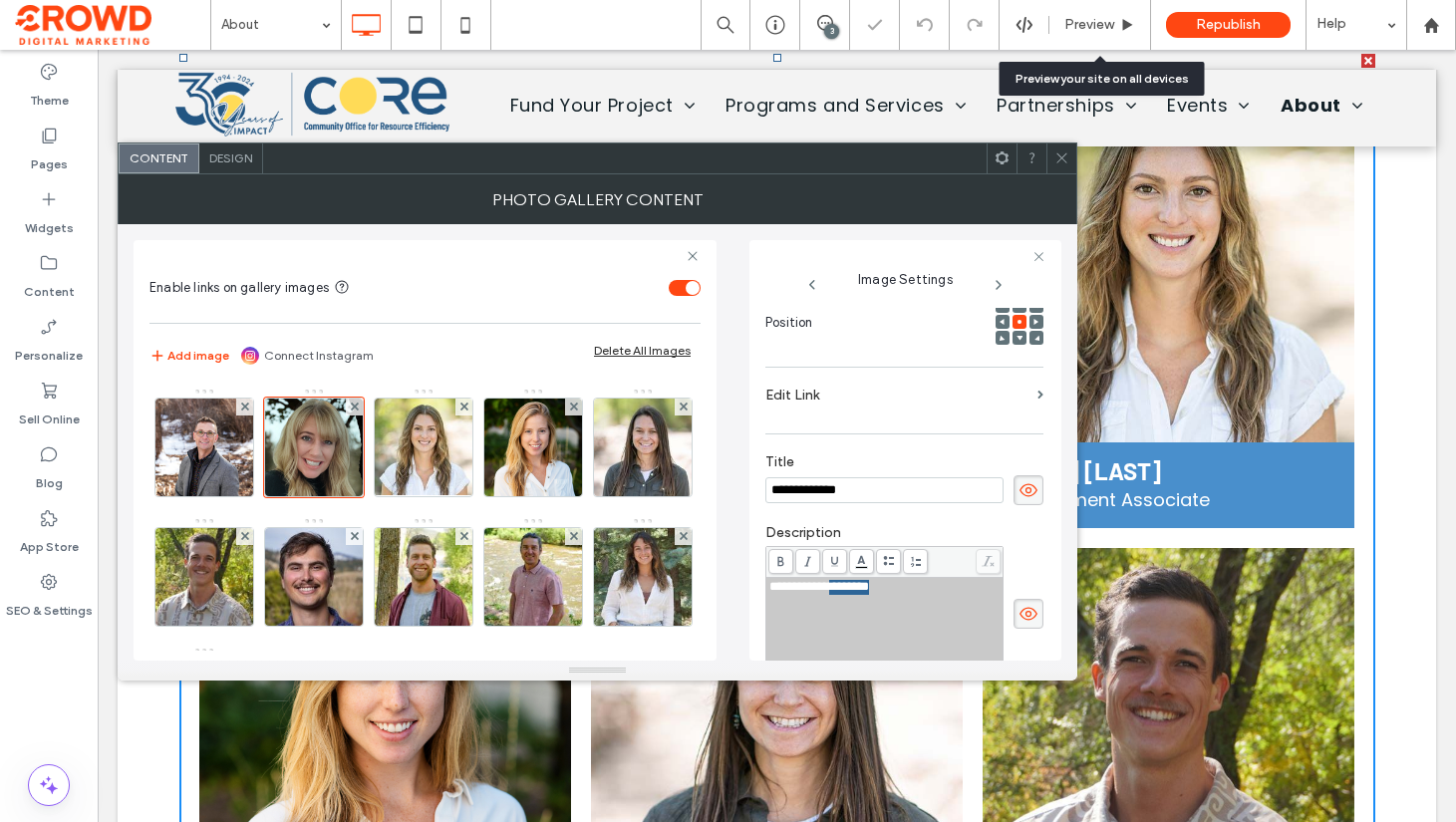 click on "**********" at bounding box center [819, 586] 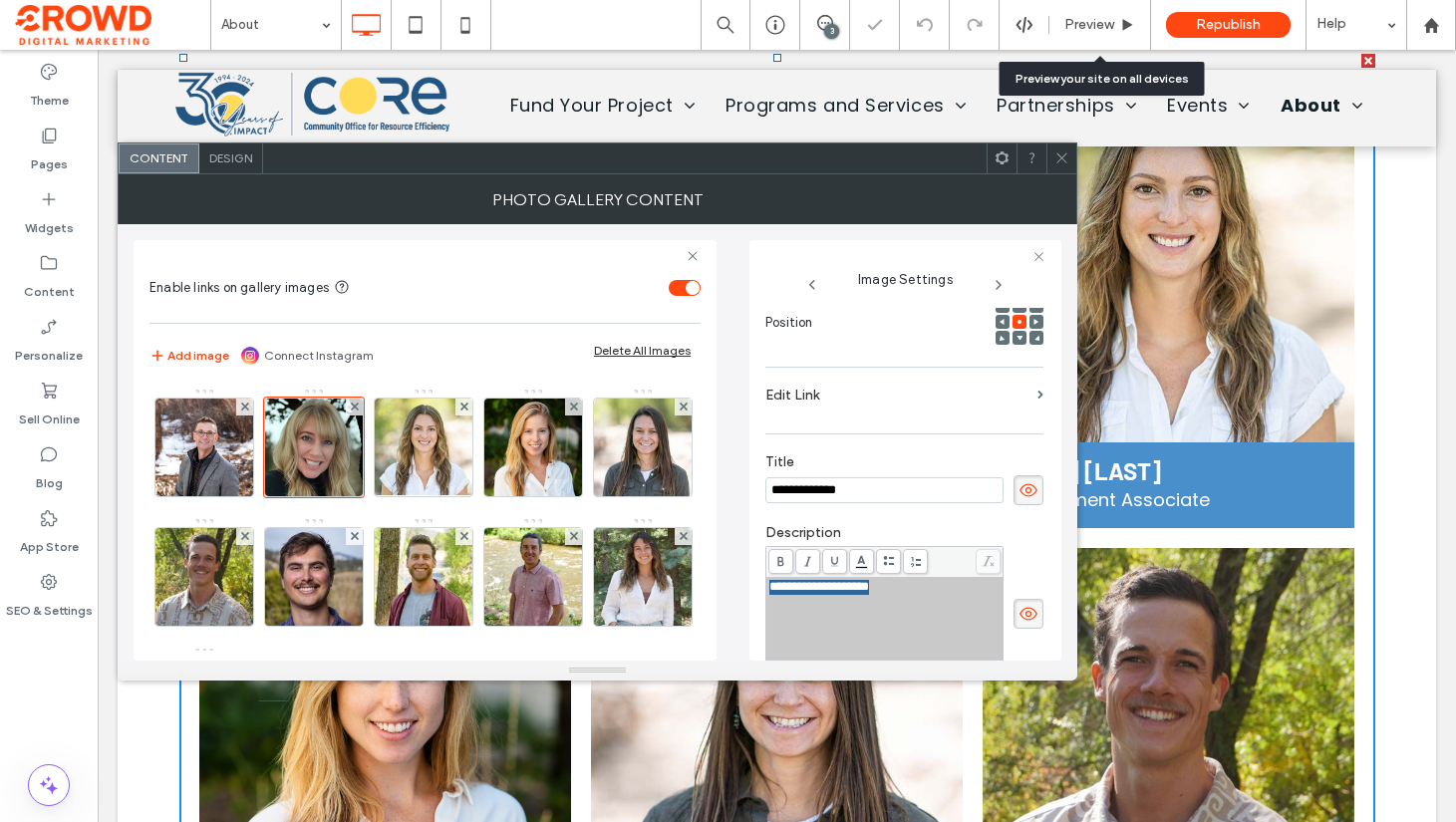click on "**********" at bounding box center [819, 586] 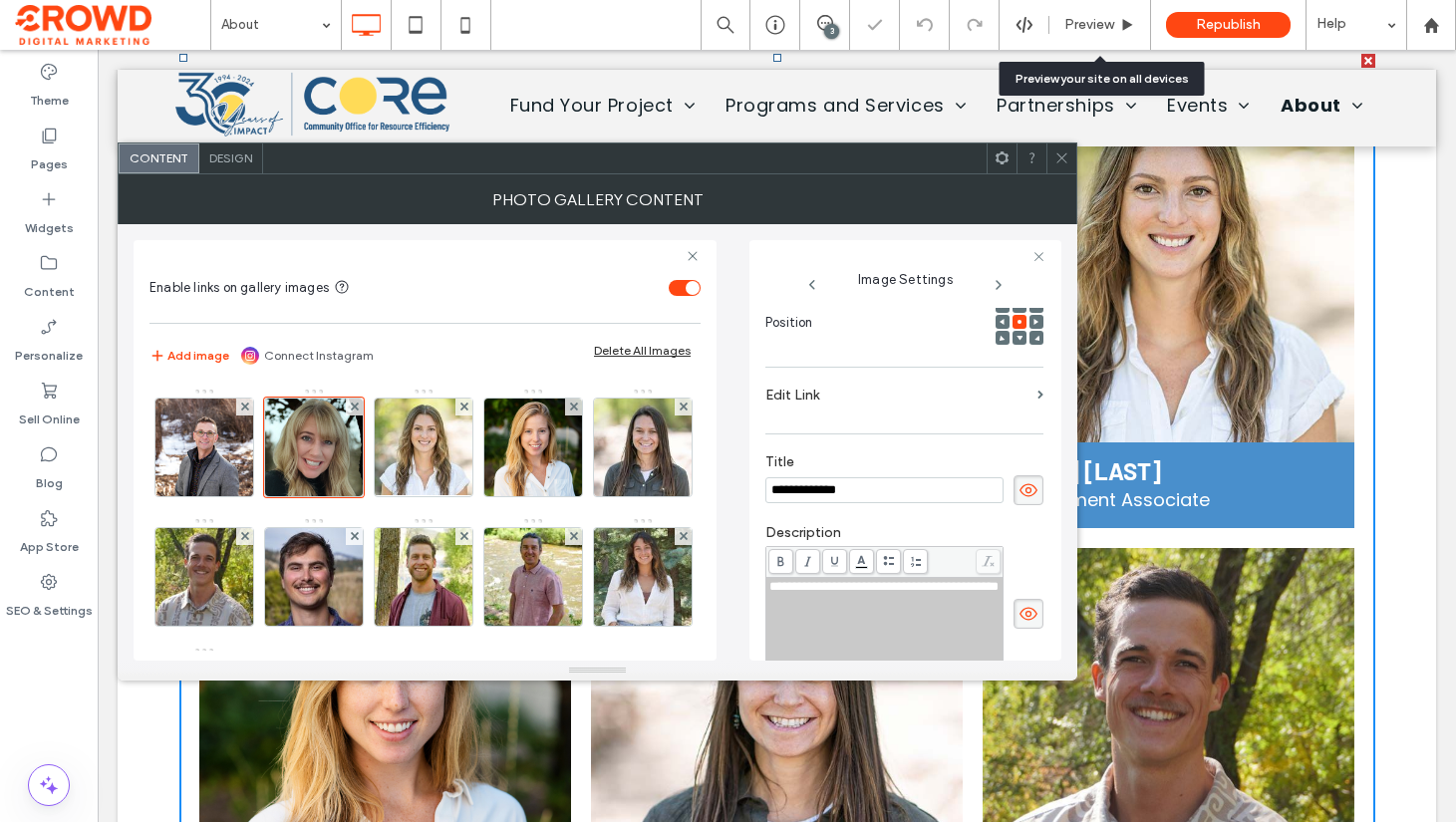 click on "**********" at bounding box center [885, 630] 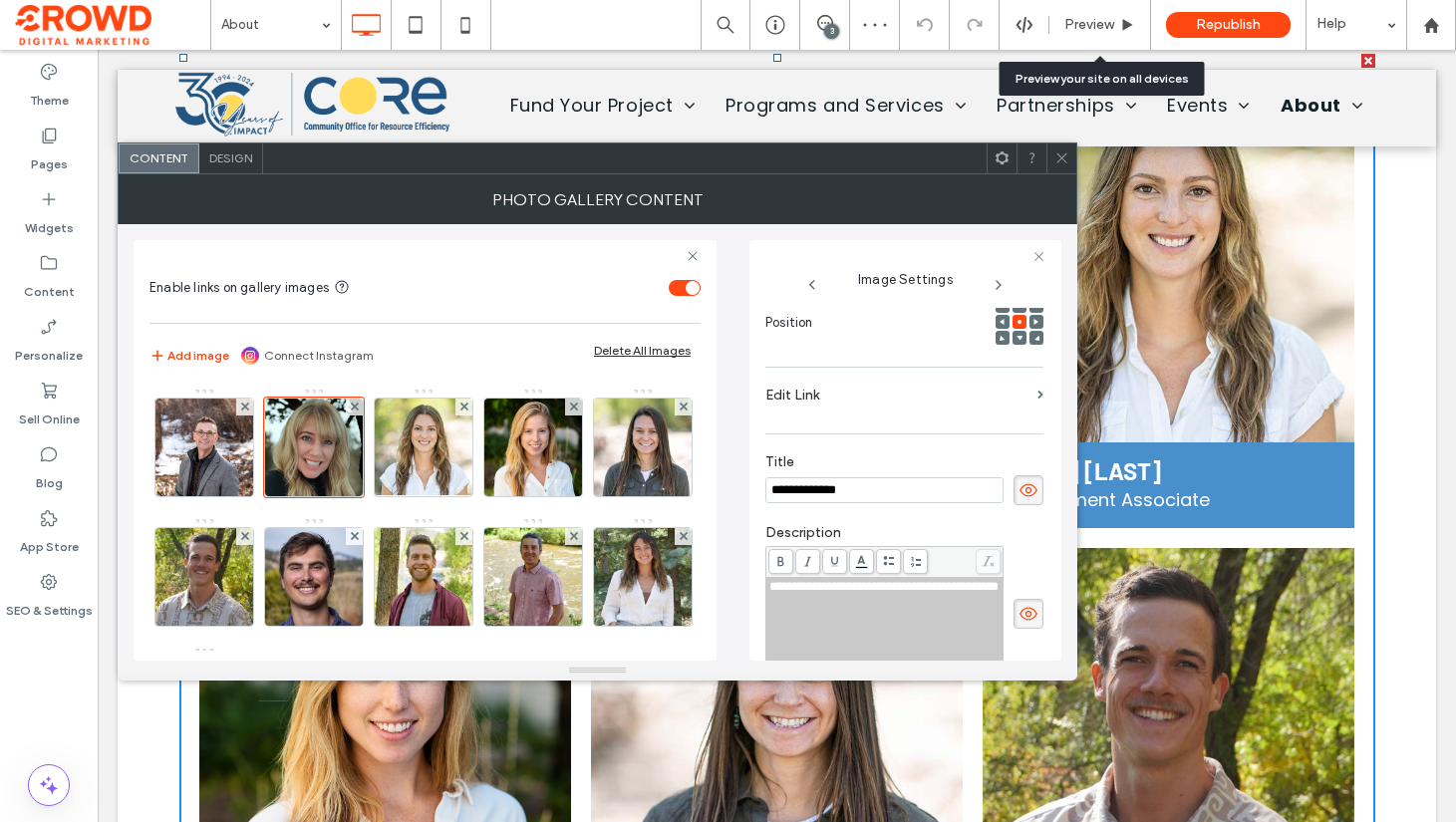 click 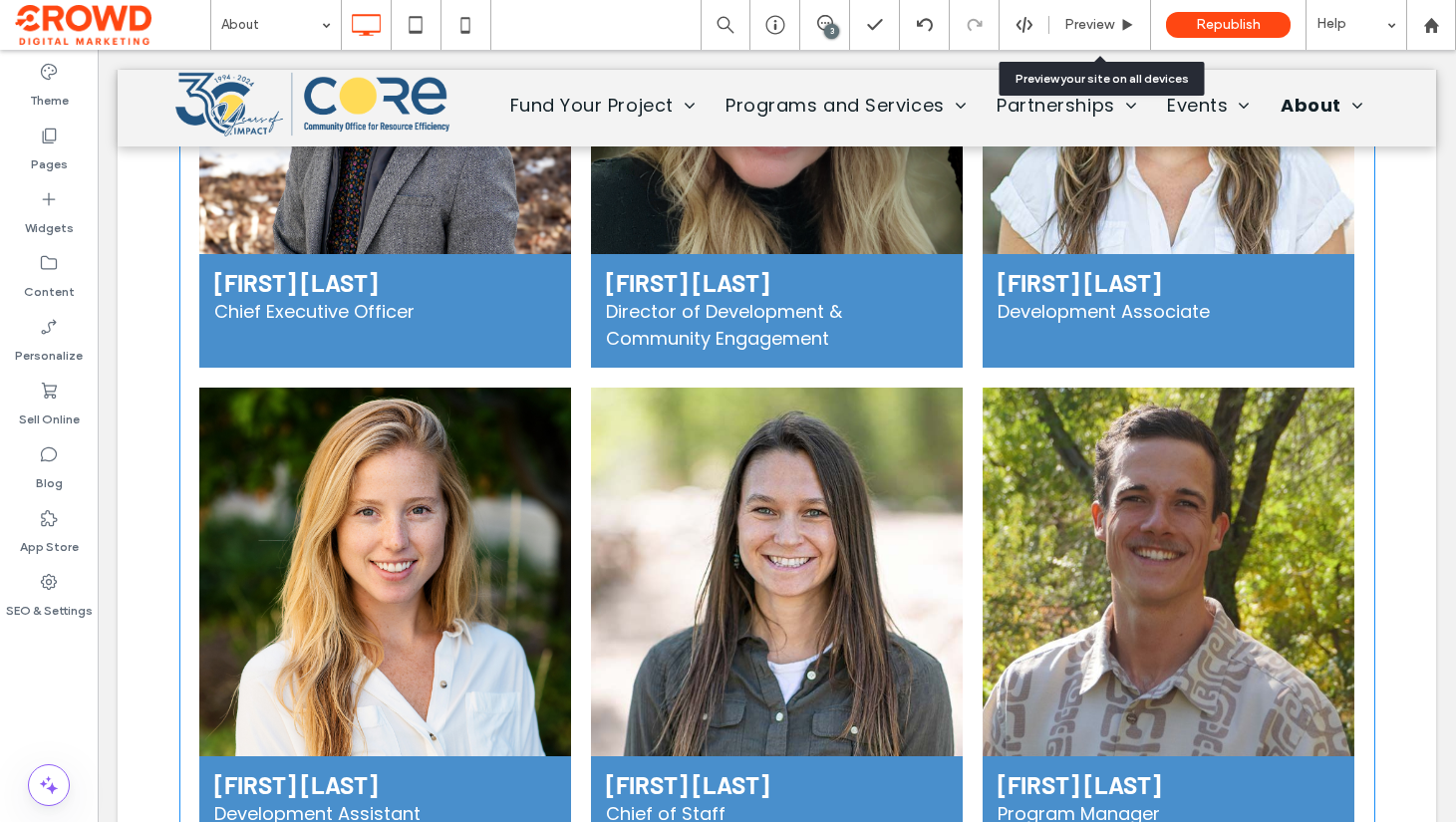 scroll, scrollTop: 3431, scrollLeft: 0, axis: vertical 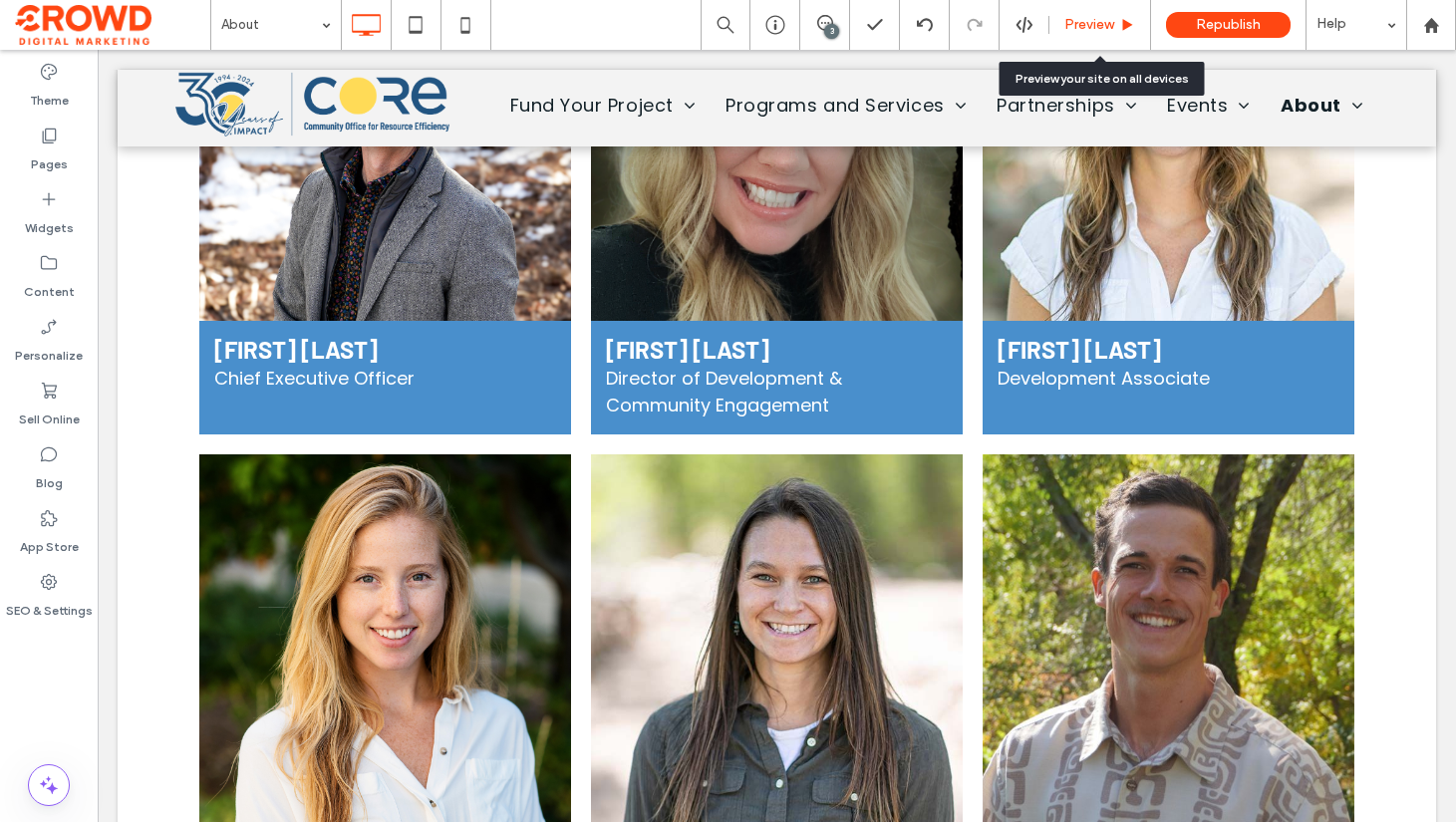 click on "Preview" at bounding box center [1100, 25] 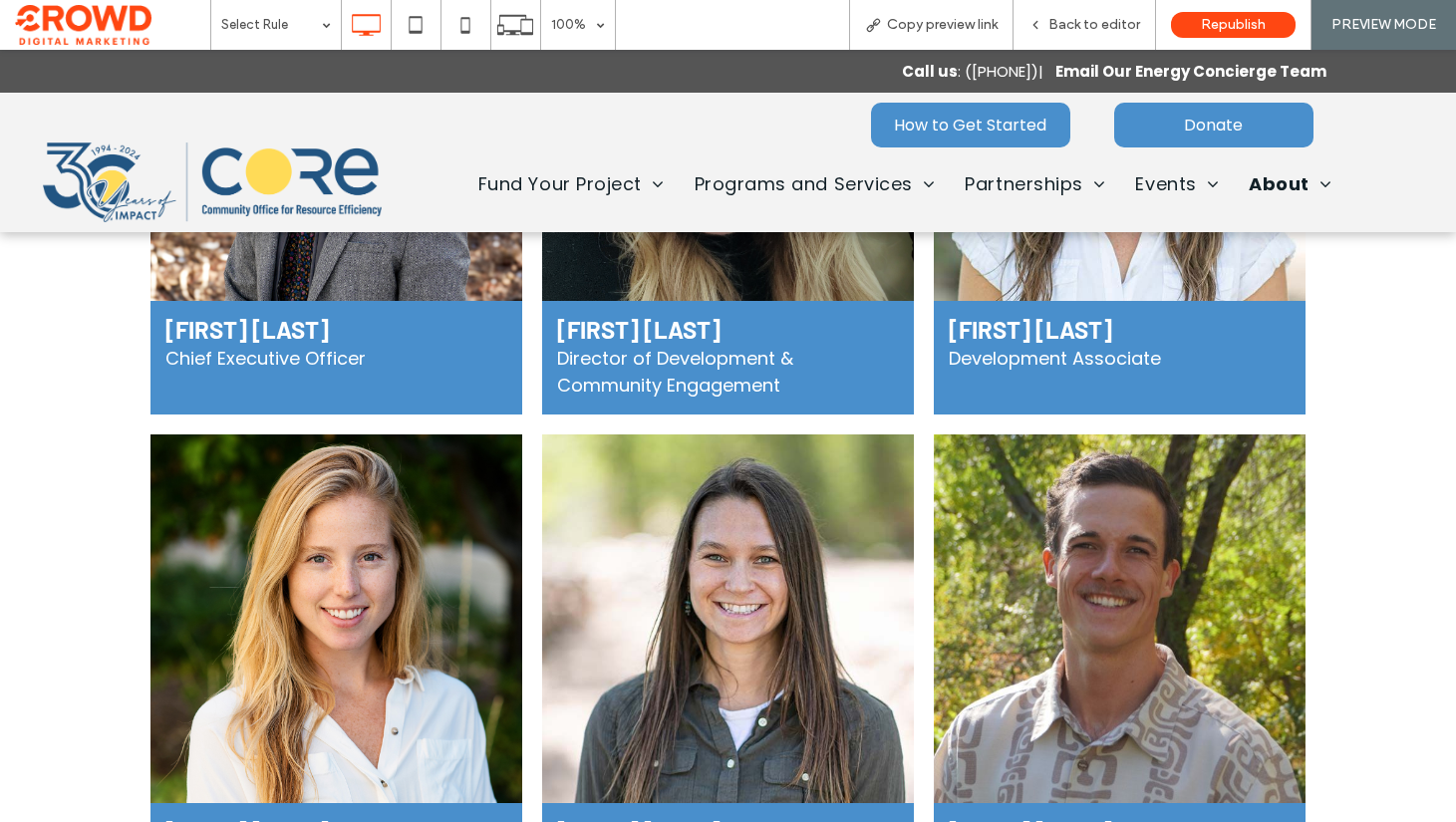 click at bounding box center (212, 182) 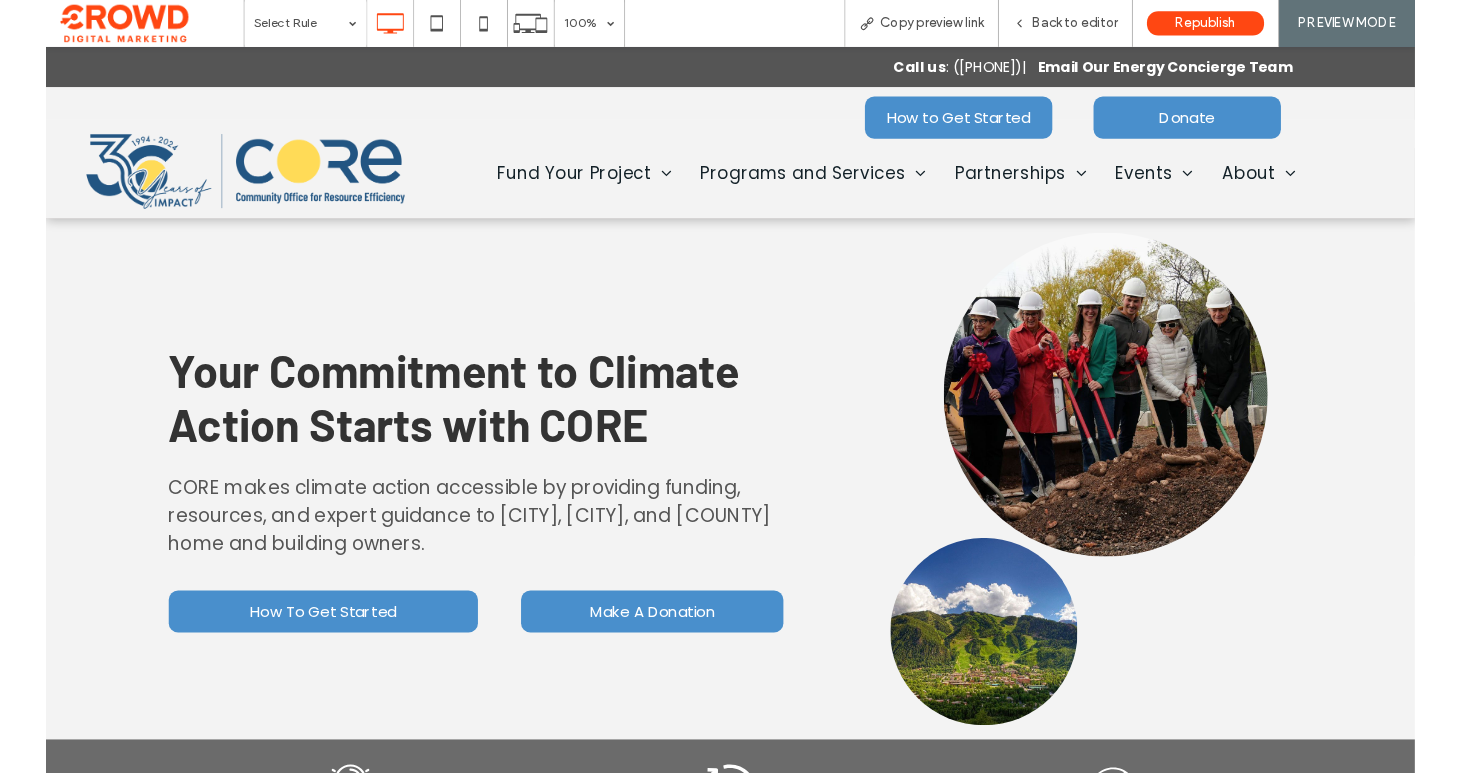 scroll, scrollTop: 0, scrollLeft: 0, axis: both 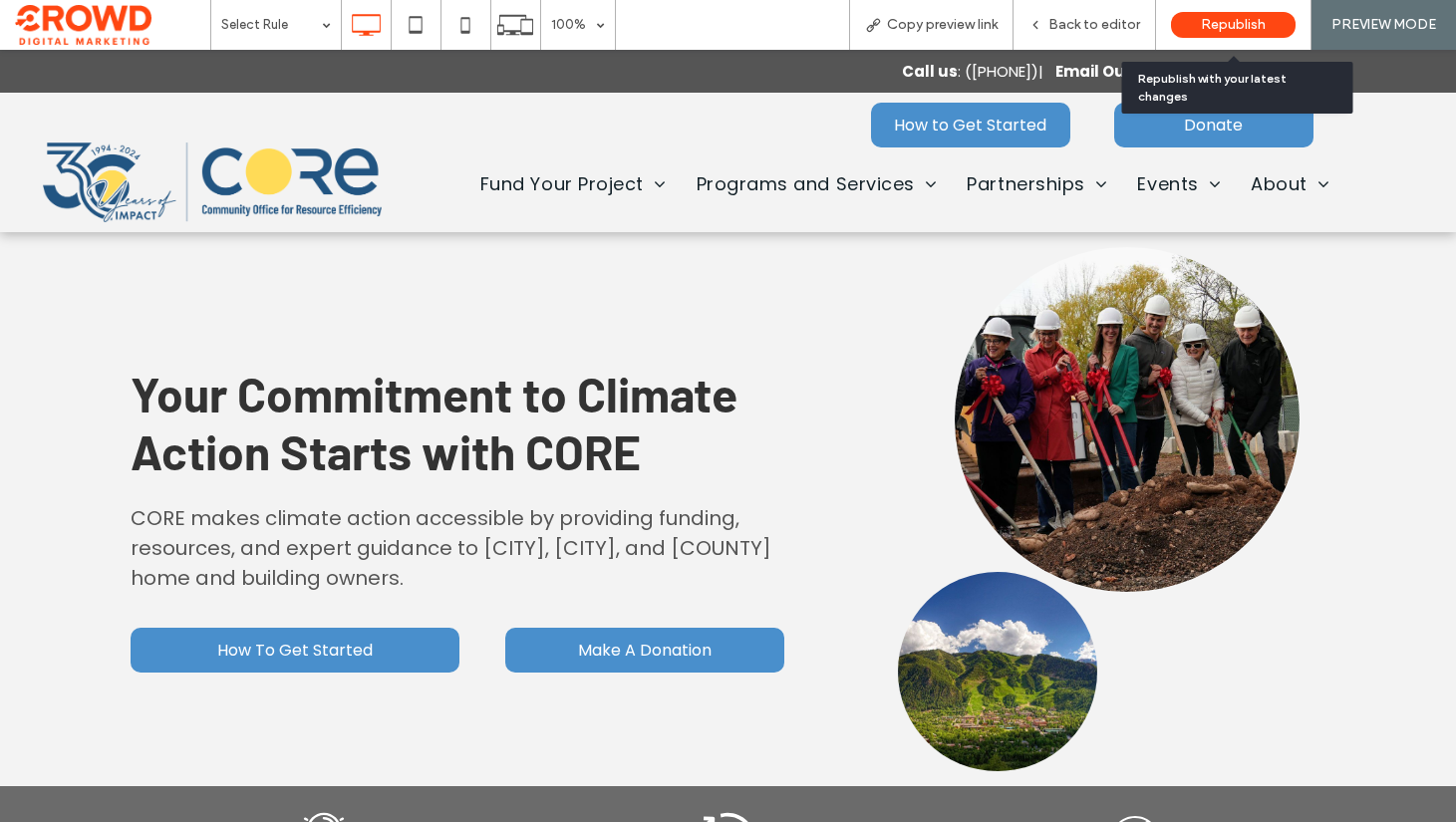 click on "Republish" at bounding box center [1233, 25] 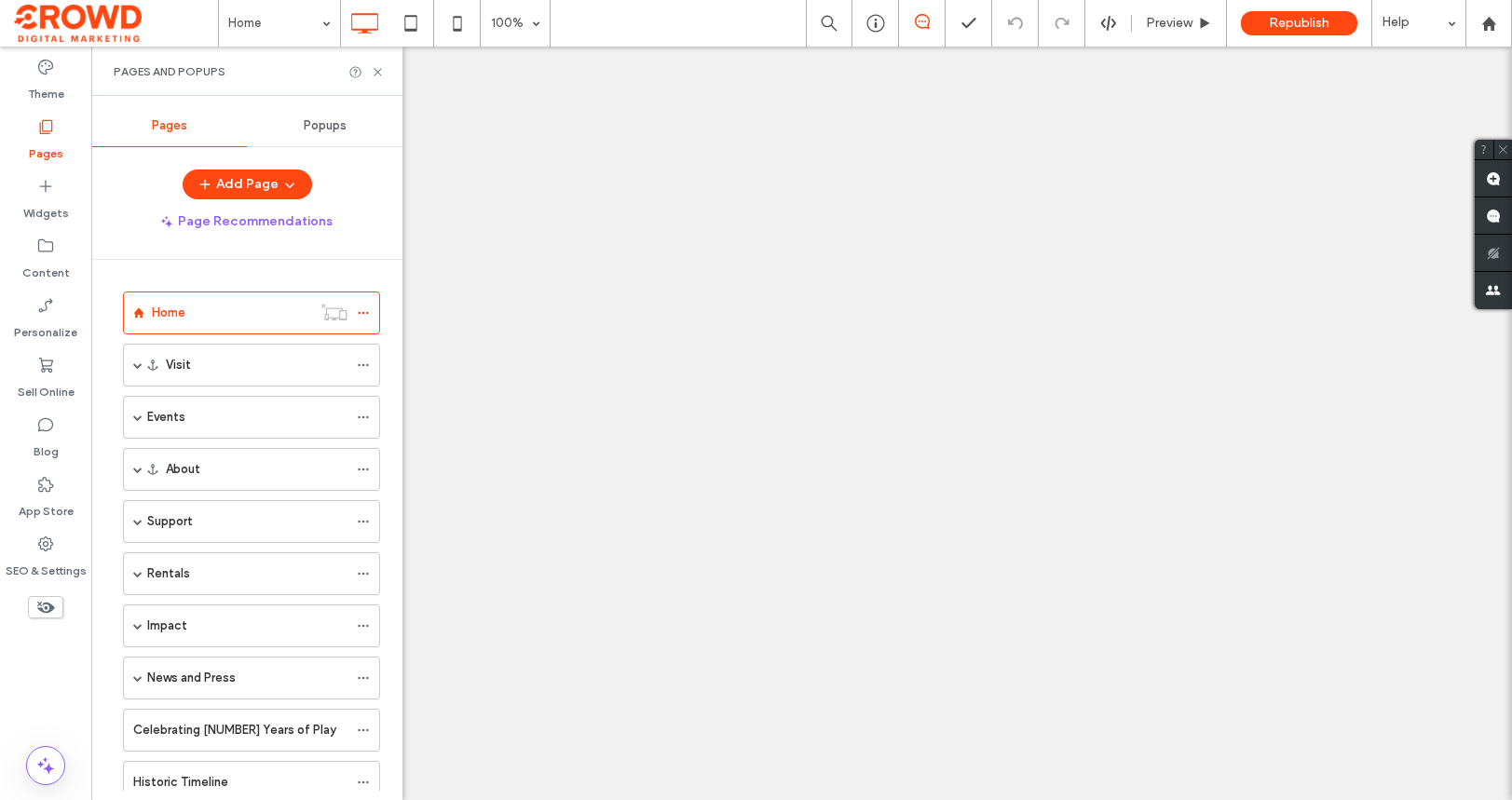 scroll, scrollTop: 0, scrollLeft: 0, axis: both 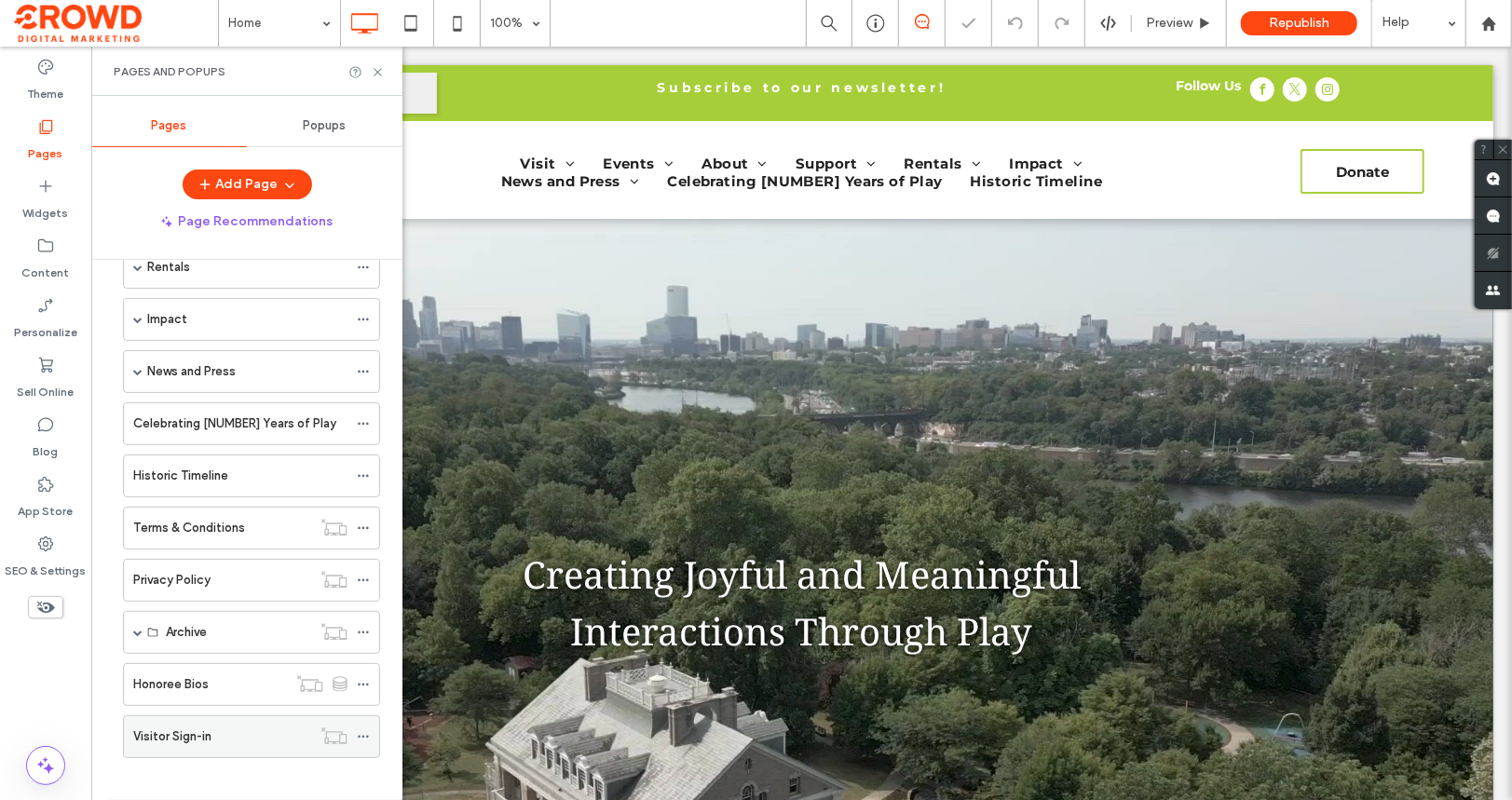 click on "Visitor Sign-in" at bounding box center [222, 737] 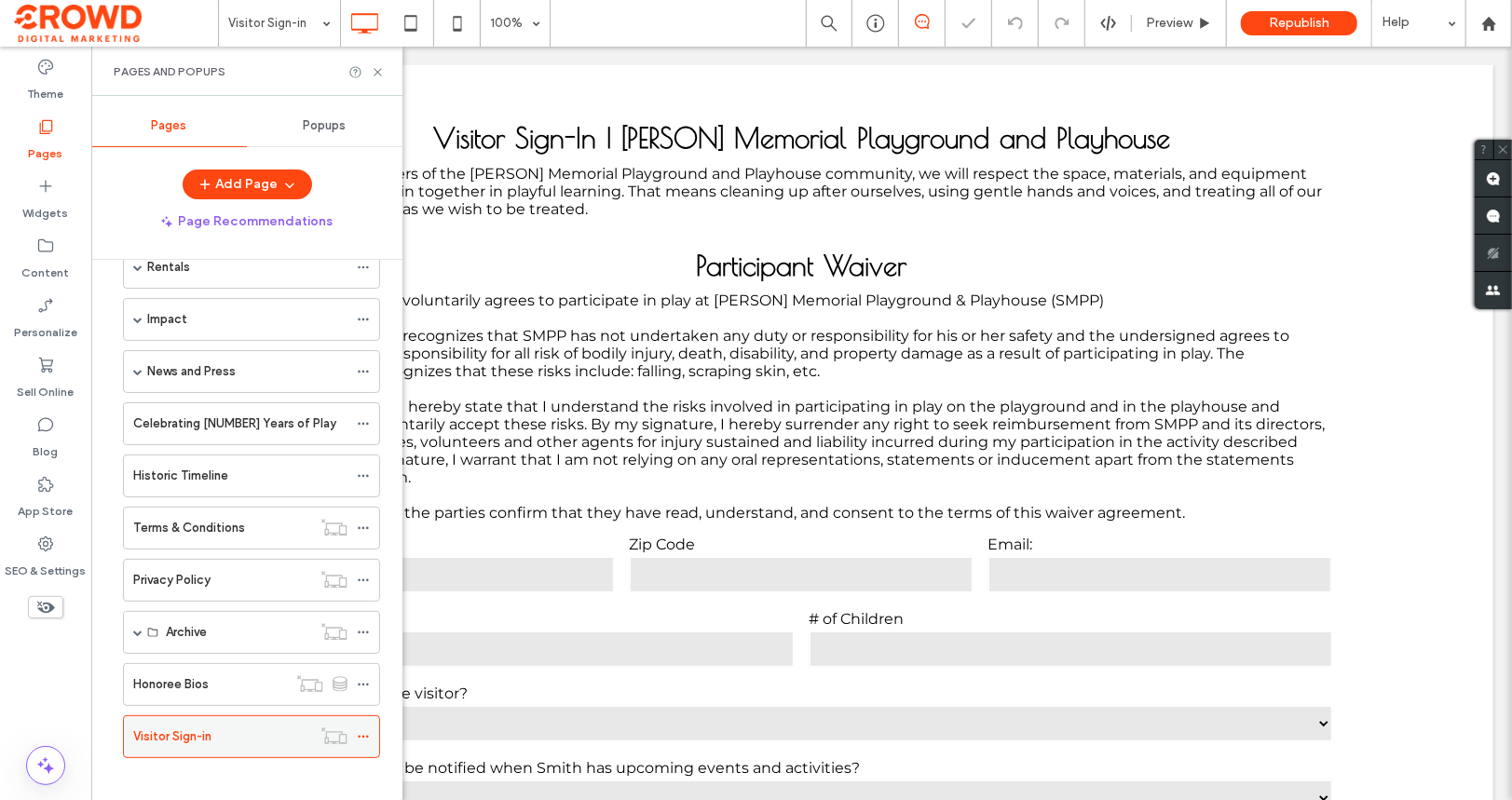 scroll, scrollTop: 0, scrollLeft: 0, axis: both 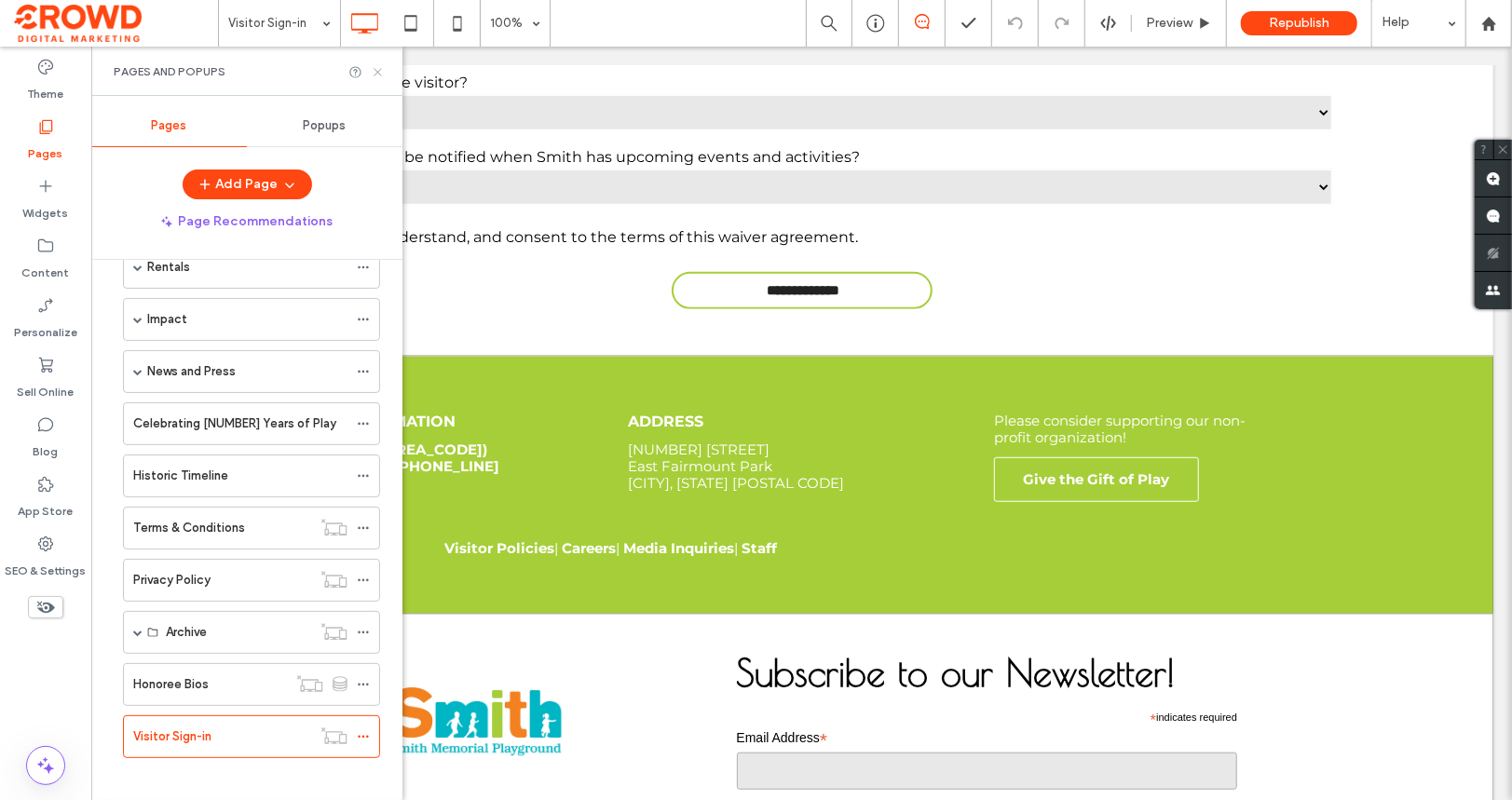 click 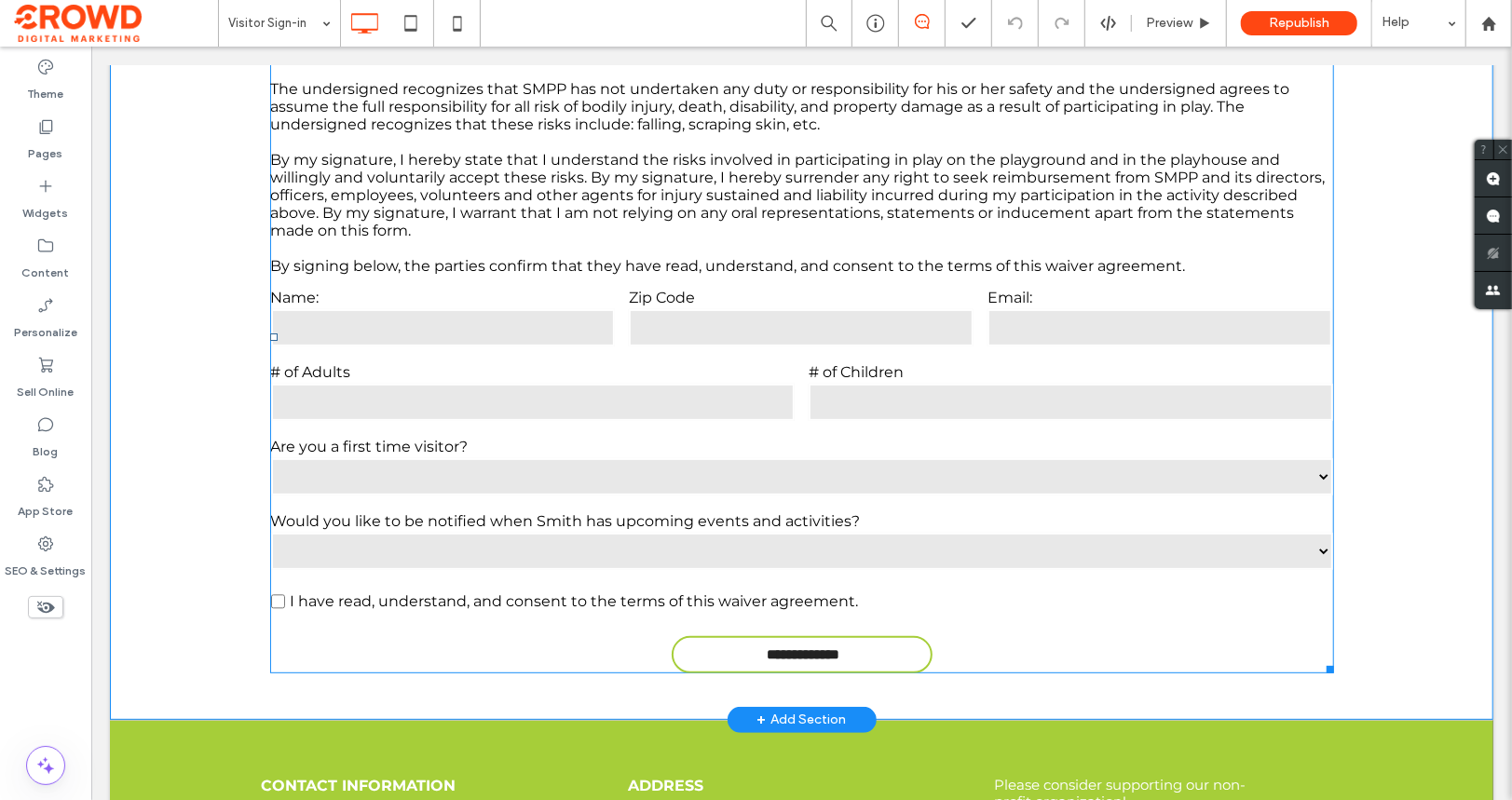 scroll, scrollTop: 230, scrollLeft: 0, axis: vertical 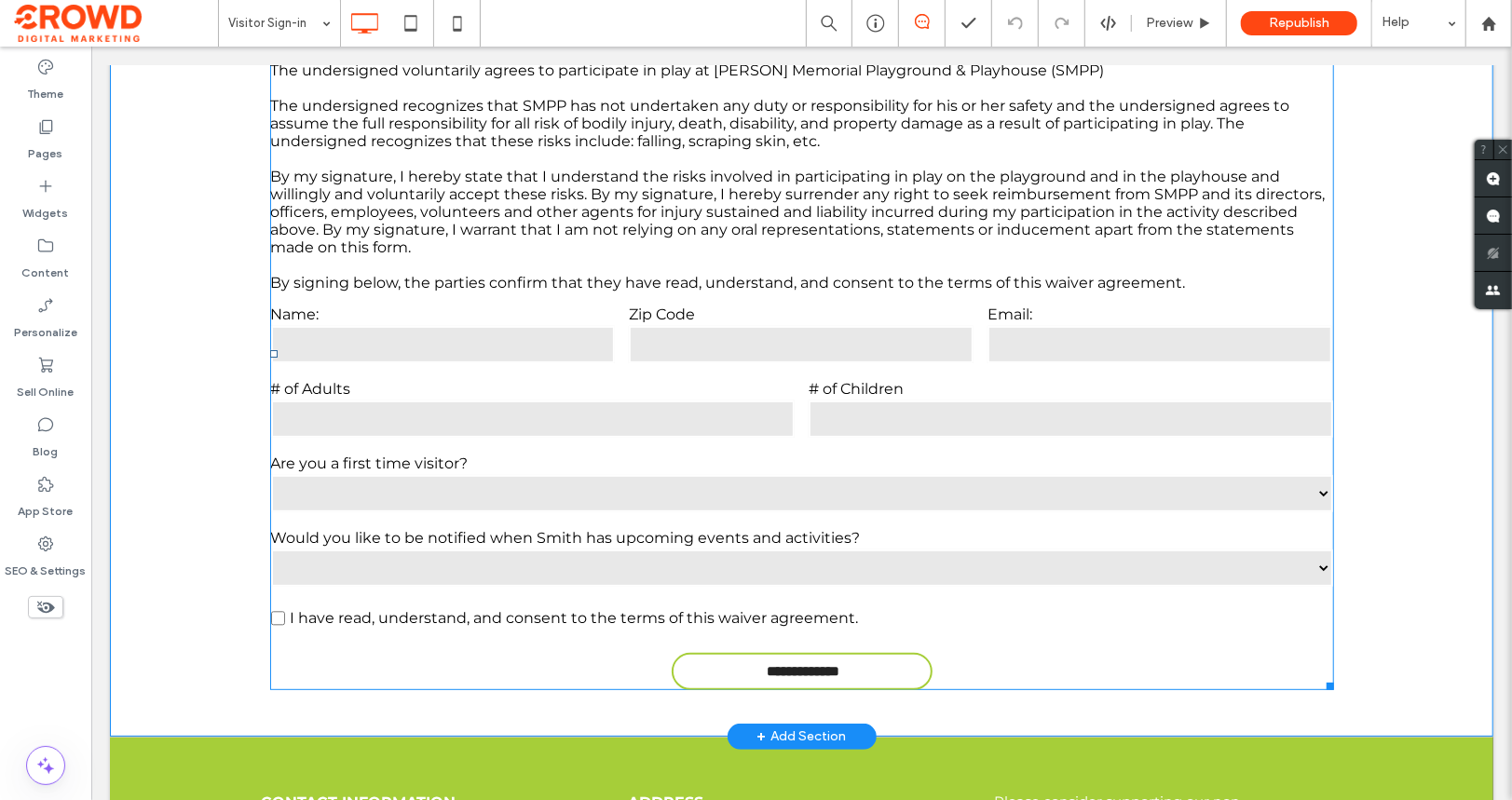 click on "By my signature, I hereby state that I understand the risks involved in participating in play on the playground and in the playhouse and willingly and voluntarily accept these risks. By my signature, I hereby surrender any right to seek reimbursement from SMPP and its directors, officers, employees, volunteers and other agents for injury sustained and liability incurred during my participation in the activity described above. By my signature, I warrant that I am not relying on any oral representations, statements or inducement apart from the statements made on this form." at bounding box center [801, 210] 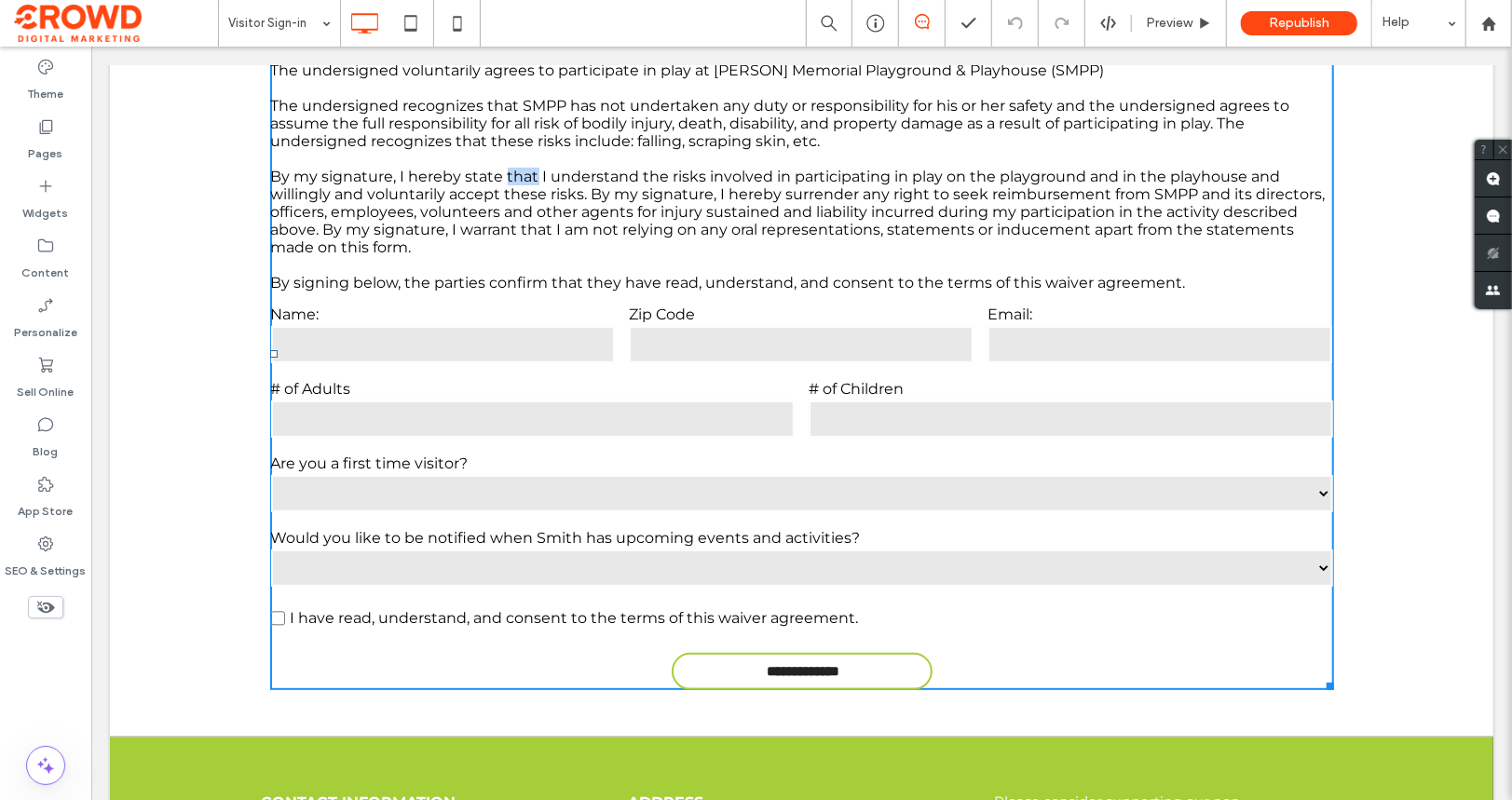 click on "By my signature, I hereby state that I understand the risks involved in participating in play on the playground and in the playhouse and willingly and voluntarily accept these risks. By my signature, I hereby surrender any right to seek reimbursement from SMPP and its directors, officers, employees, volunteers and other agents for injury sustained and liability incurred during my participation in the activity described above. By my signature, I warrant that I am not relying on any oral representations, statements or inducement apart from the statements made on this form." at bounding box center (801, 210) 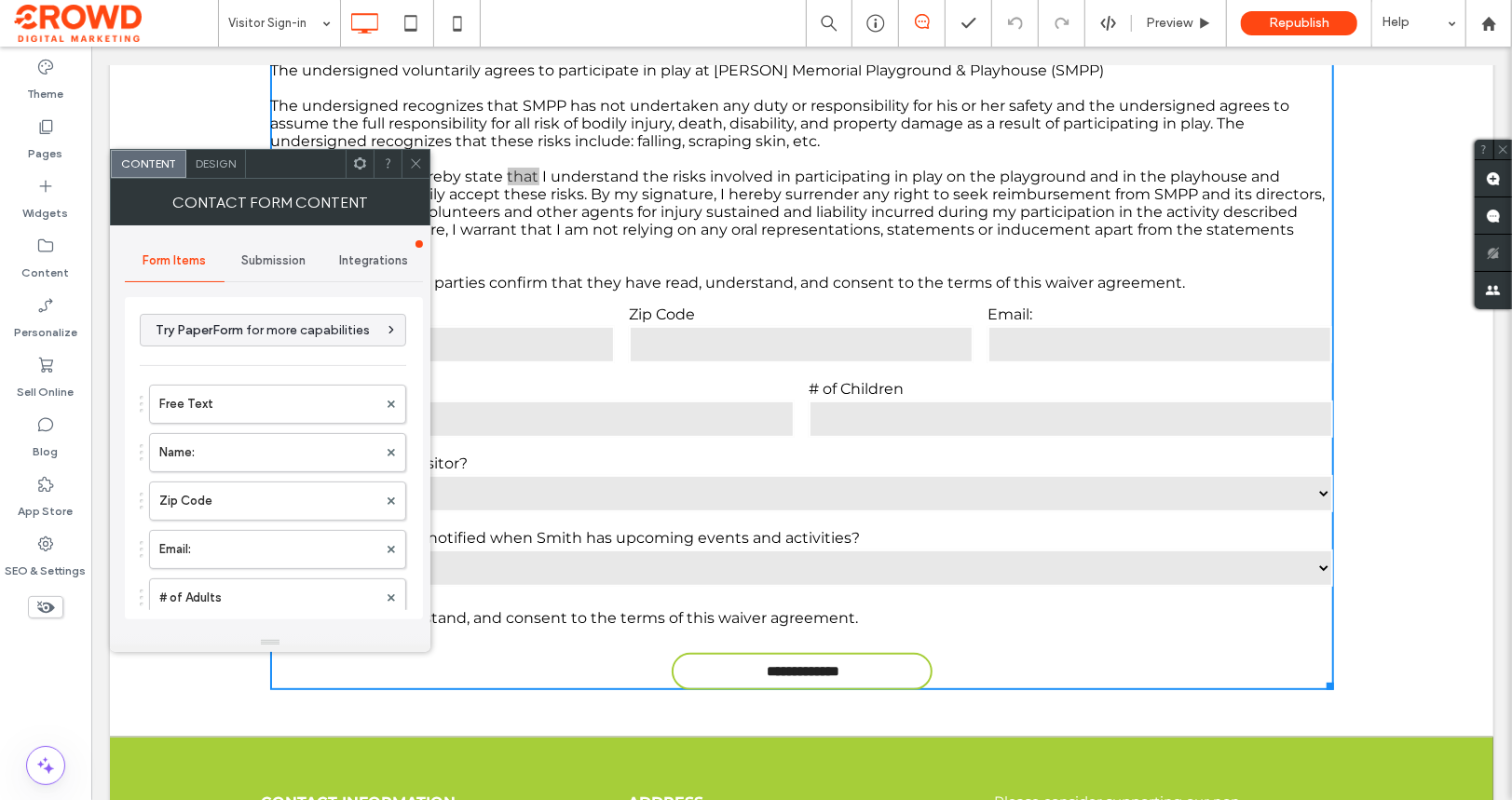 click on "Integrations" at bounding box center [374, 261] 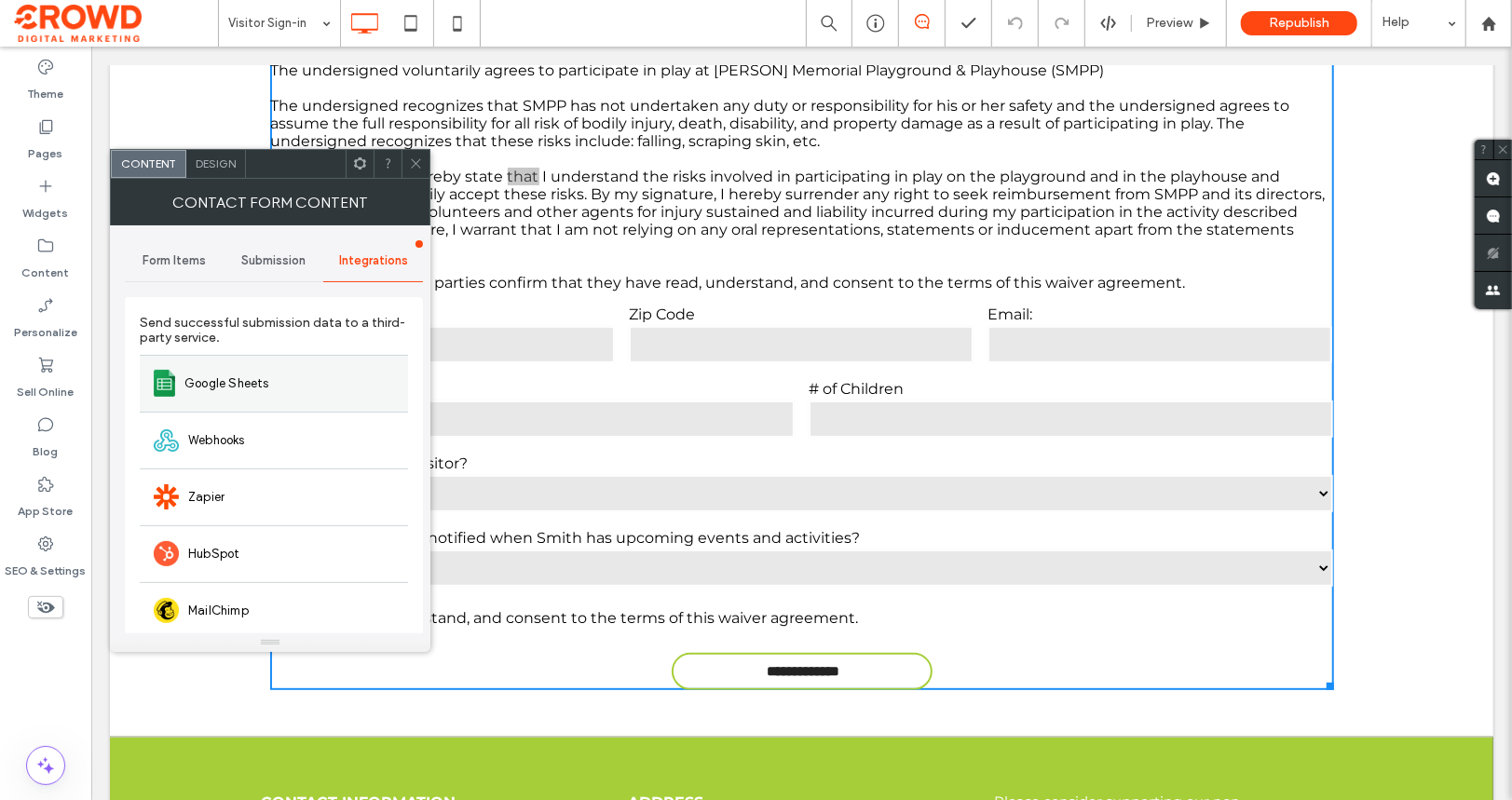 click on "Google Sheets" at bounding box center (274, 383) 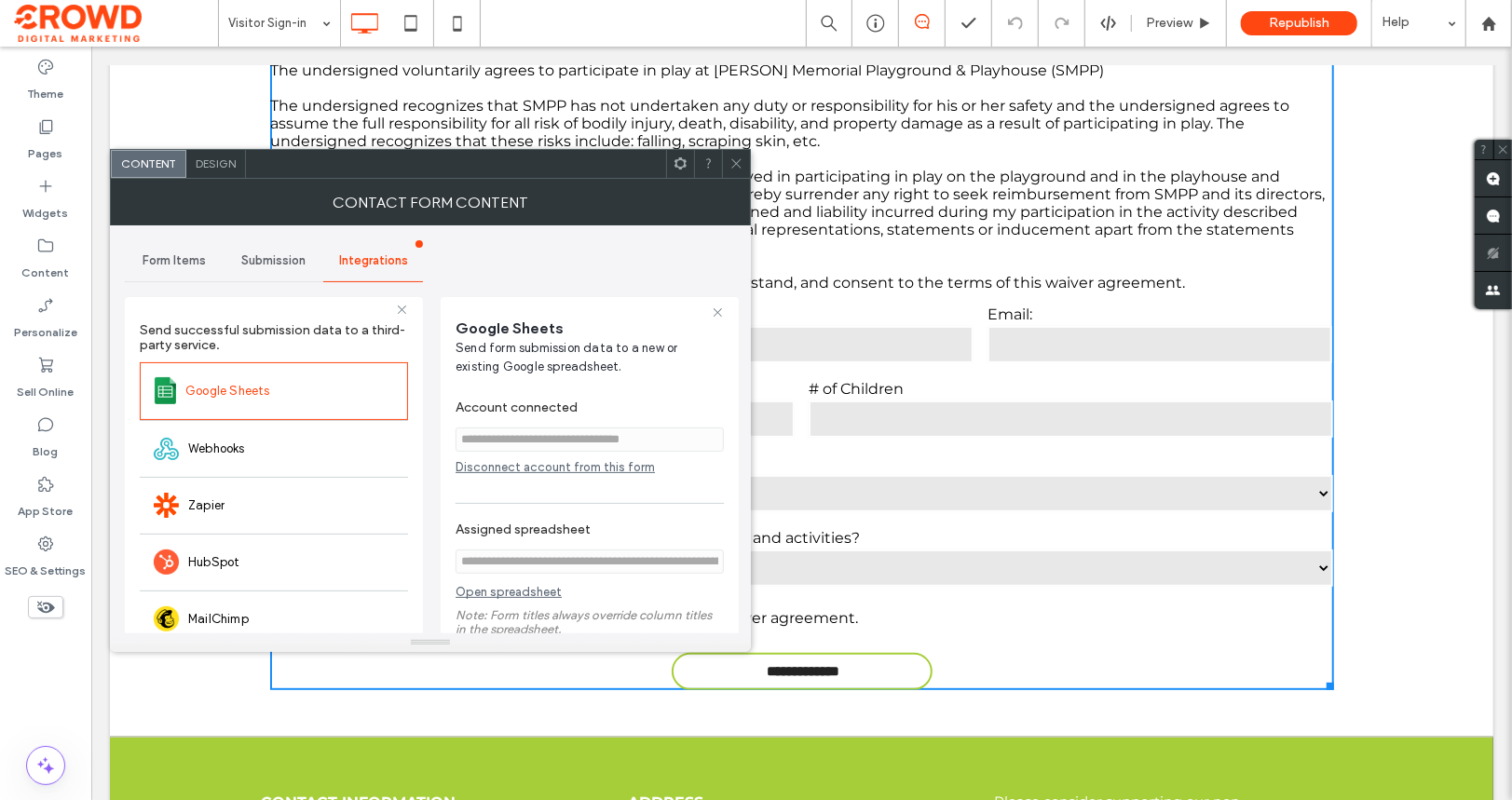 click on "**********" at bounding box center [590, 519] 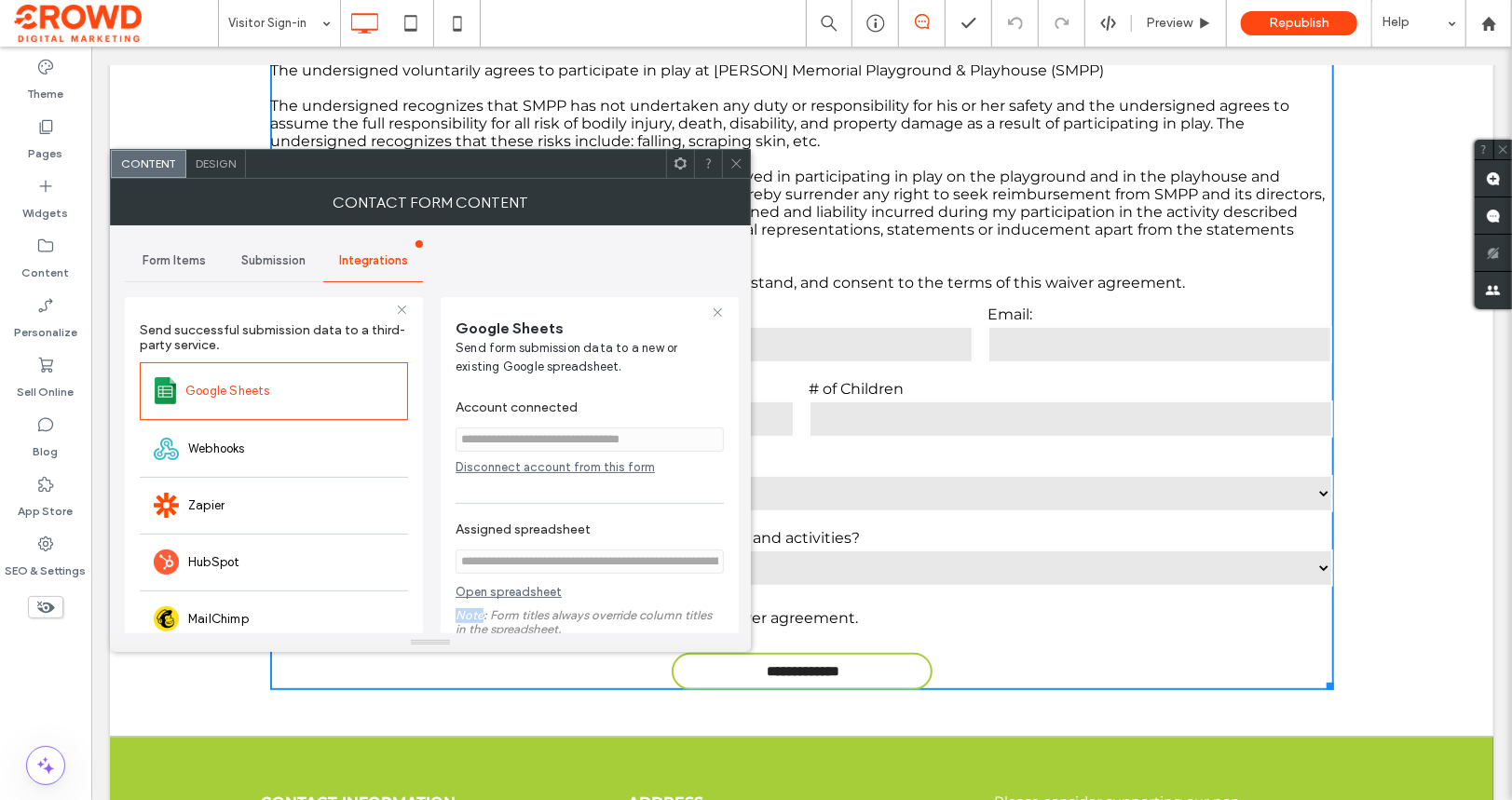 click on "**********" at bounding box center (590, 519) 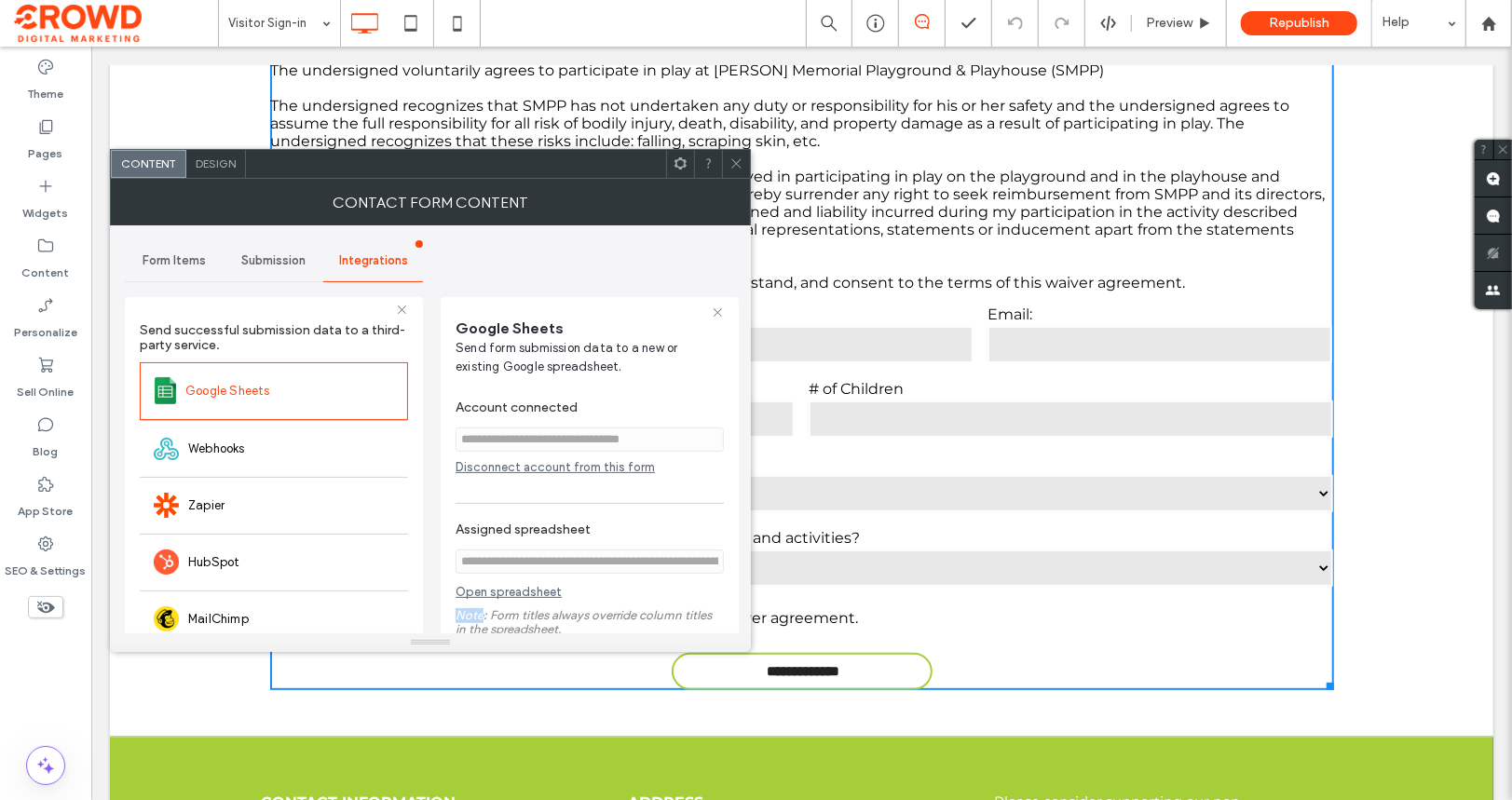 click on "Open spreadsheet" at bounding box center (509, 596) 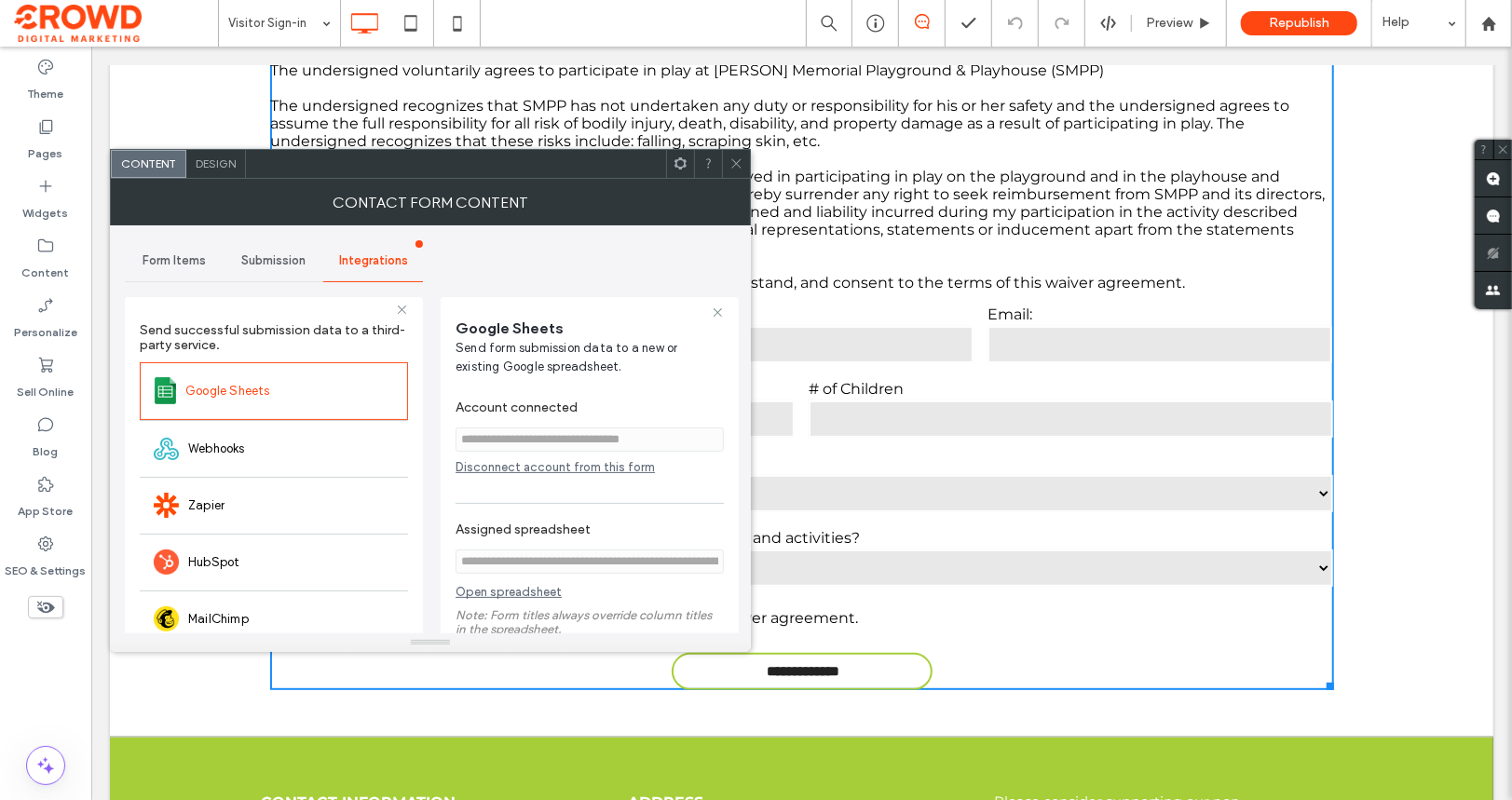click 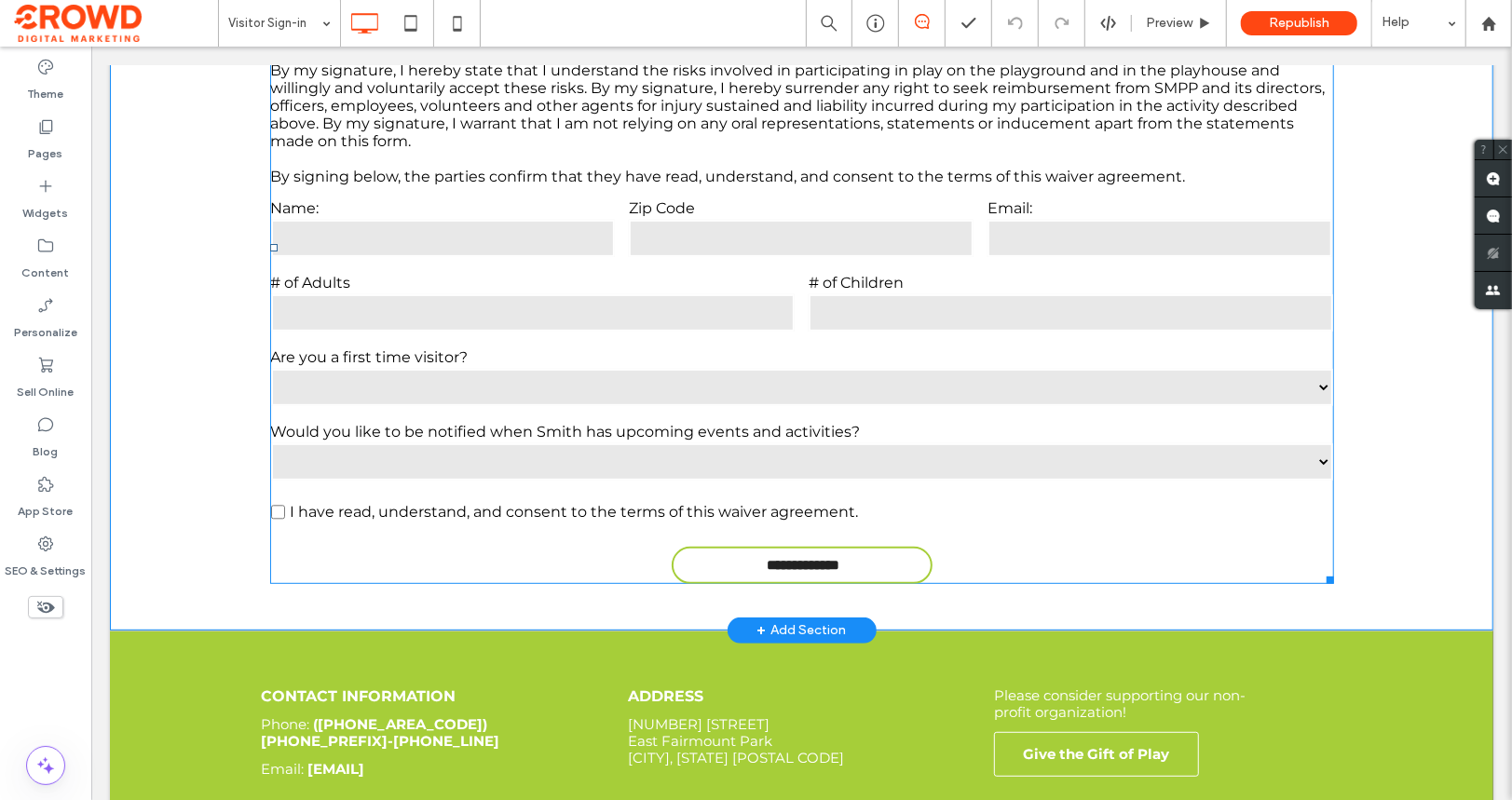 scroll, scrollTop: 319, scrollLeft: 0, axis: vertical 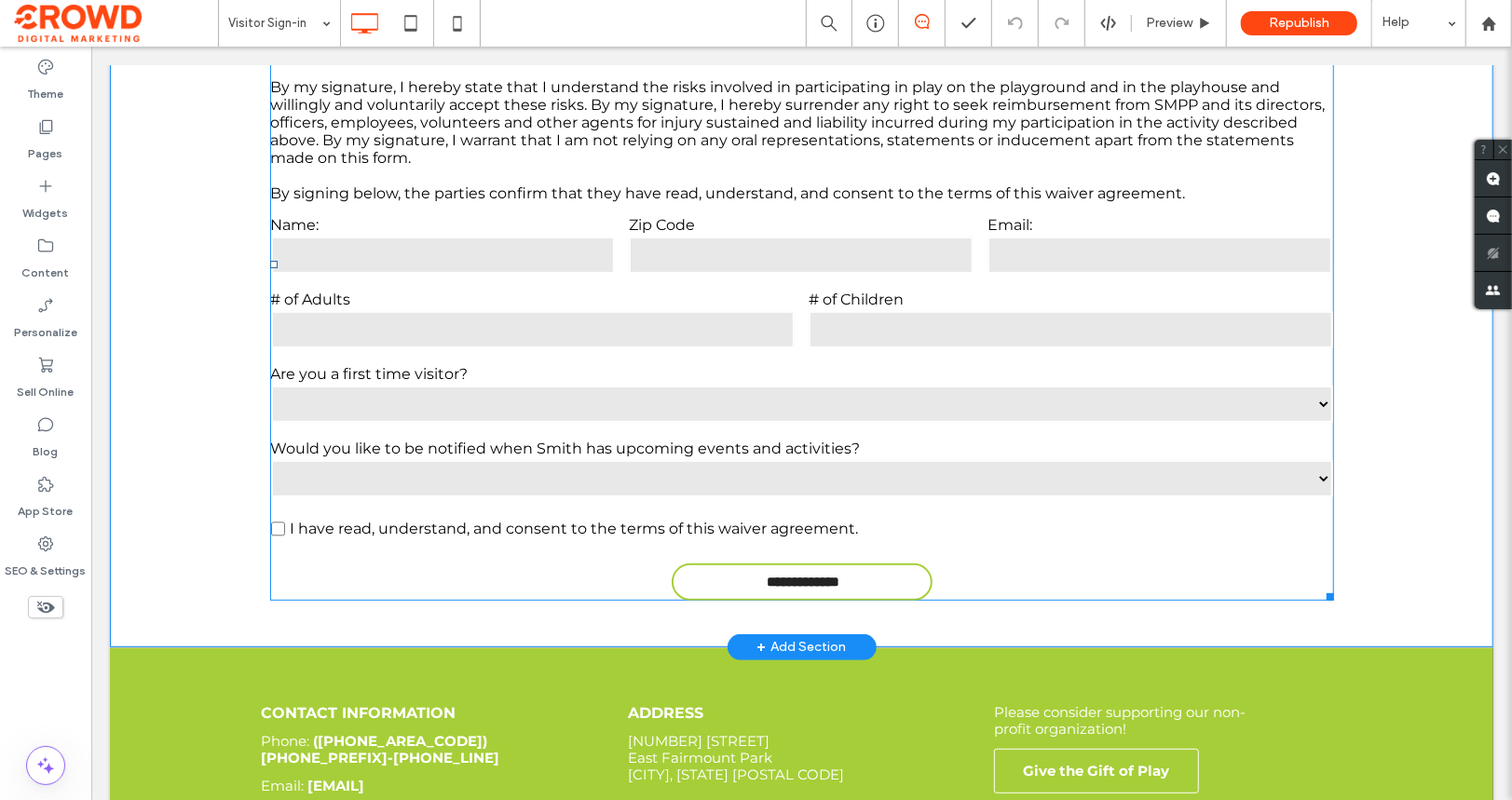 click at bounding box center [800, 254] 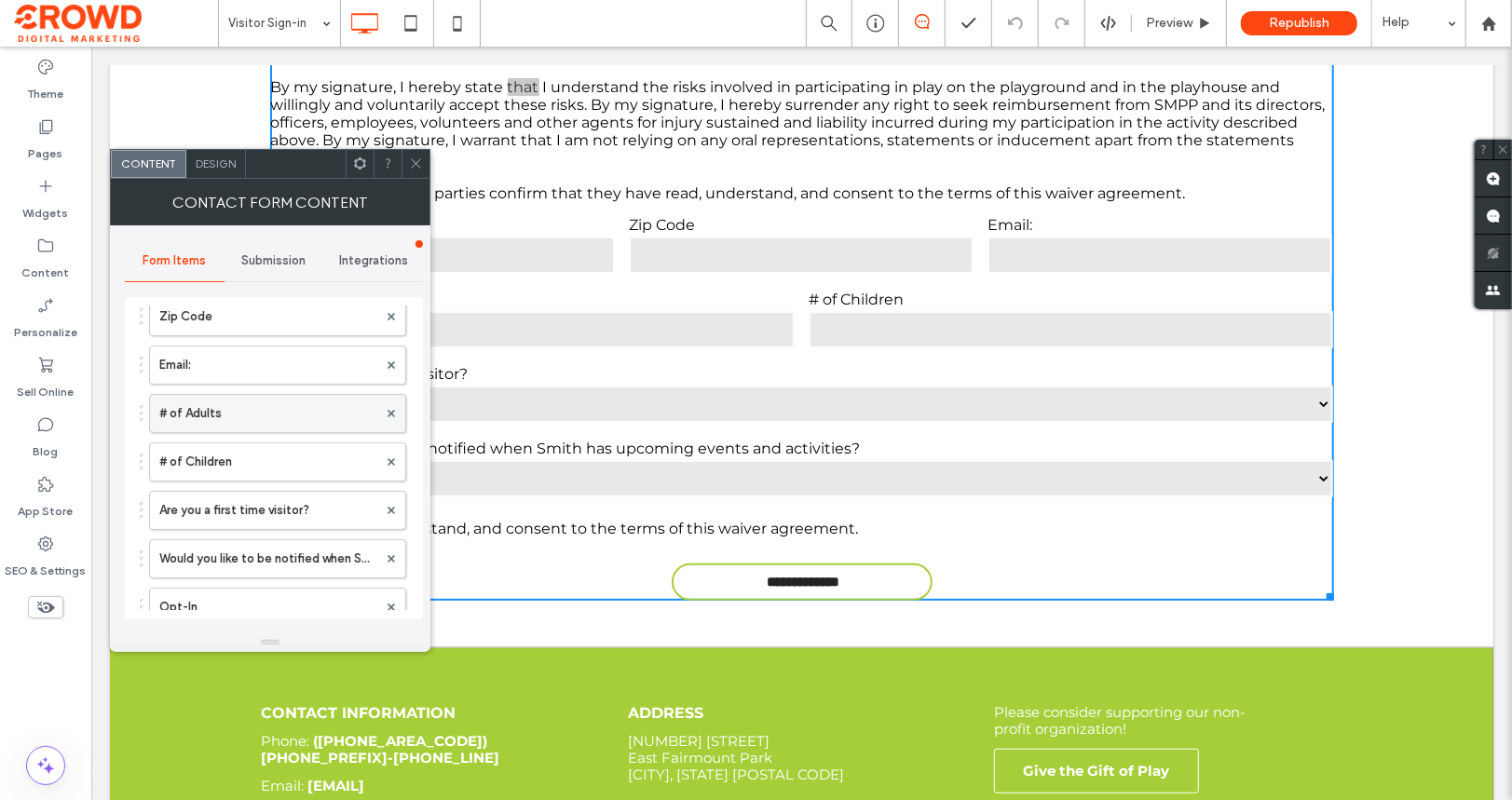 scroll, scrollTop: 191, scrollLeft: 0, axis: vertical 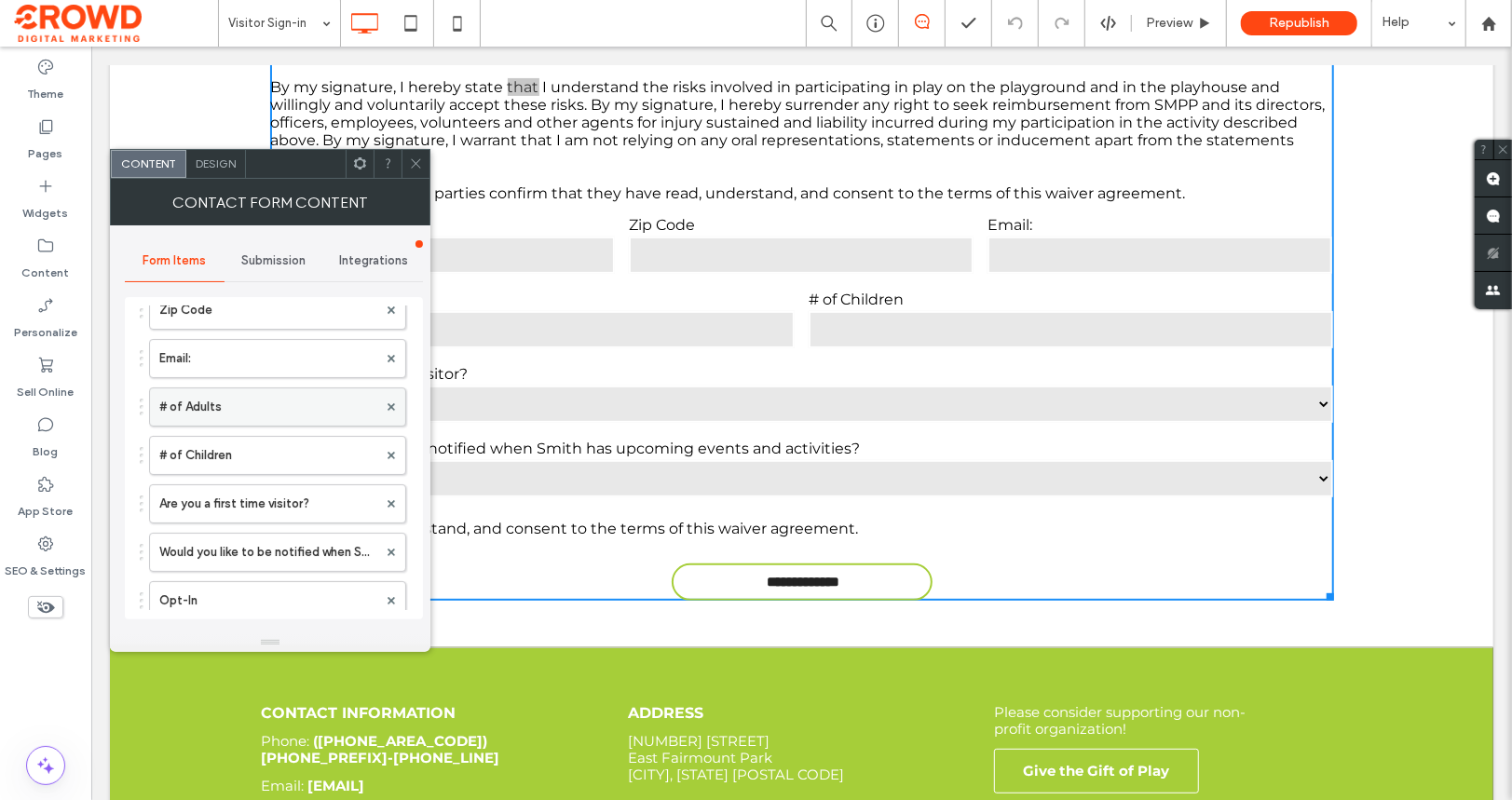 click on "# of Adults" at bounding box center [268, 407] 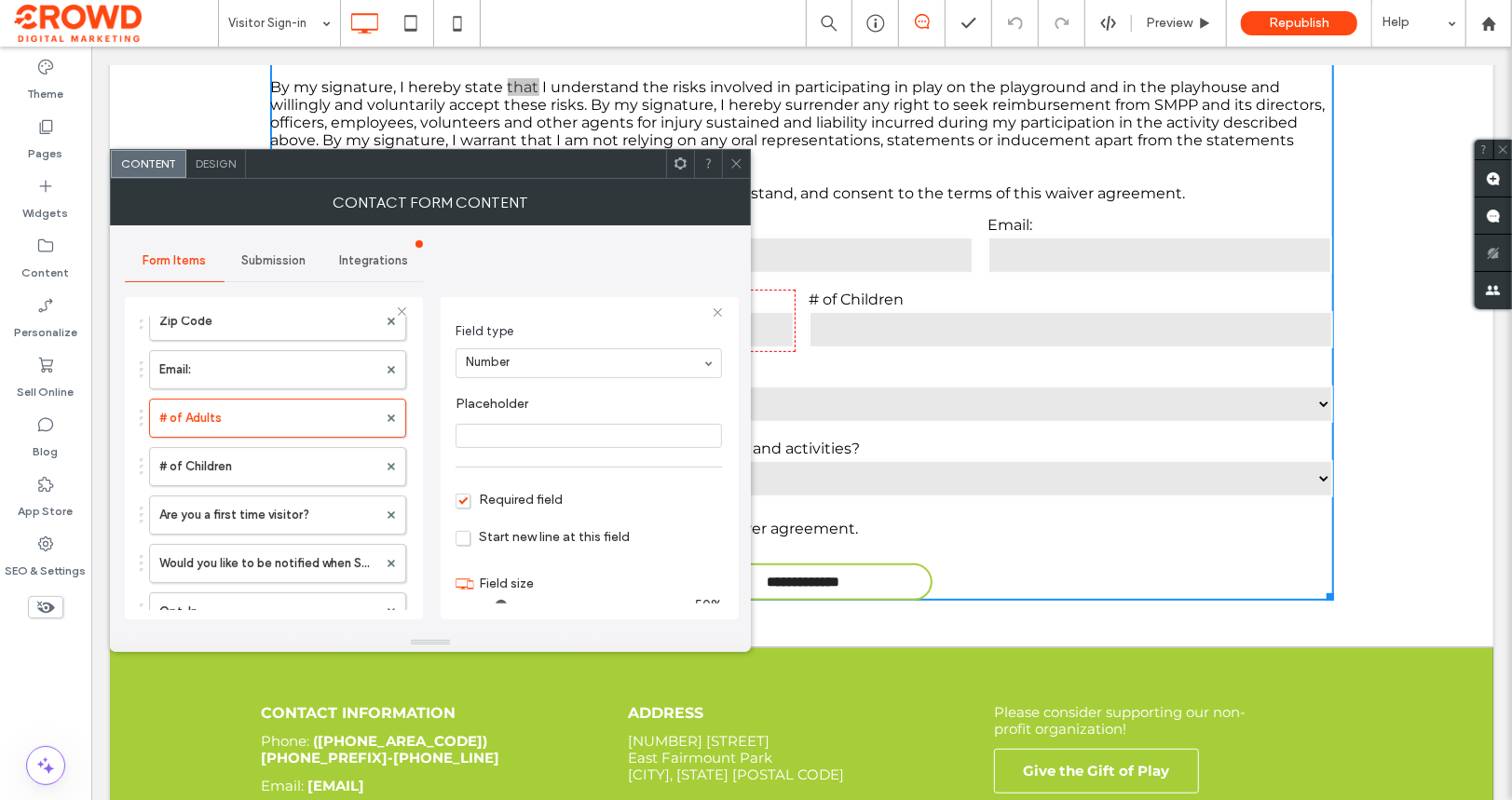 scroll, scrollTop: 124, scrollLeft: 0, axis: vertical 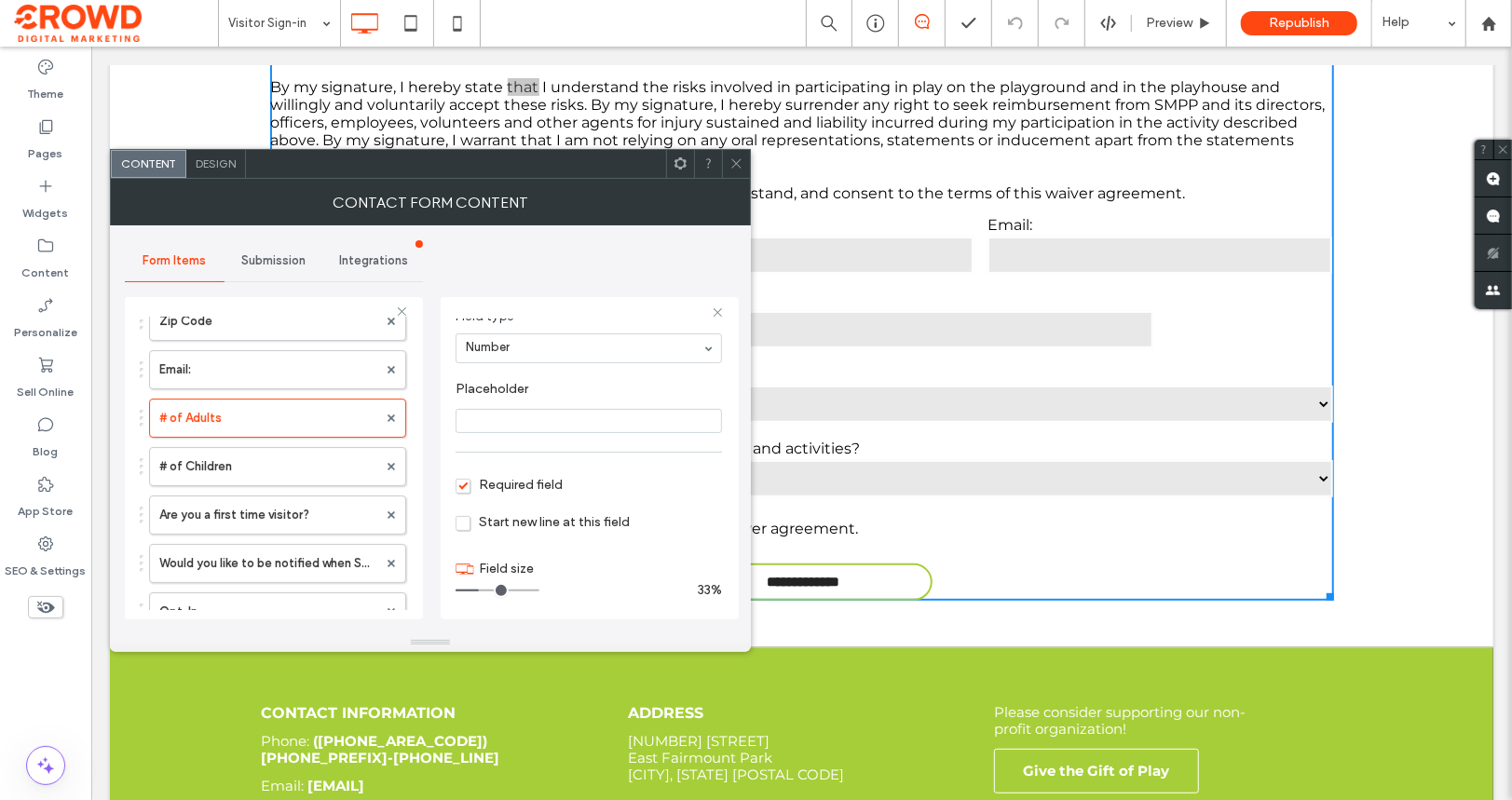 drag, startPoint x: 496, startPoint y: 590, endPoint x: 482, endPoint y: 593, distance: 14.317821 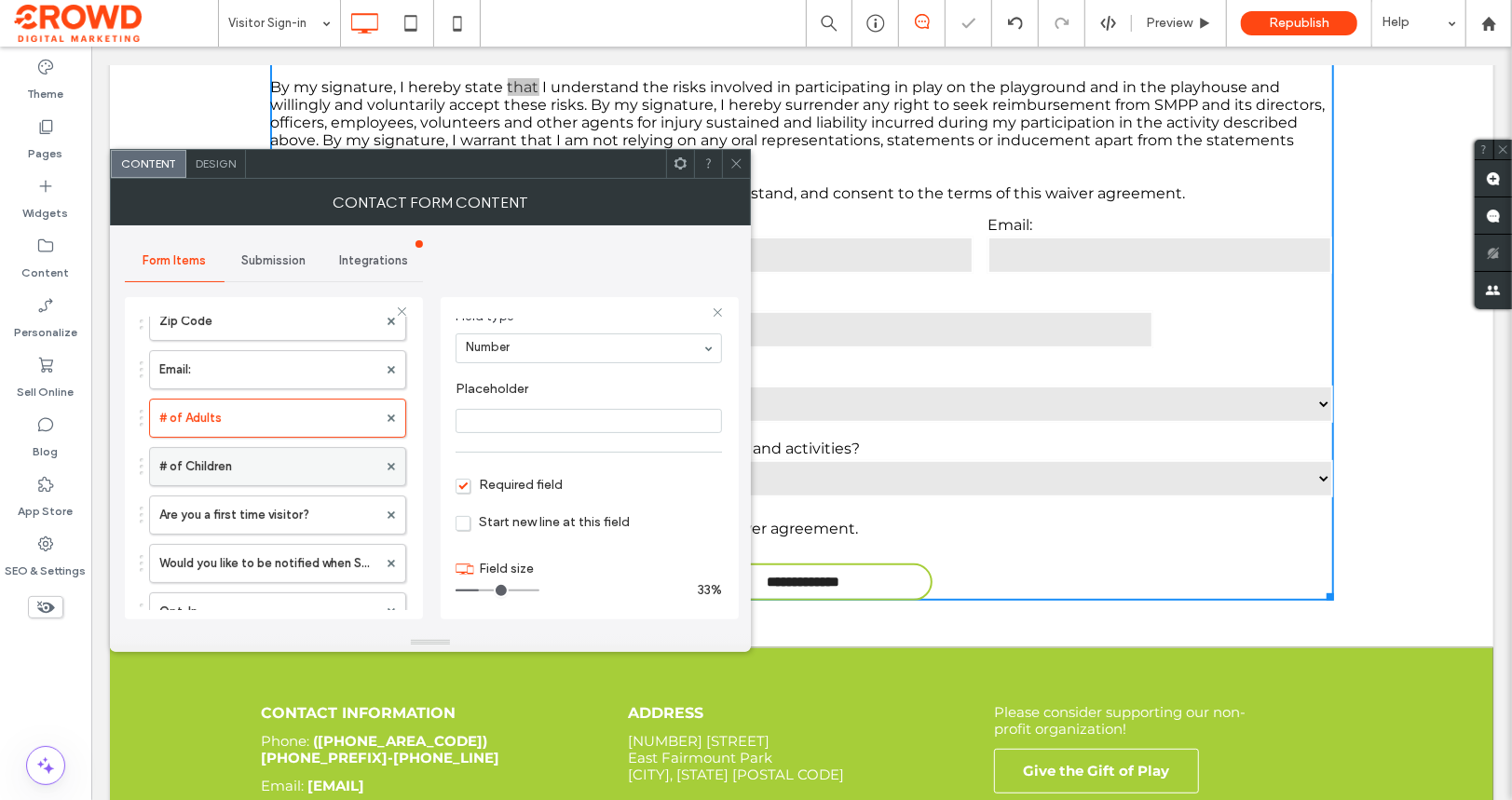 click on "# of Children" at bounding box center [268, 467] 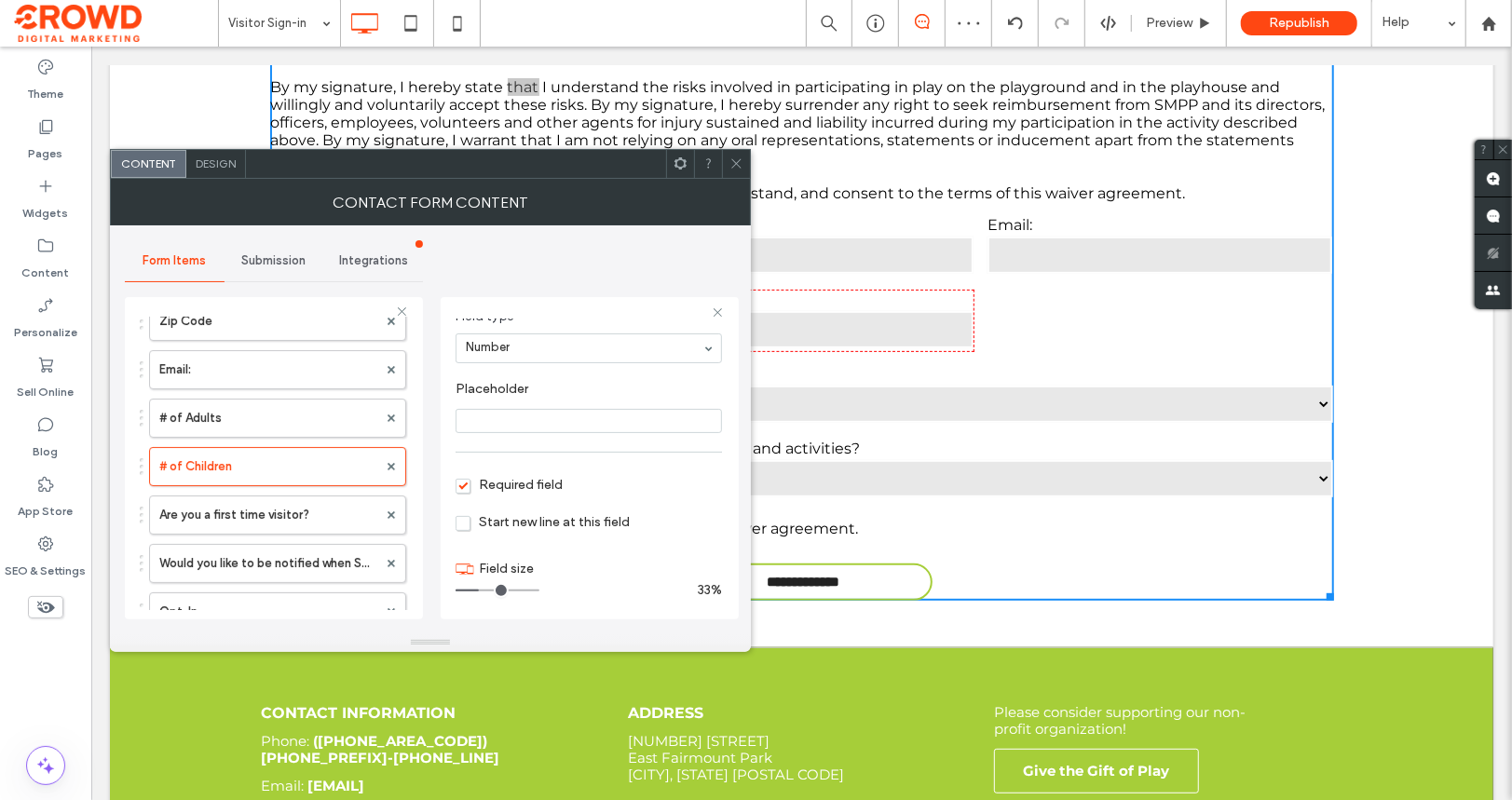 drag, startPoint x: 494, startPoint y: 588, endPoint x: 482, endPoint y: 583, distance: 13 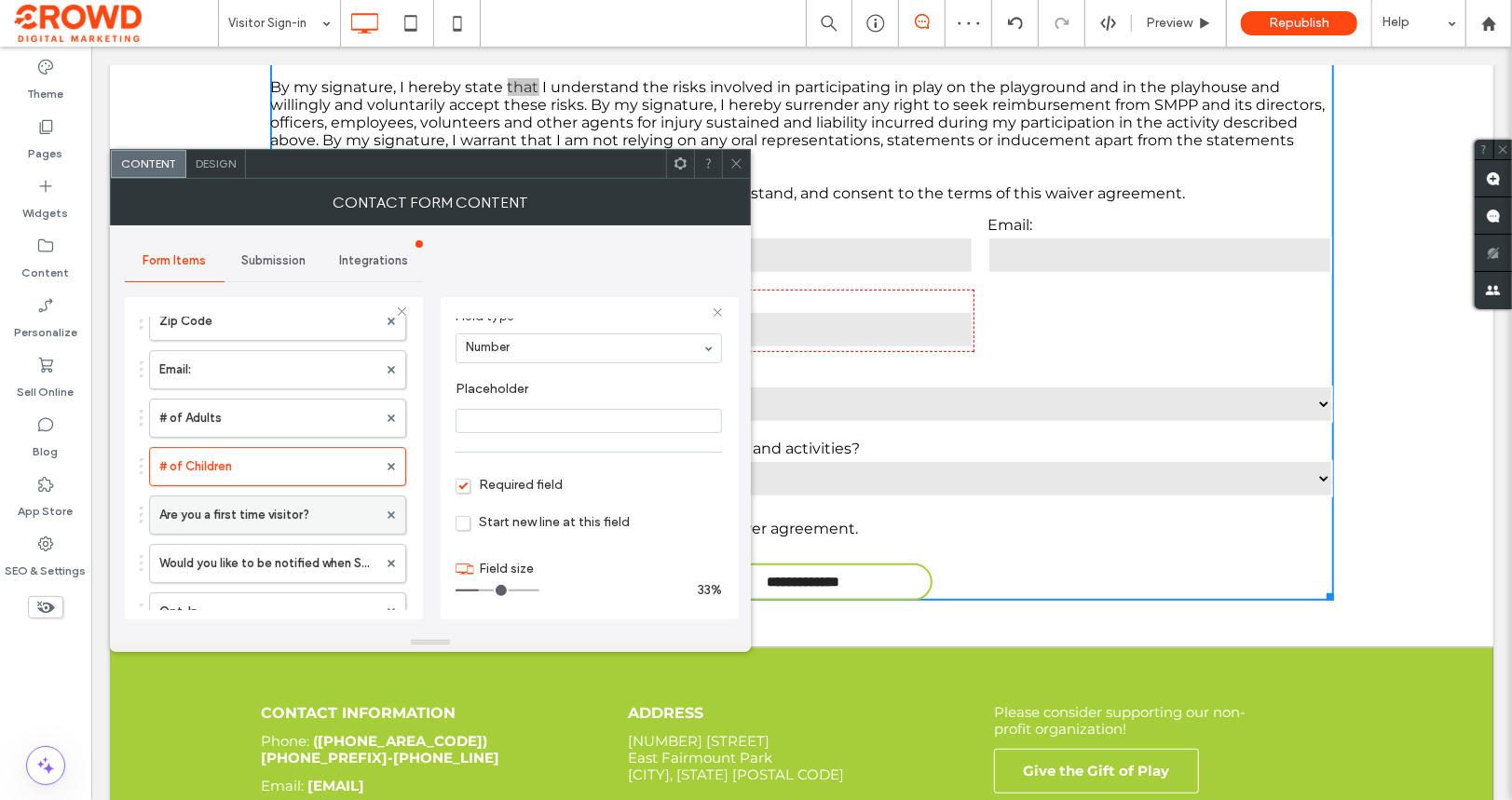 click on "Are you a first time visitor?" at bounding box center (268, 515) 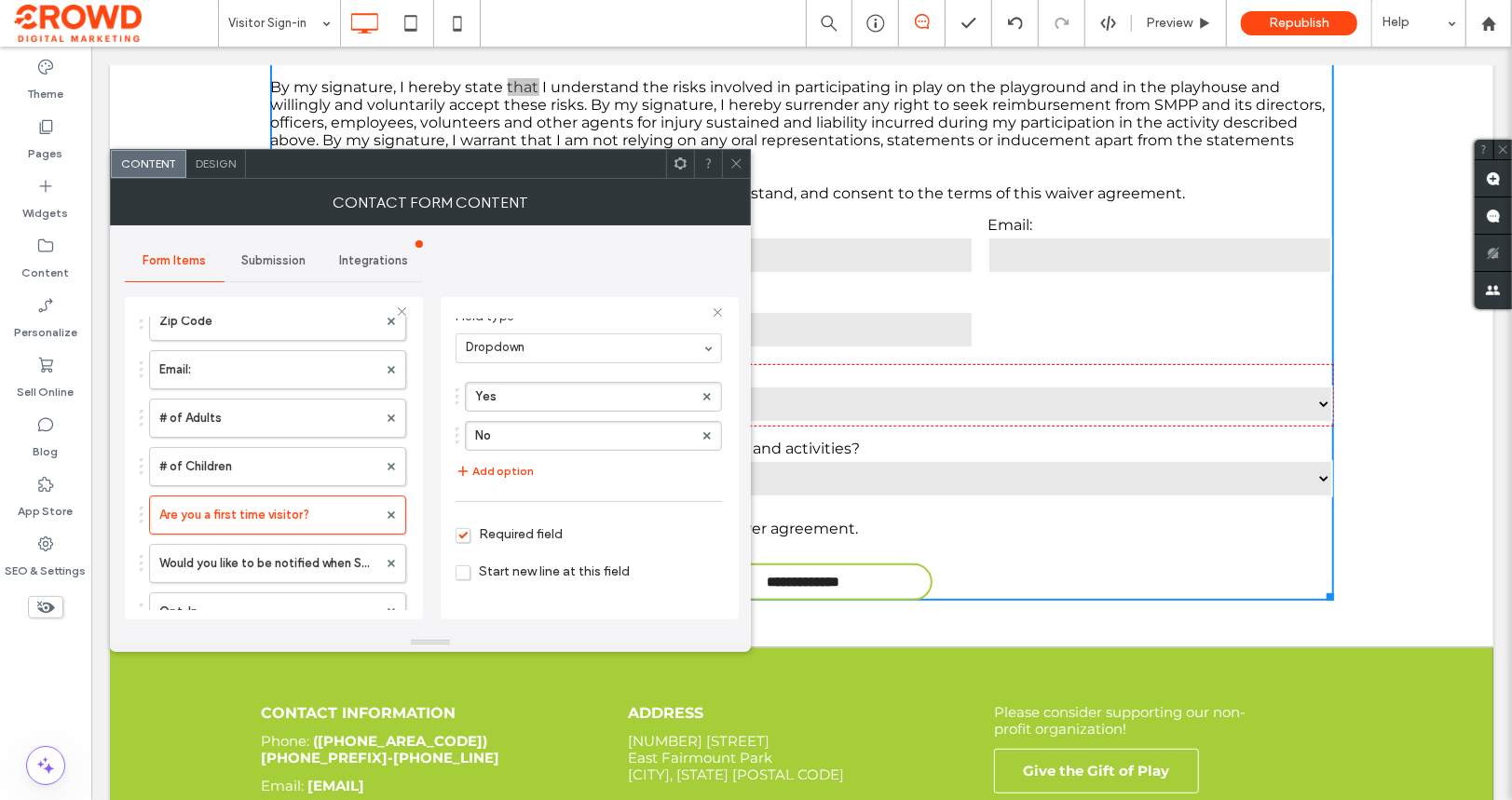 scroll, scrollTop: 170, scrollLeft: 0, axis: vertical 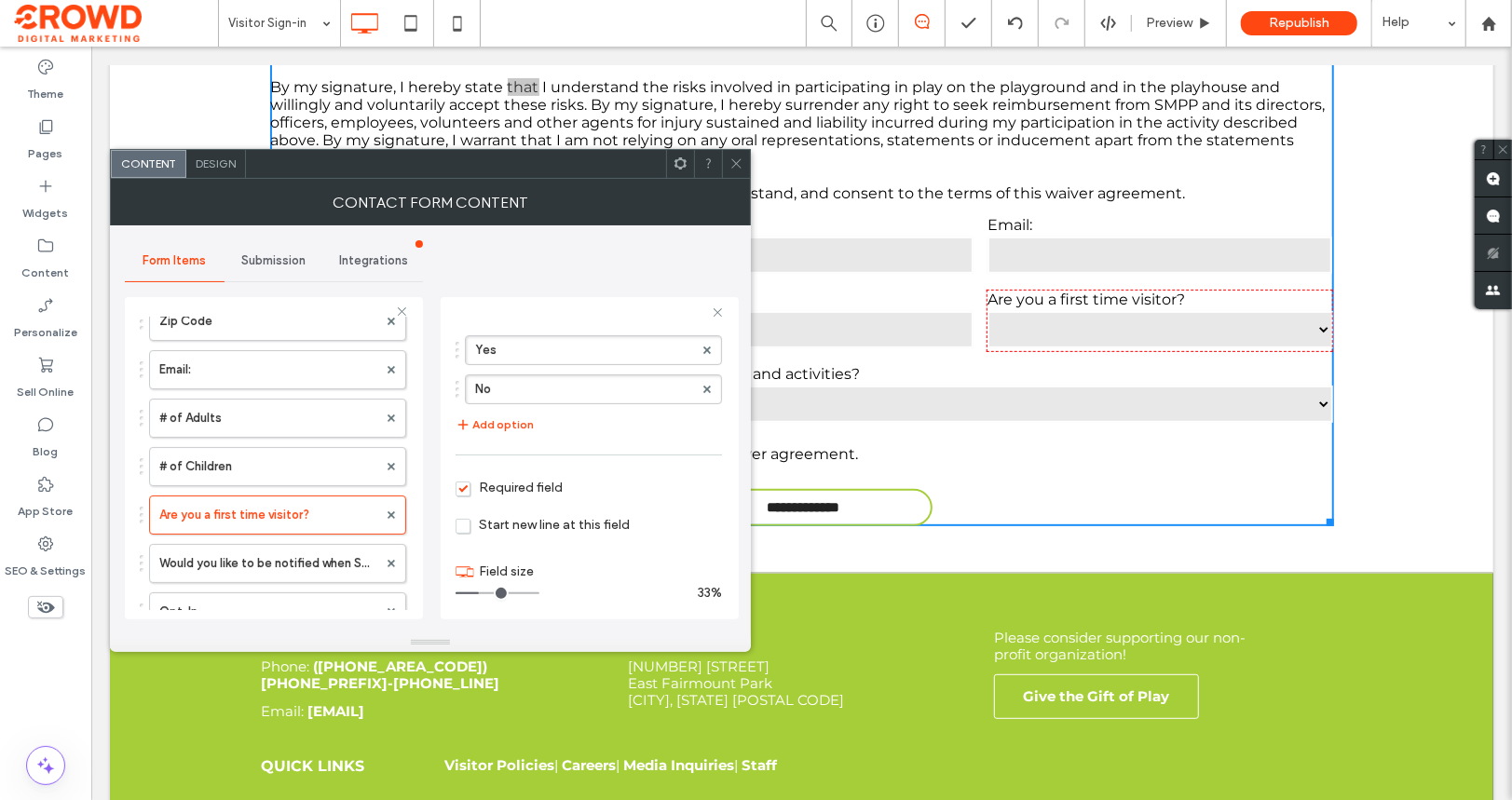 drag, startPoint x: 535, startPoint y: 589, endPoint x: 480, endPoint y: 574, distance: 57.00877 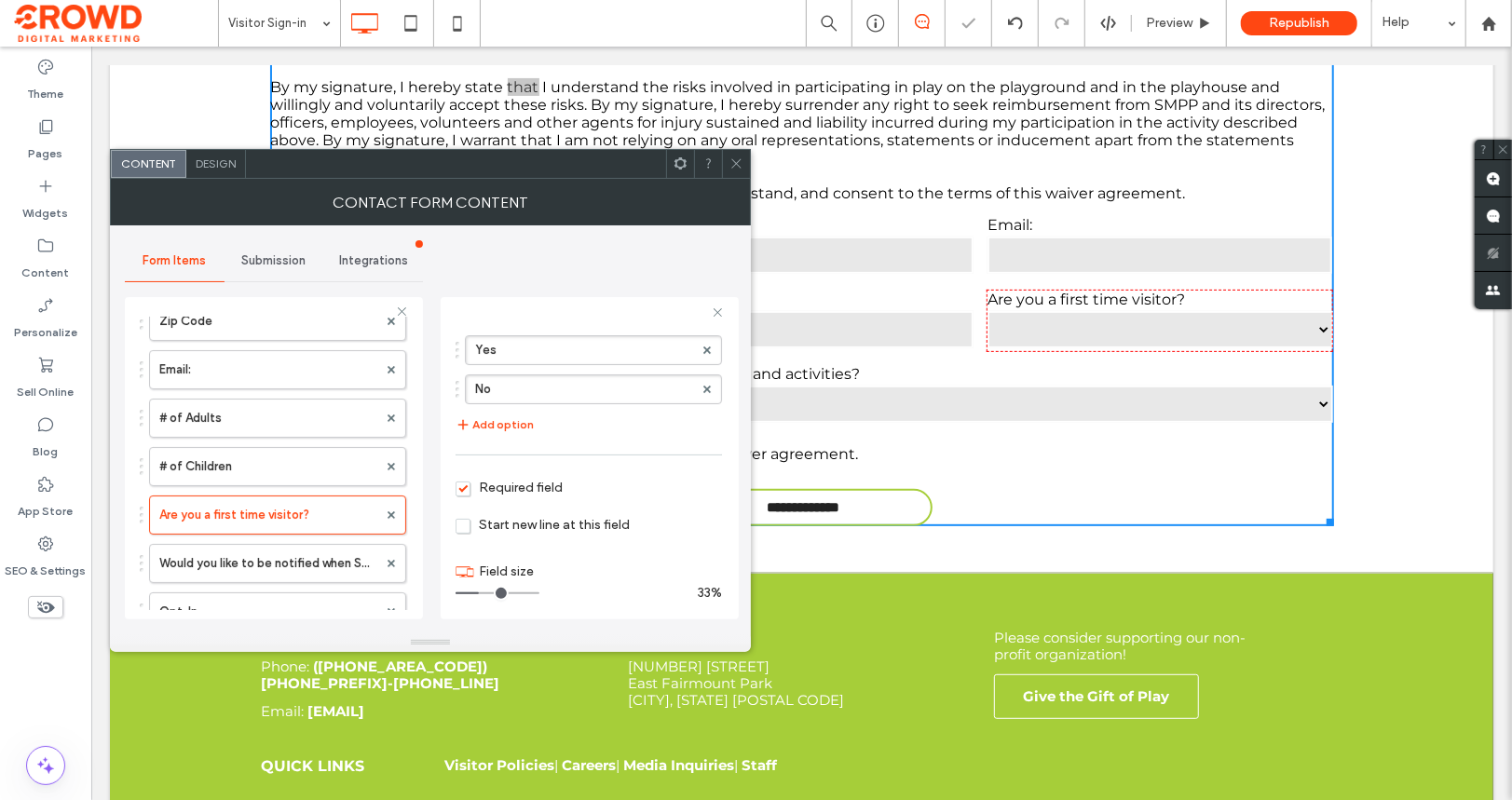 click 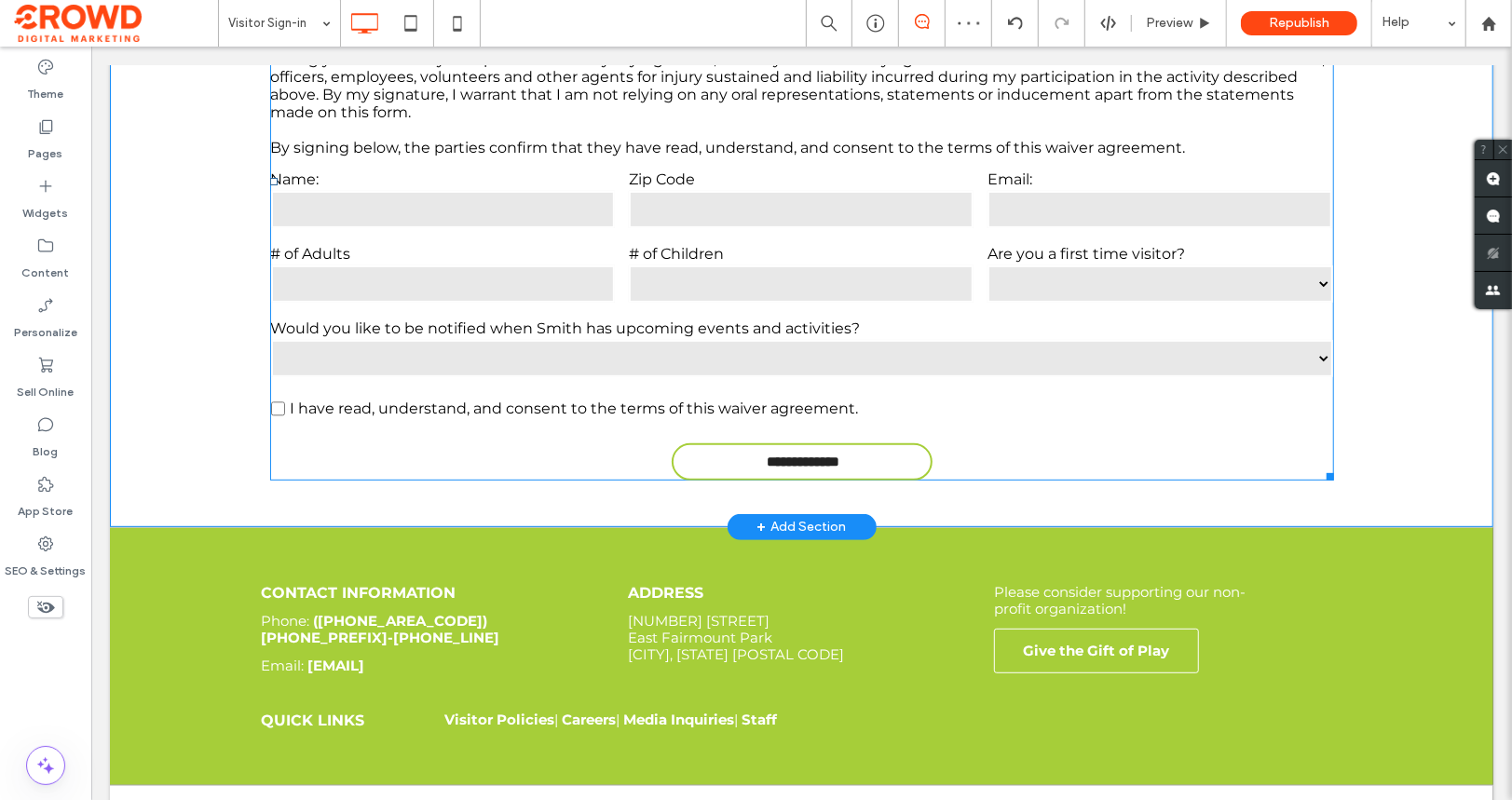 scroll, scrollTop: 367, scrollLeft: 0, axis: vertical 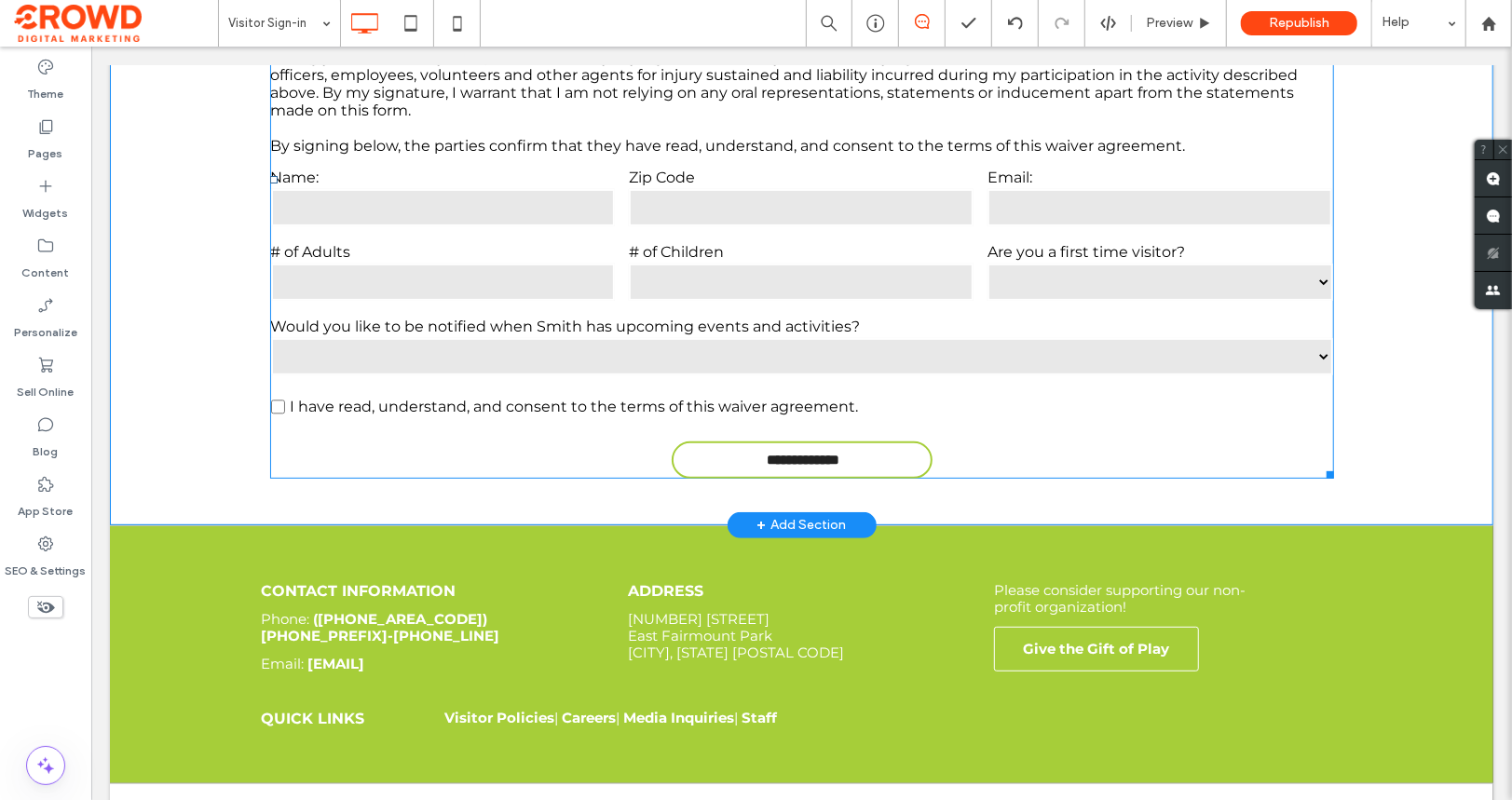 click on "# of Children" at bounding box center [800, 272] 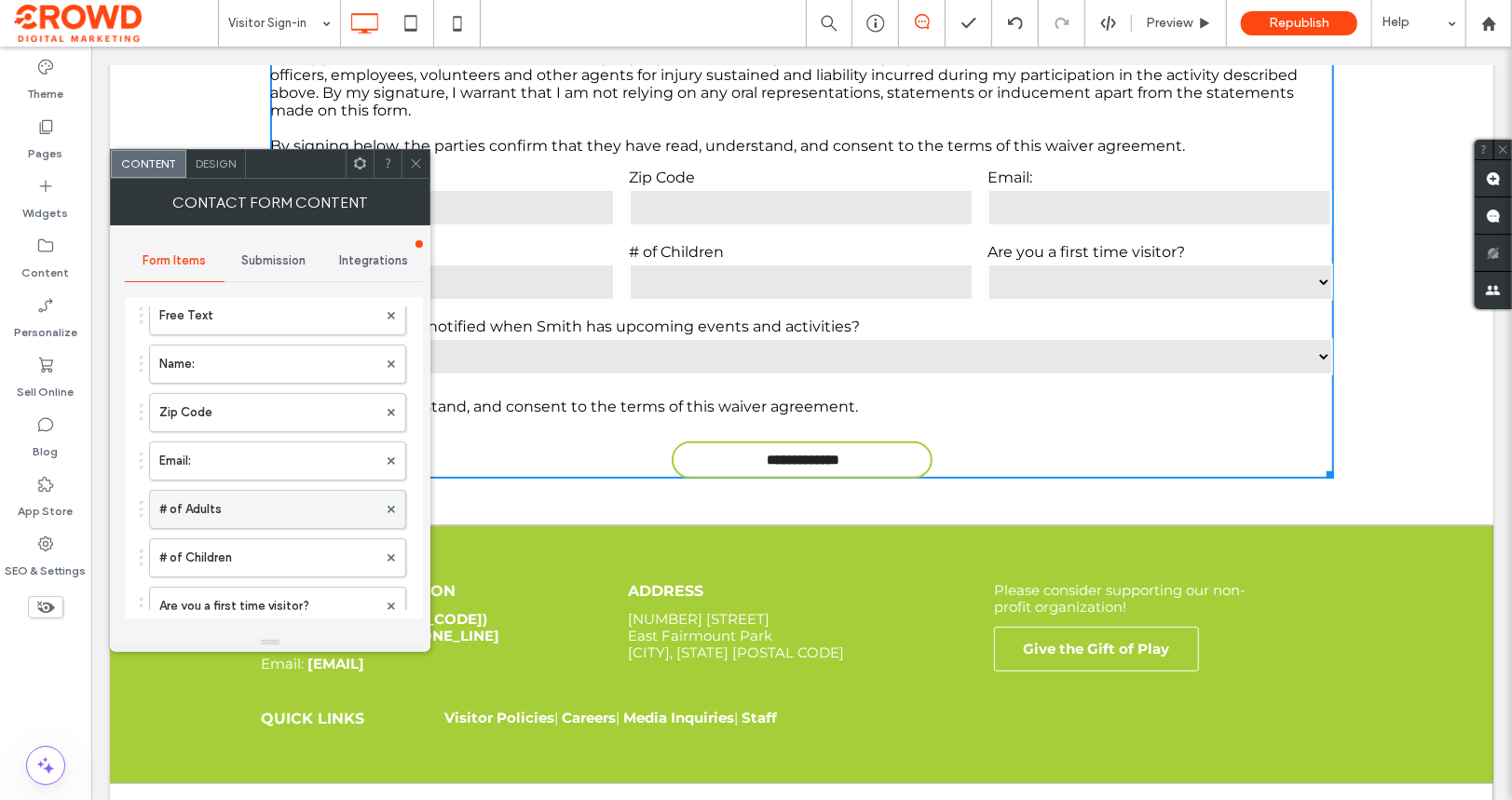 scroll, scrollTop: 89, scrollLeft: 0, axis: vertical 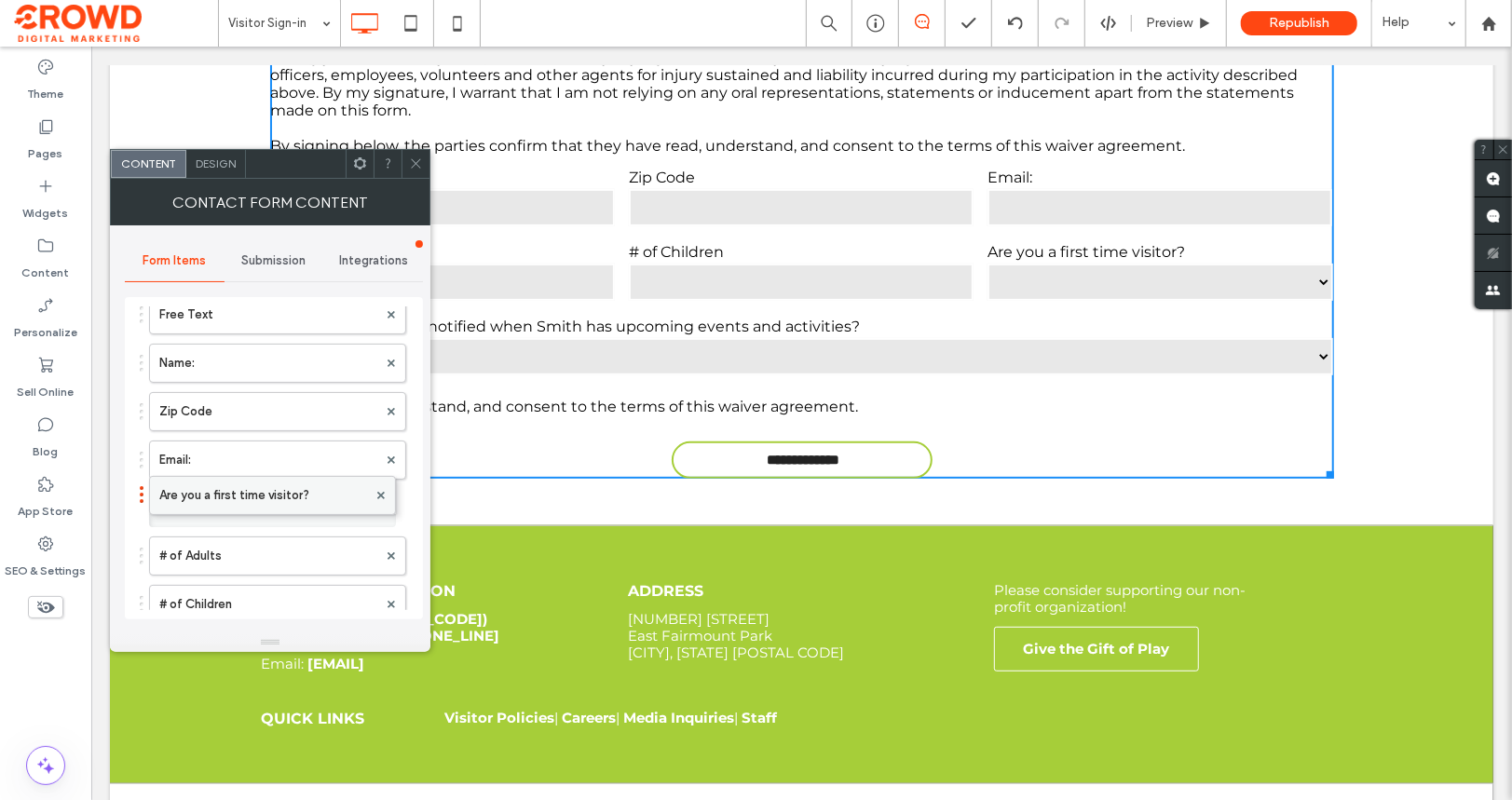 drag, startPoint x: 291, startPoint y: 588, endPoint x: 305, endPoint y: 473, distance: 115.84904 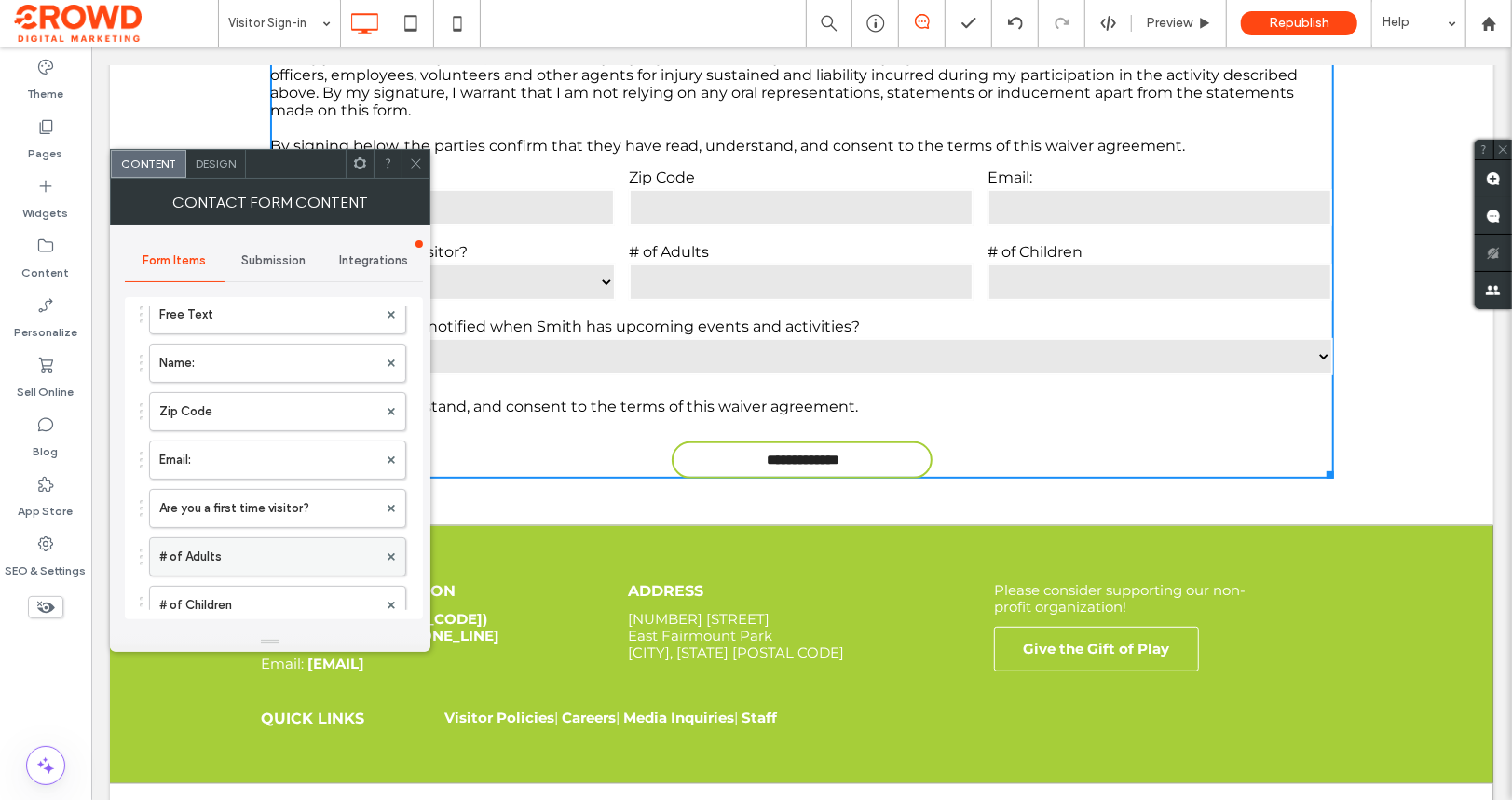 click on "# of Adults" at bounding box center [268, 557] 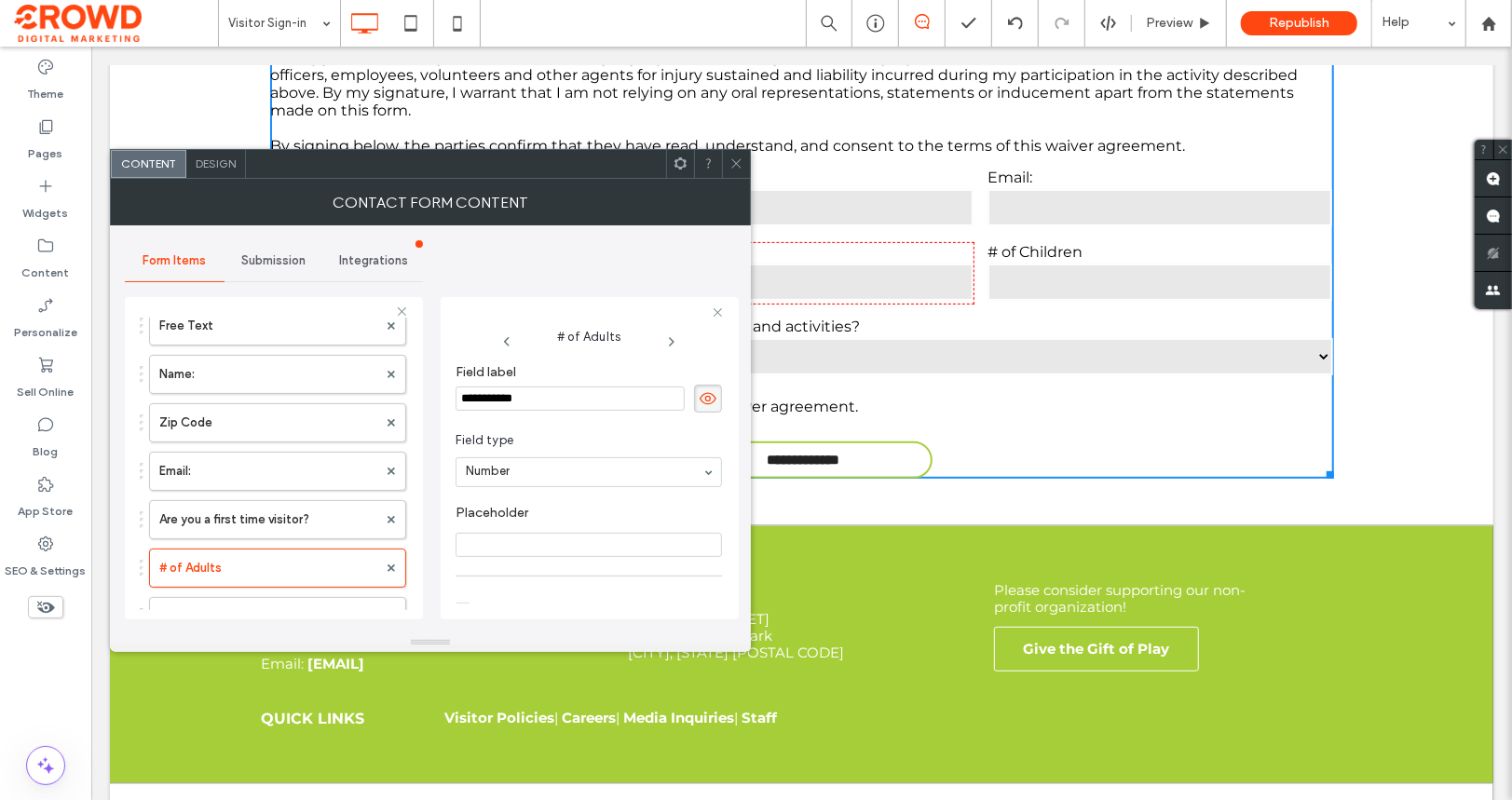 click on "**********" at bounding box center (570, 399) 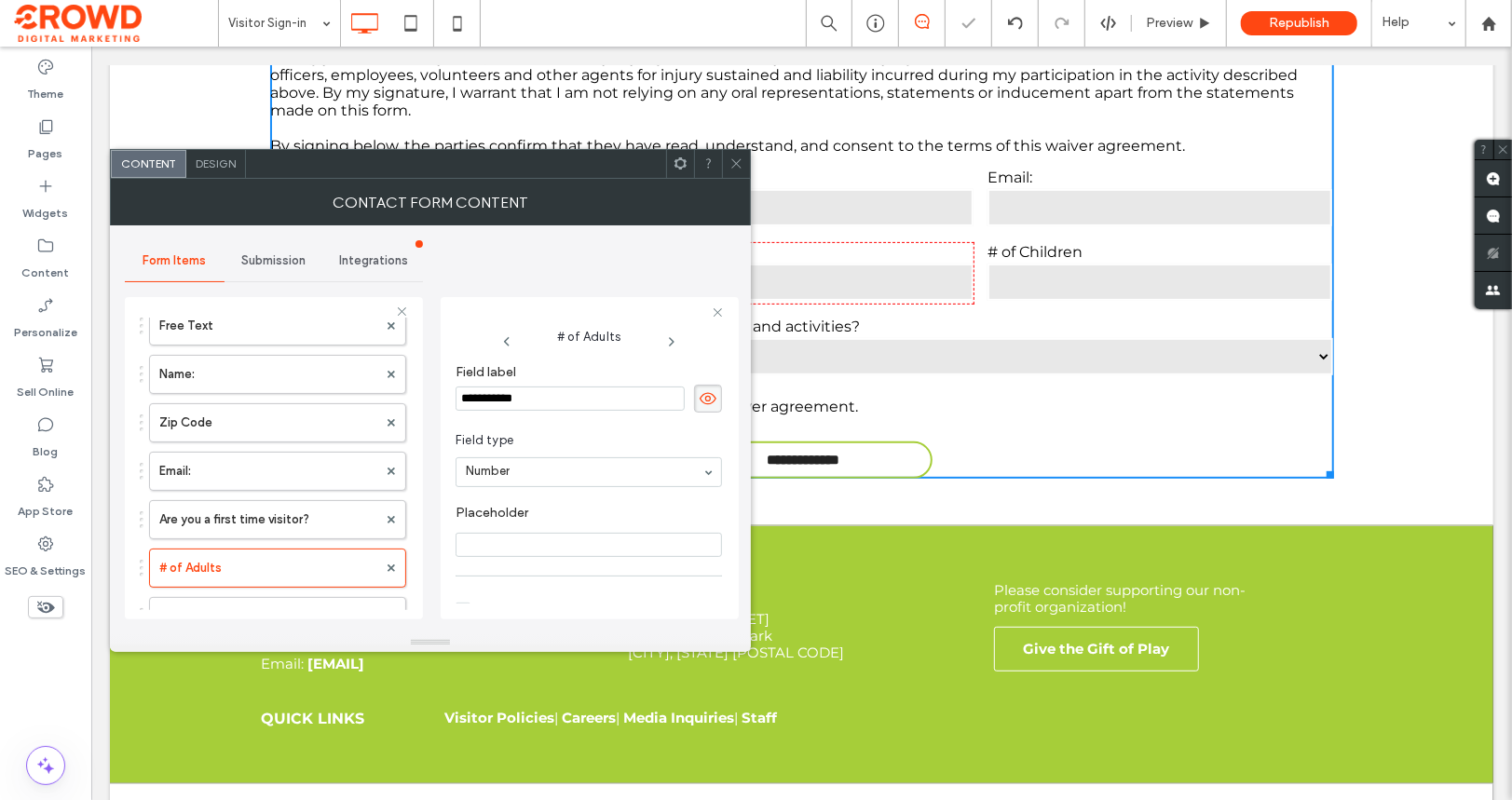 click 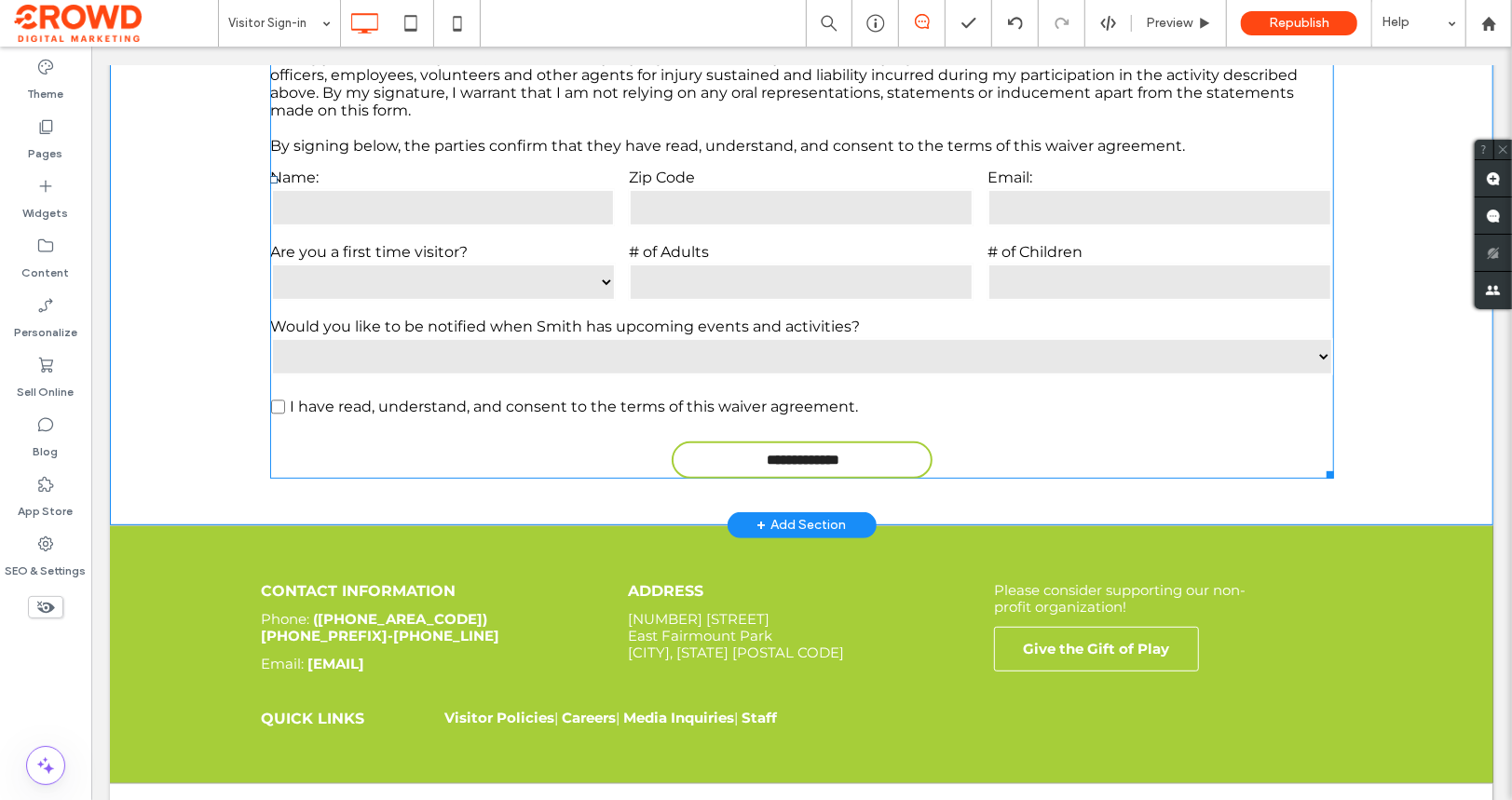 click on "# of Adults" at bounding box center [800, 251] 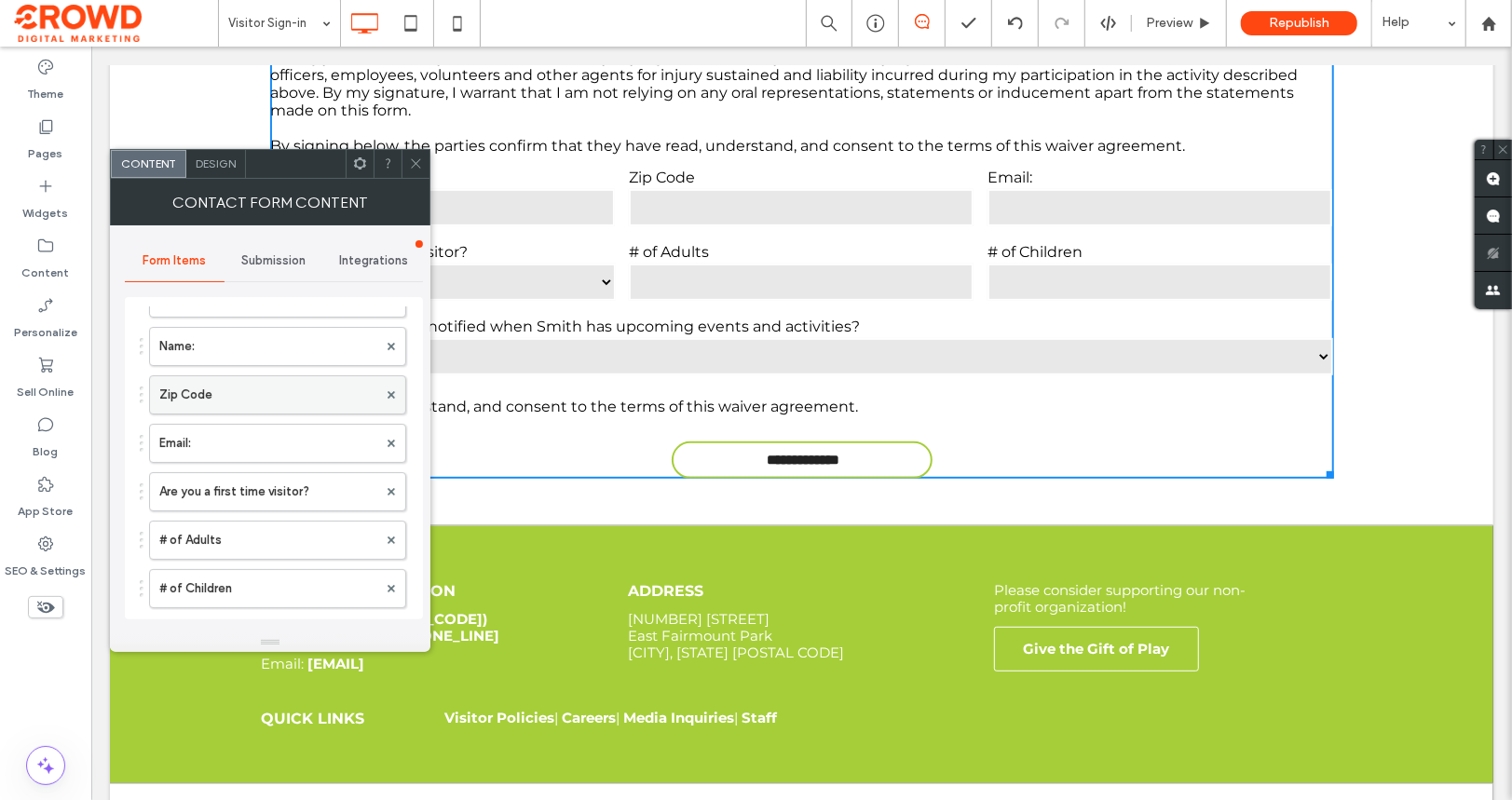 scroll, scrollTop: 109, scrollLeft: 0, axis: vertical 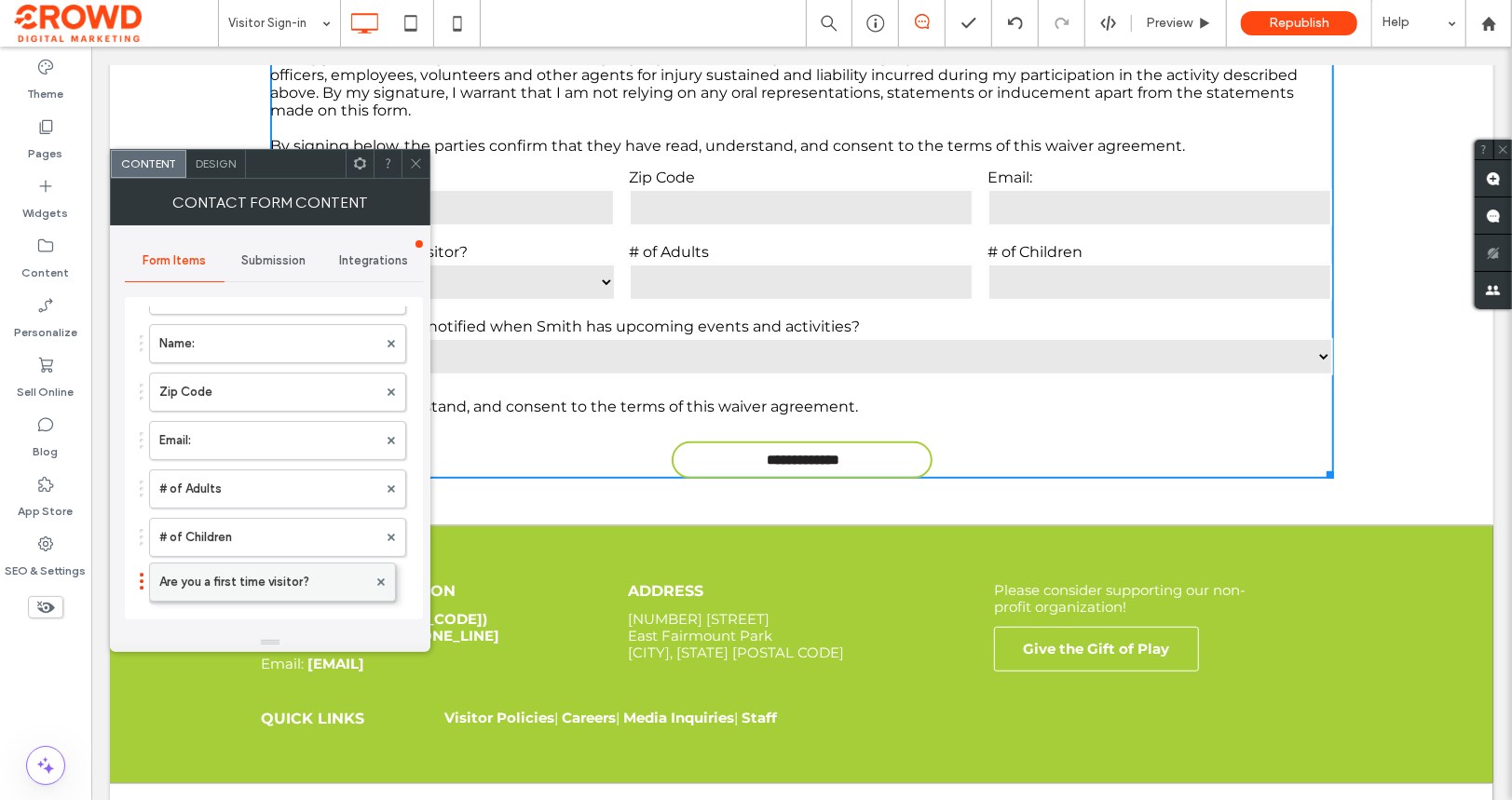 drag, startPoint x: 244, startPoint y: 476, endPoint x: 254, endPoint y: 563, distance: 87.572827 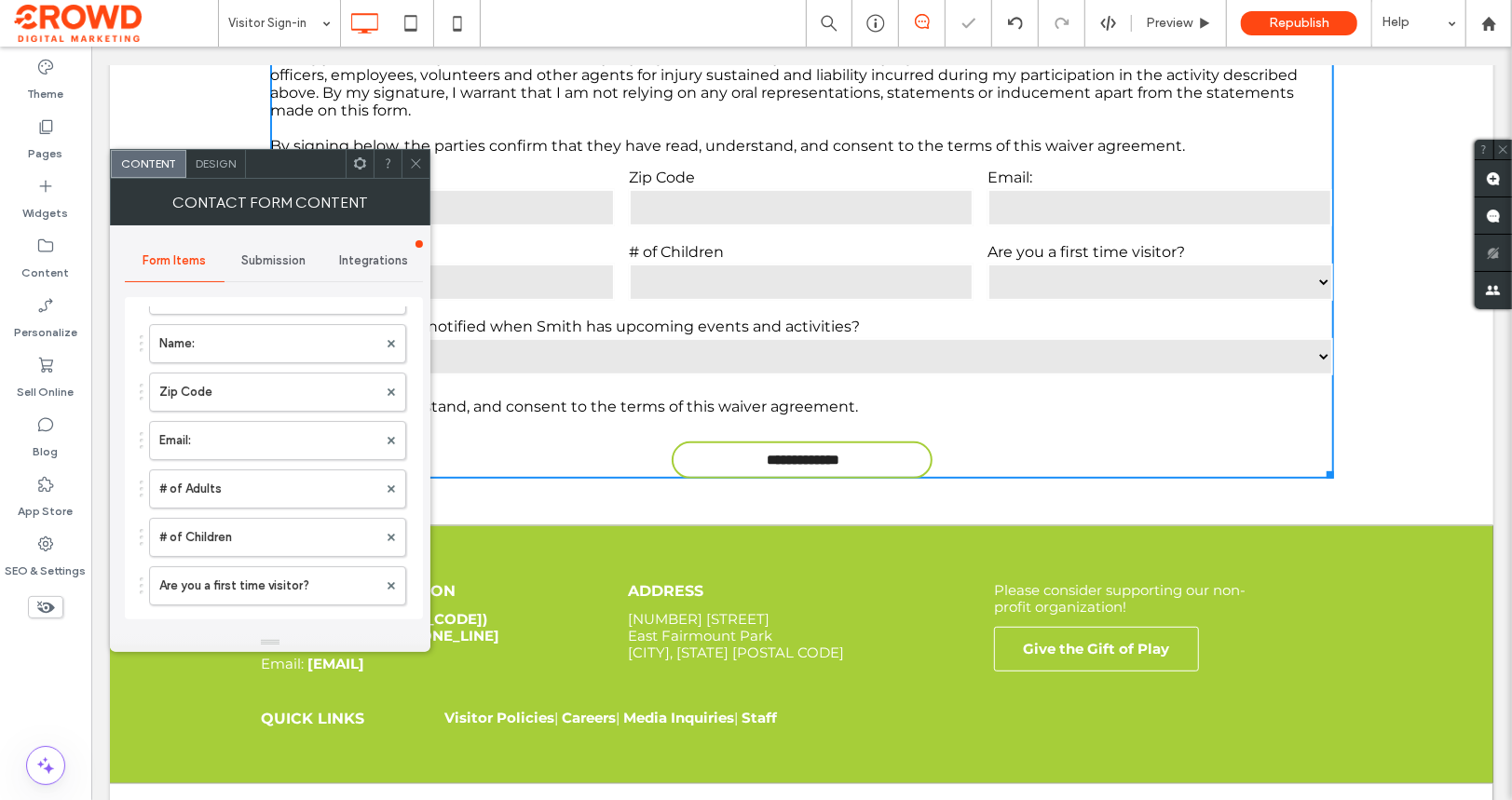 click 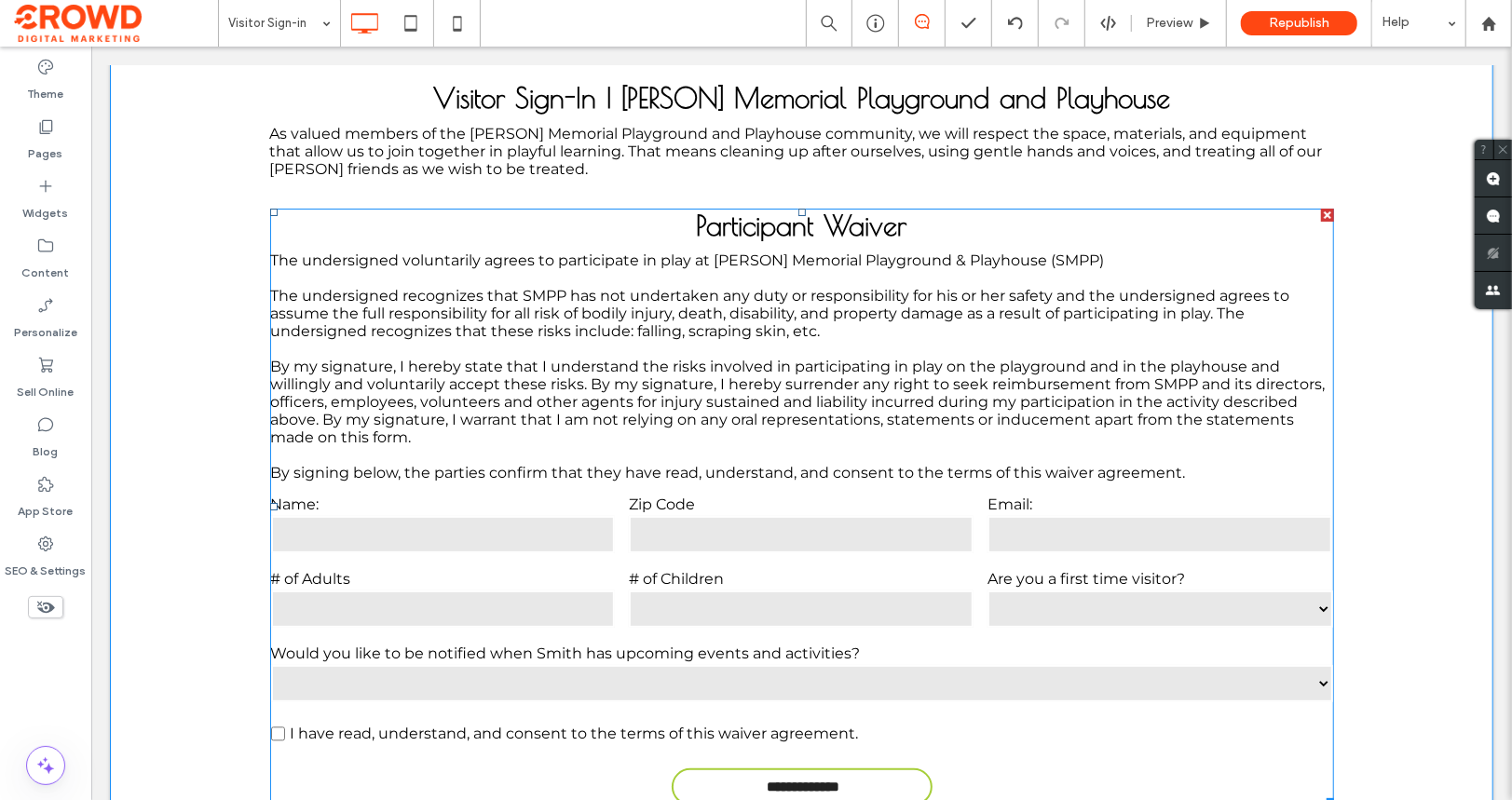 scroll, scrollTop: 44, scrollLeft: 0, axis: vertical 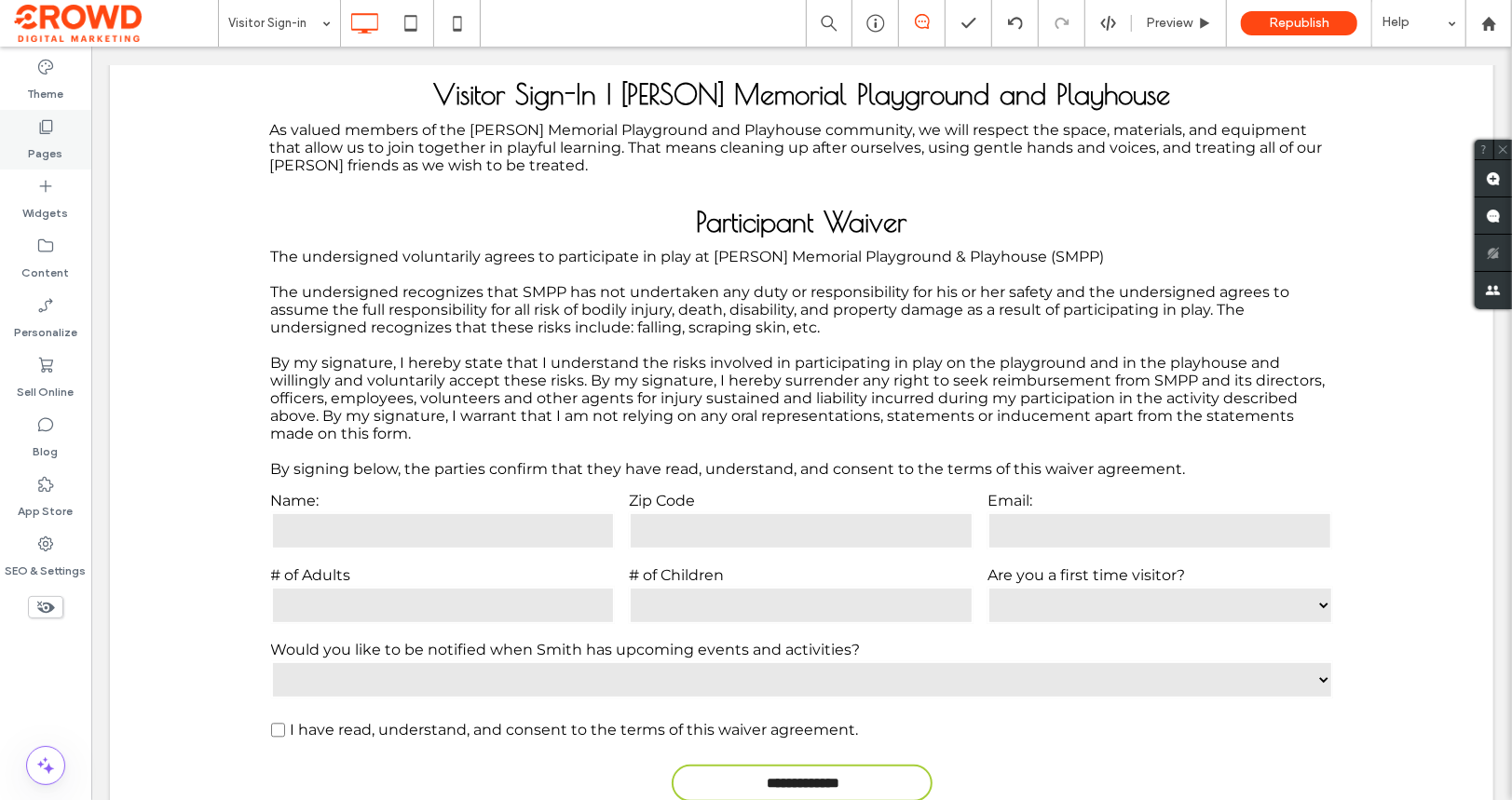 click on "Pages" at bounding box center [46, 140] 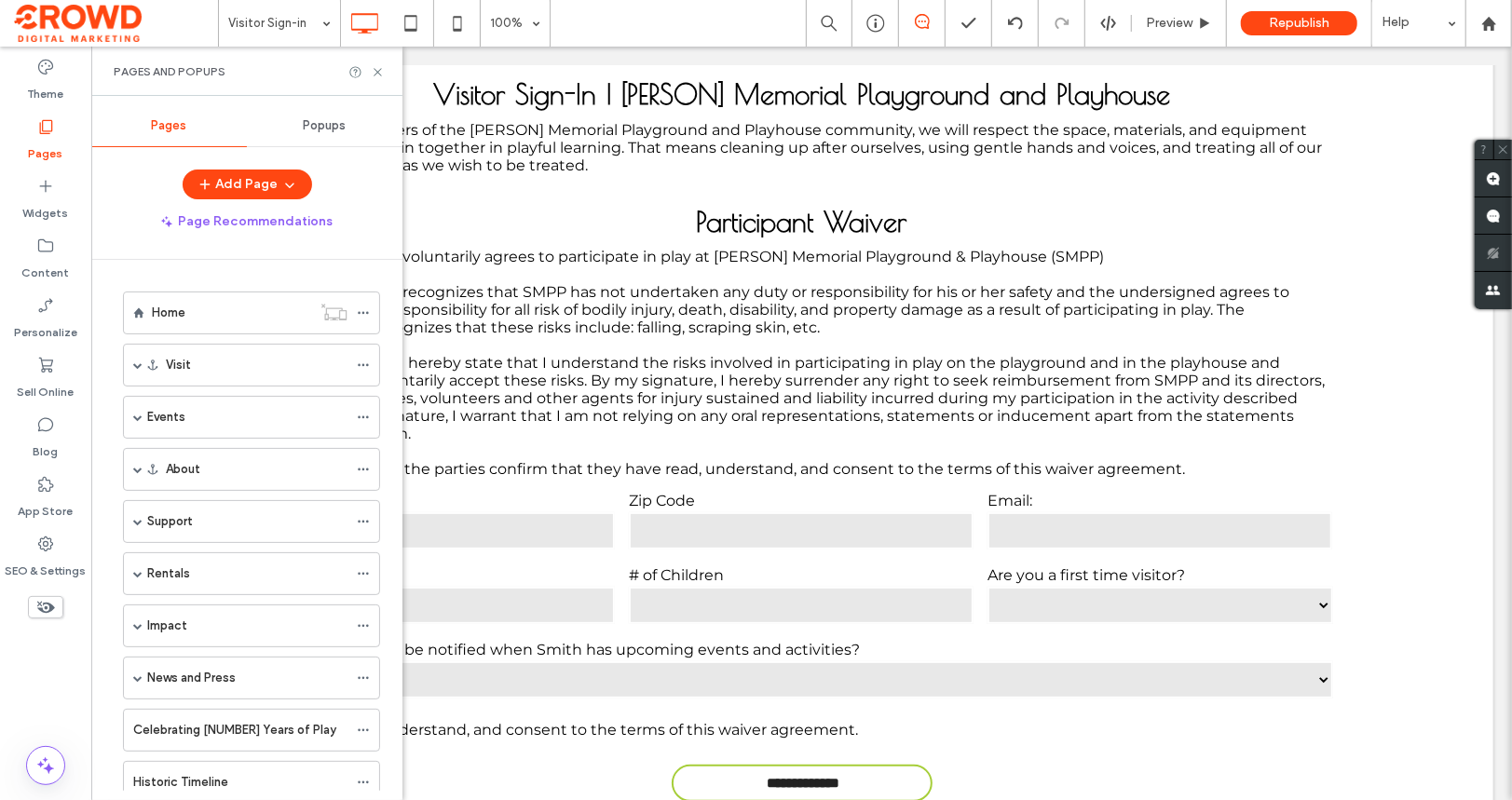 scroll, scrollTop: 306, scrollLeft: 0, axis: vertical 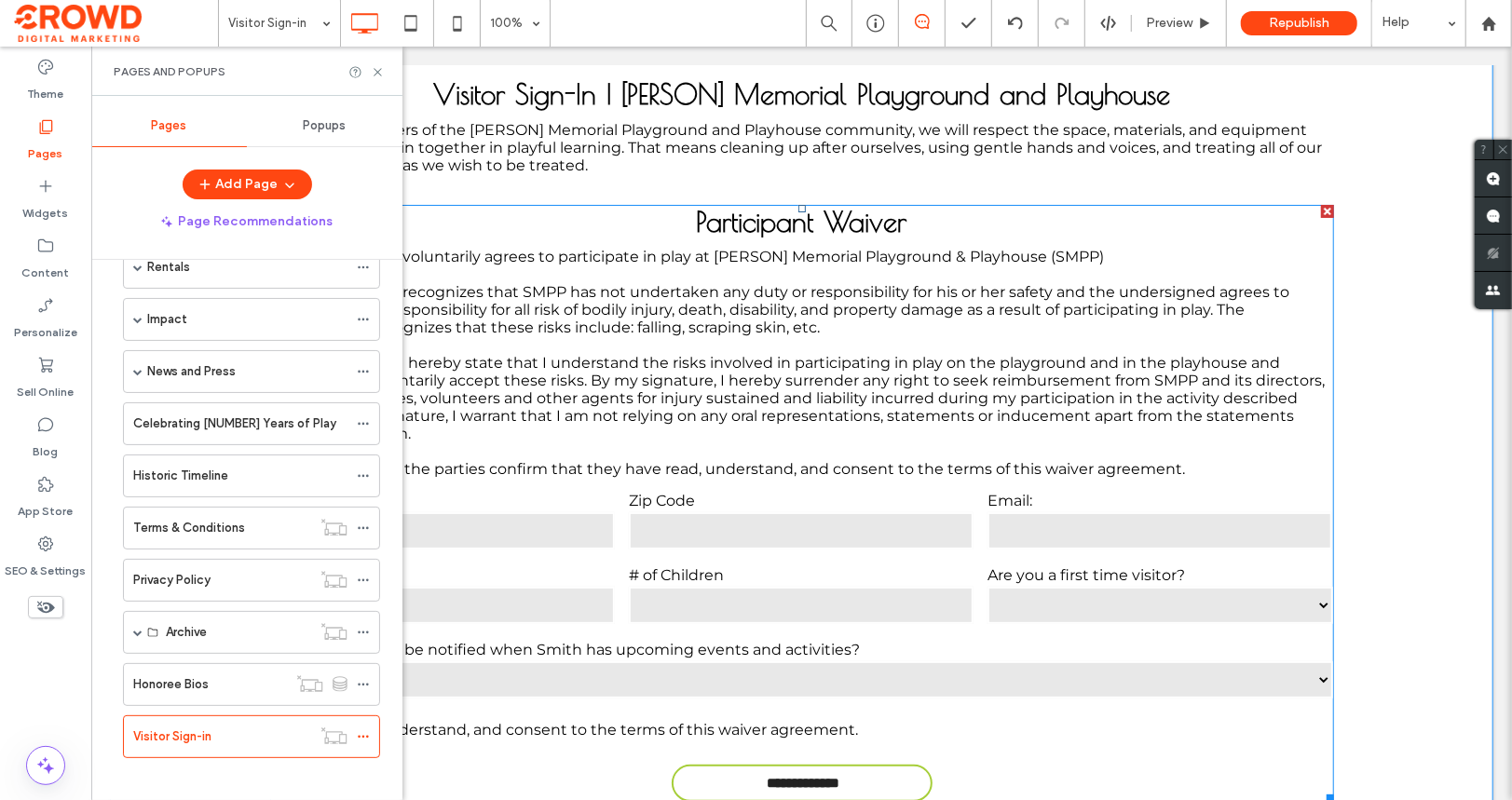 click on "By signing below, the parties confirm that they have read, understand, and consent to the terms of this waiver agreement." at bounding box center [801, 468] 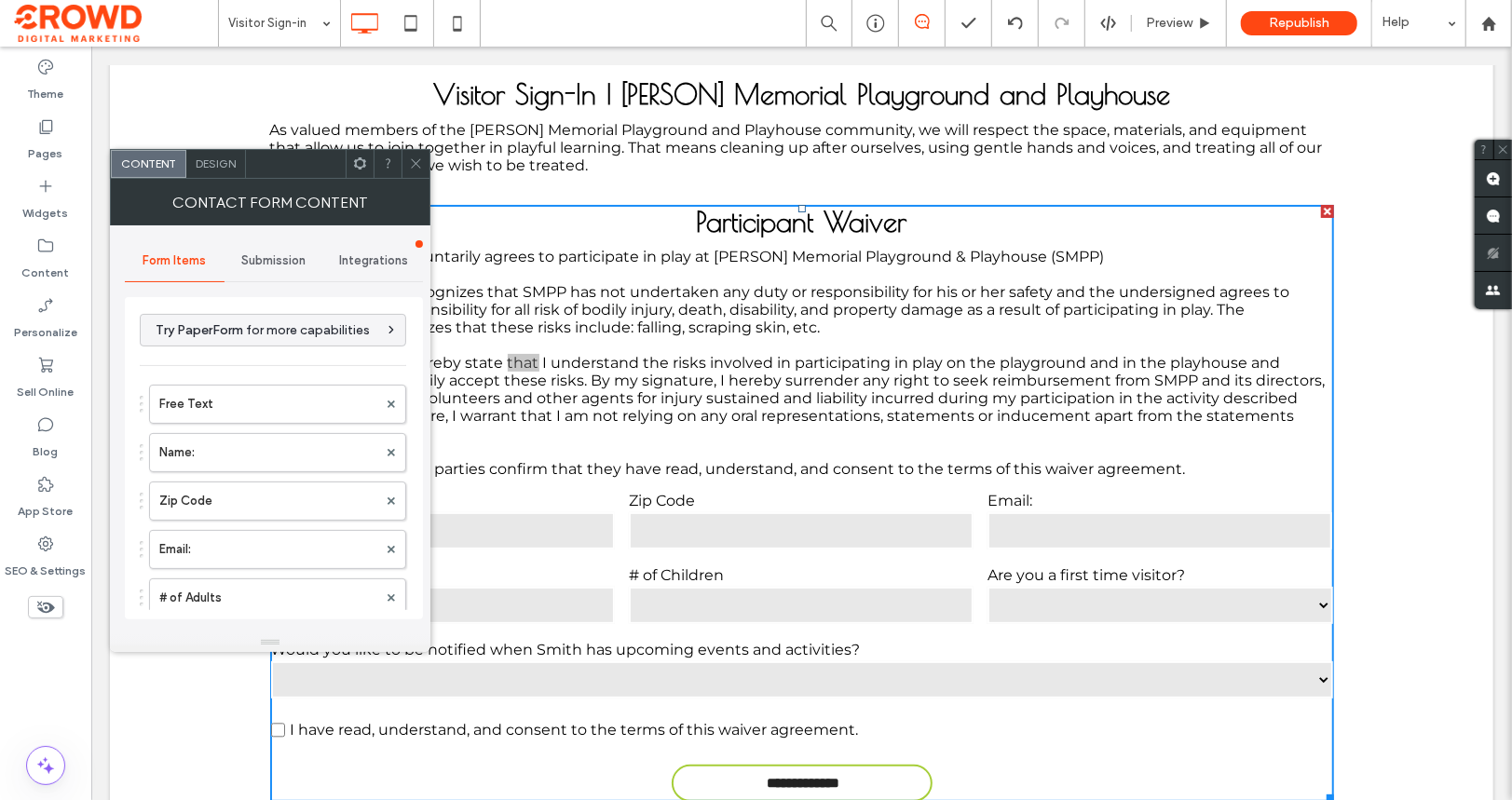 click on "Submission" at bounding box center [273, 261] 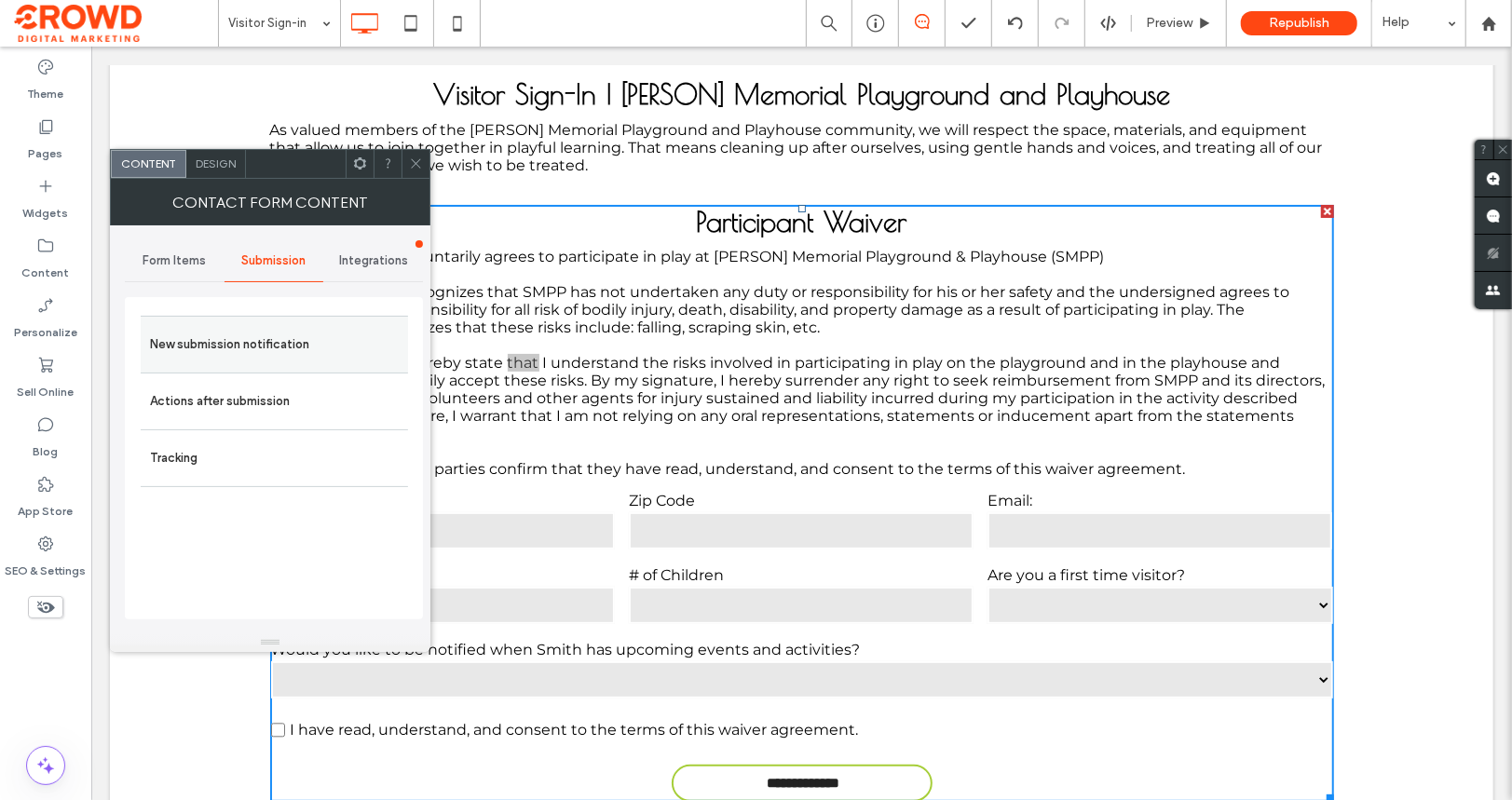 click on "New submission notification" at bounding box center [274, 345] 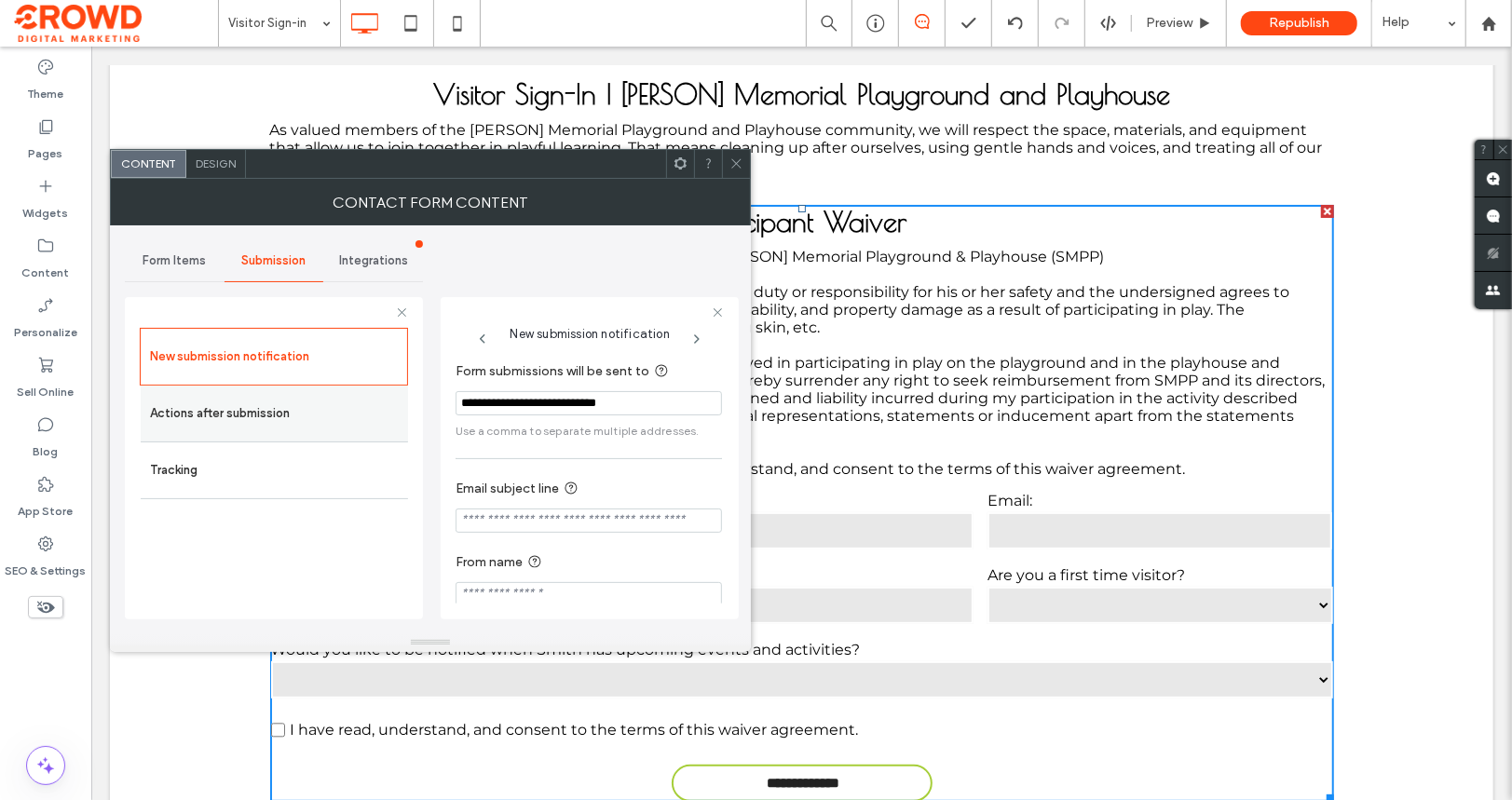 click on "Actions after submission" at bounding box center (274, 414) 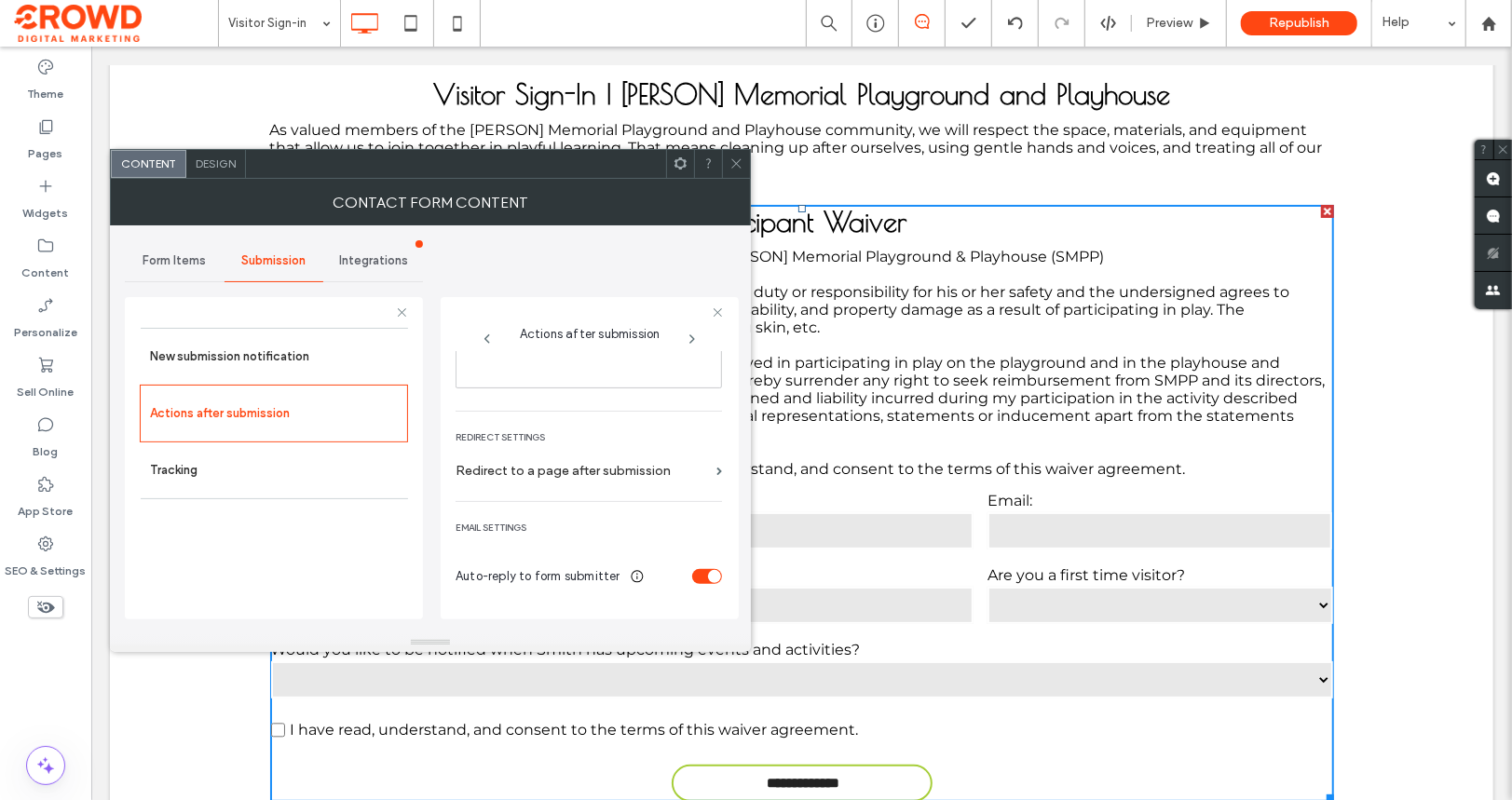 scroll, scrollTop: 336, scrollLeft: 0, axis: vertical 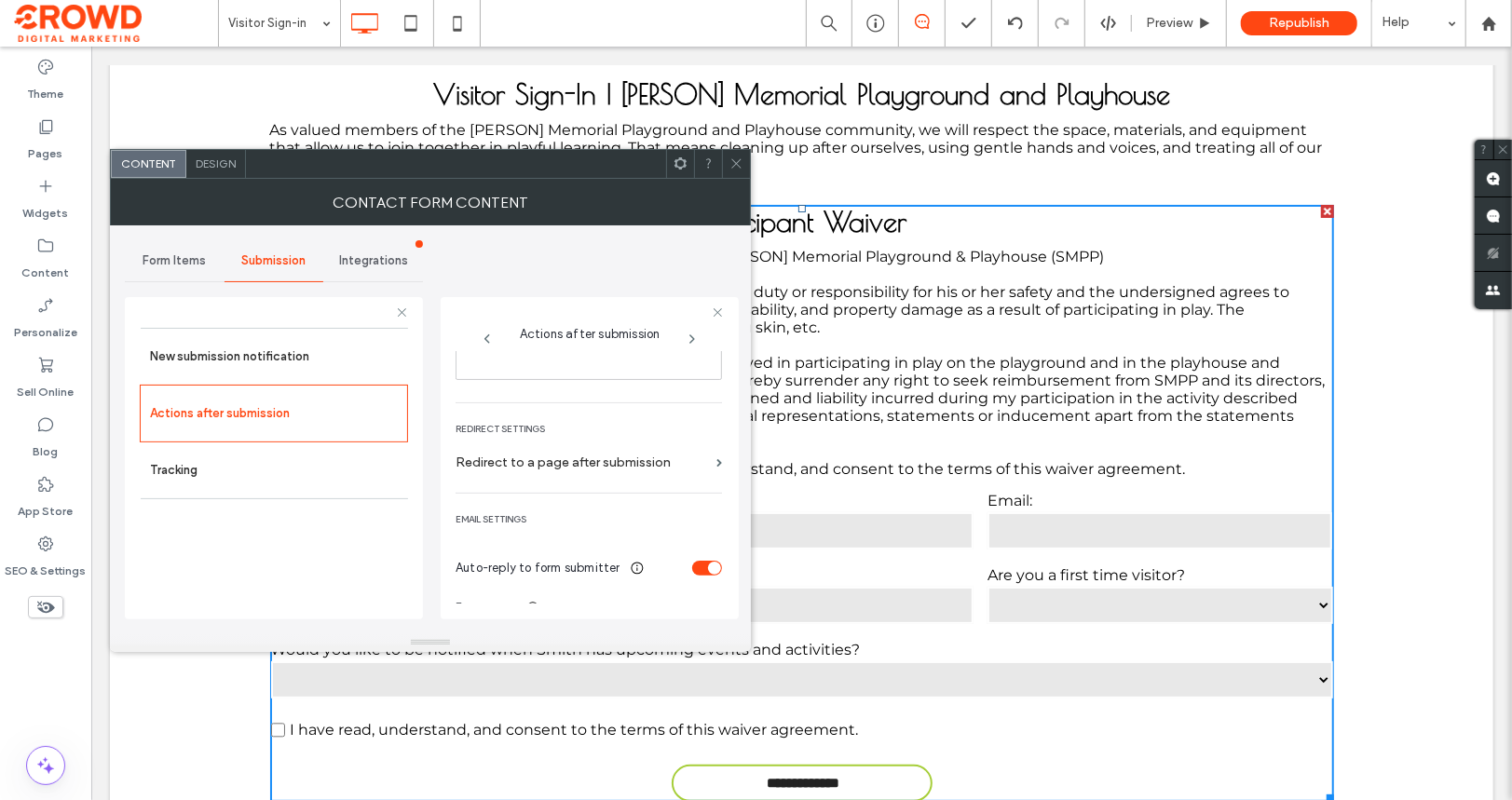 click on "Redirect to a page after submission" at bounding box center [582, 463] 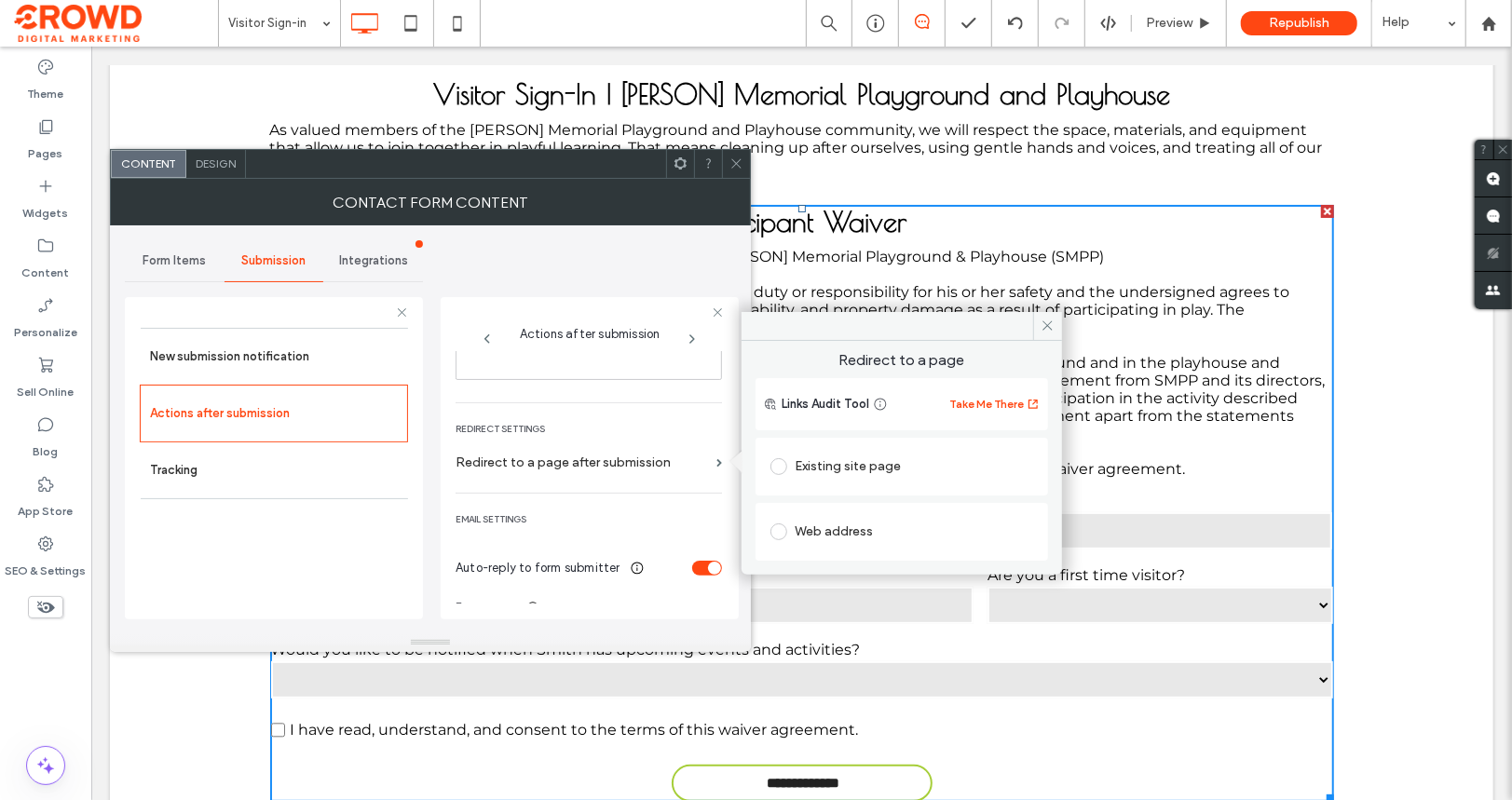 click on "Existing site page" at bounding box center (902, 467) 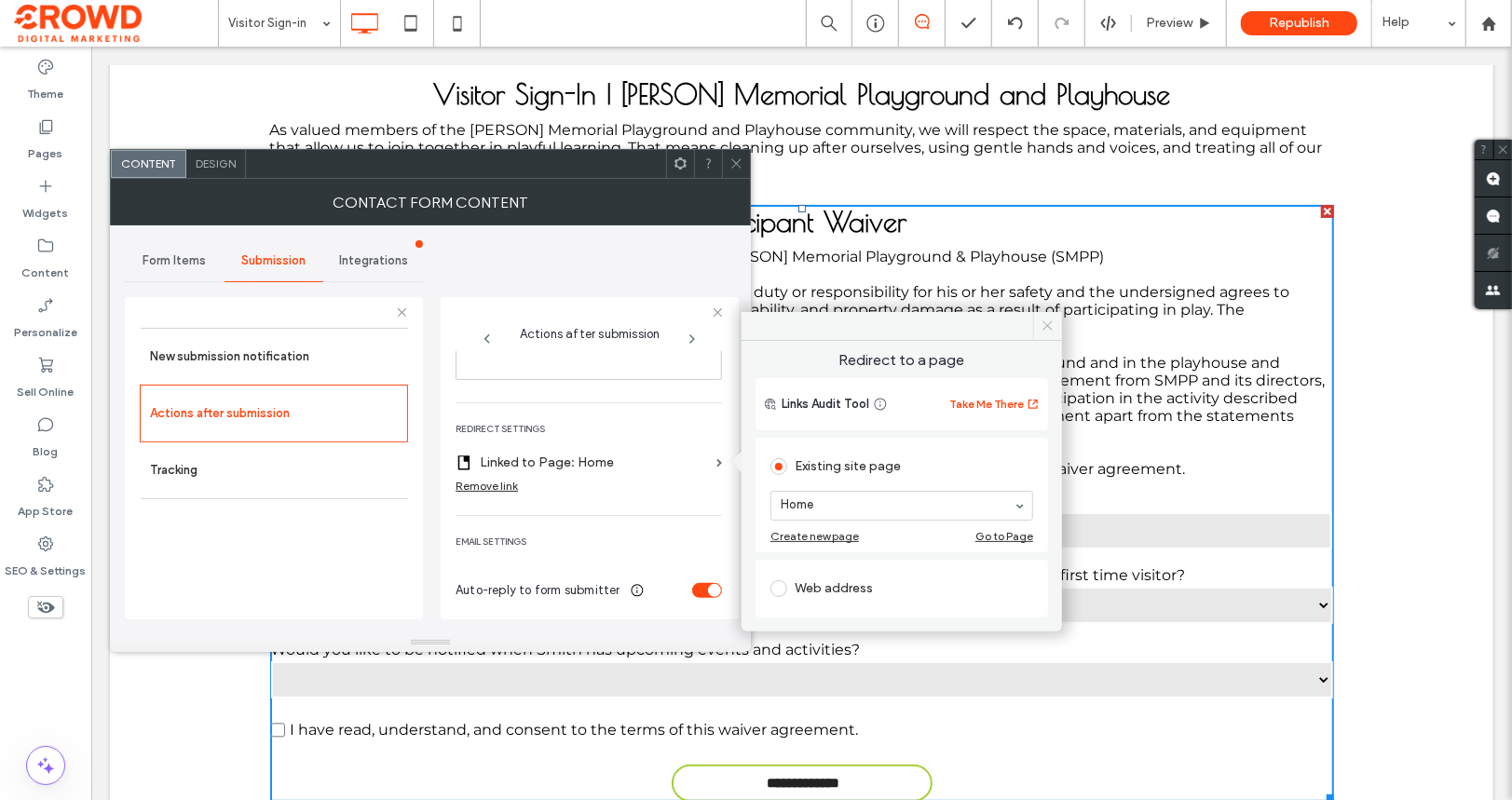 click 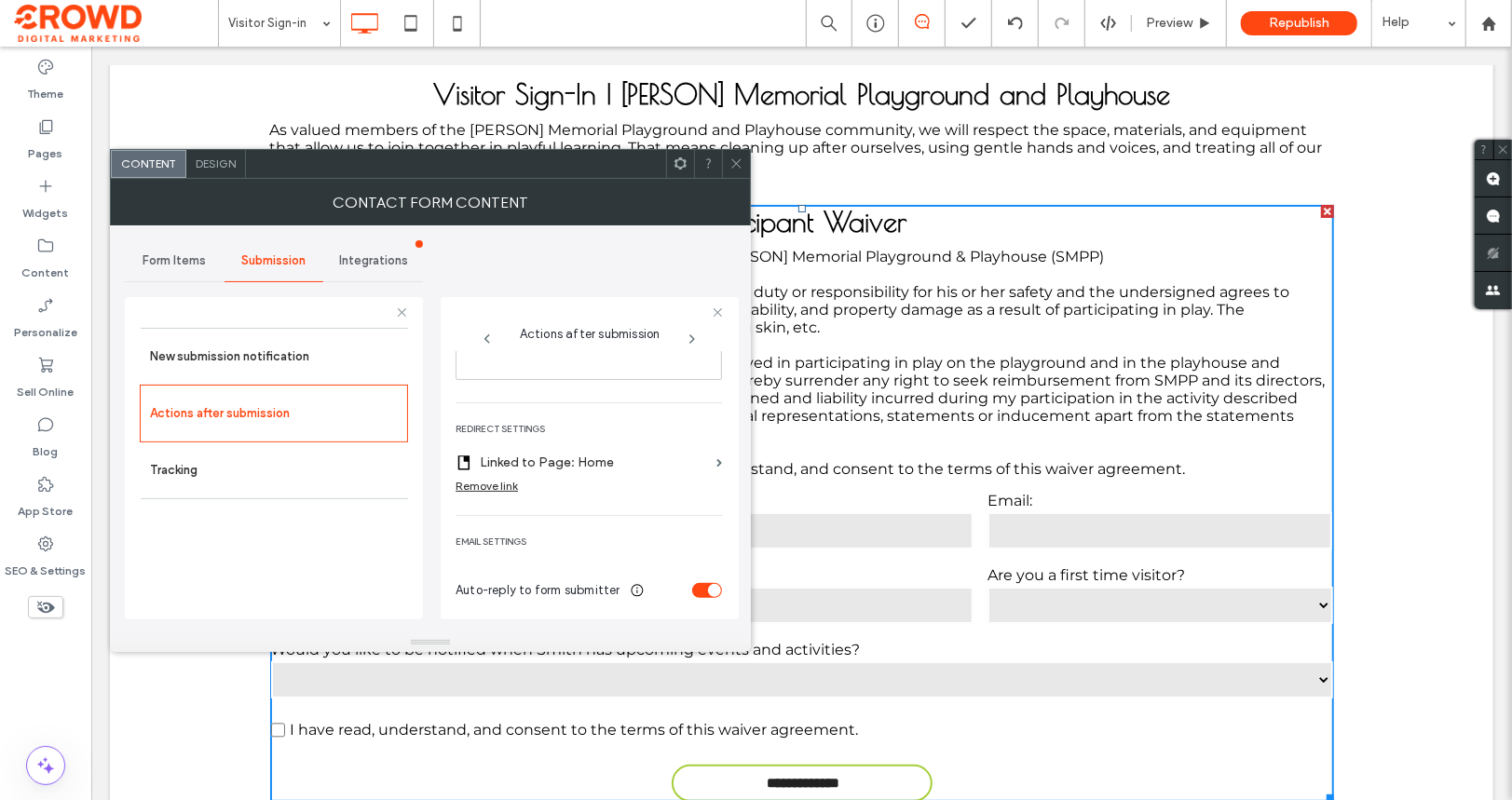 click at bounding box center (736, 164) 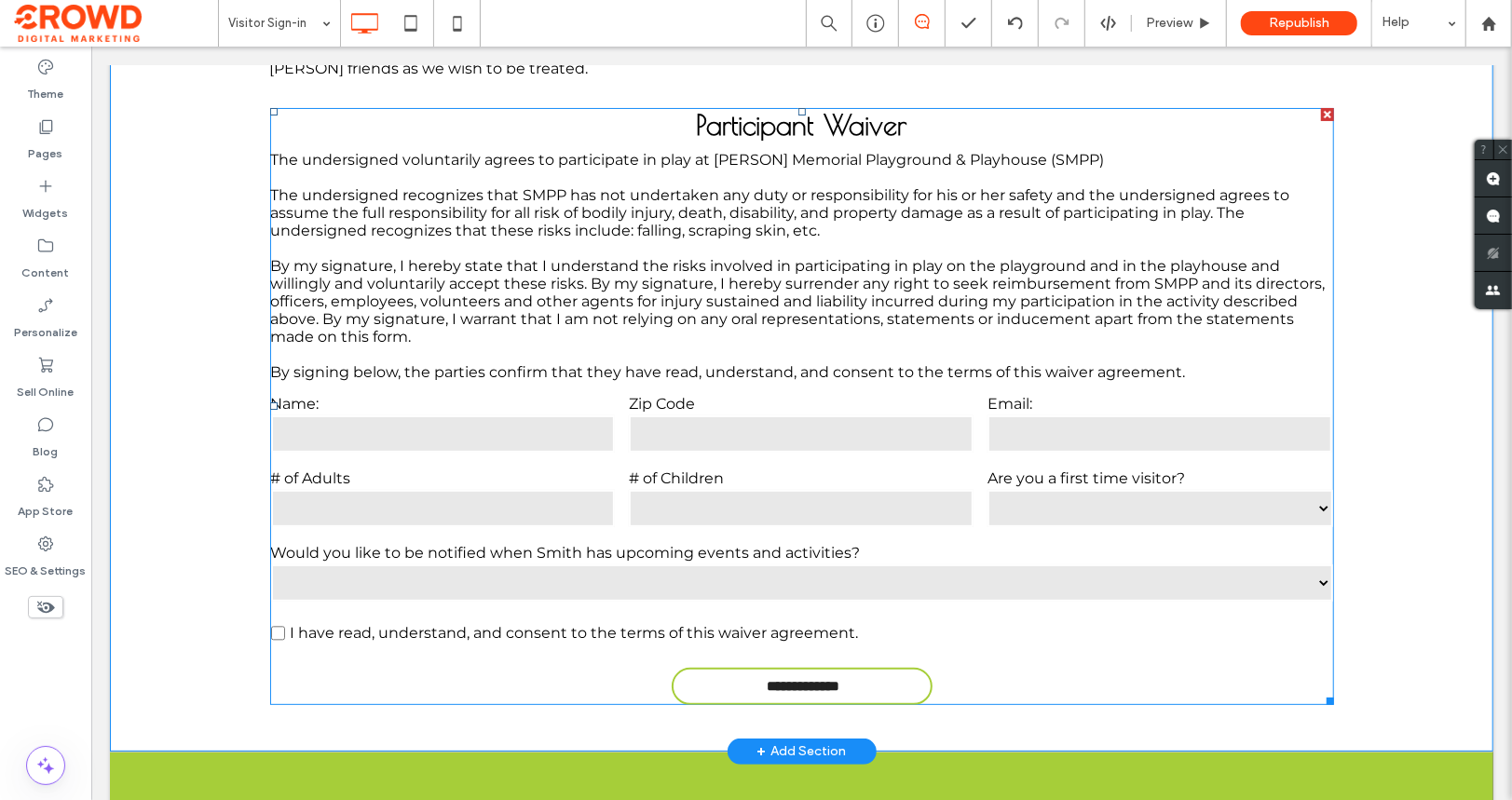 scroll, scrollTop: 142, scrollLeft: 0, axis: vertical 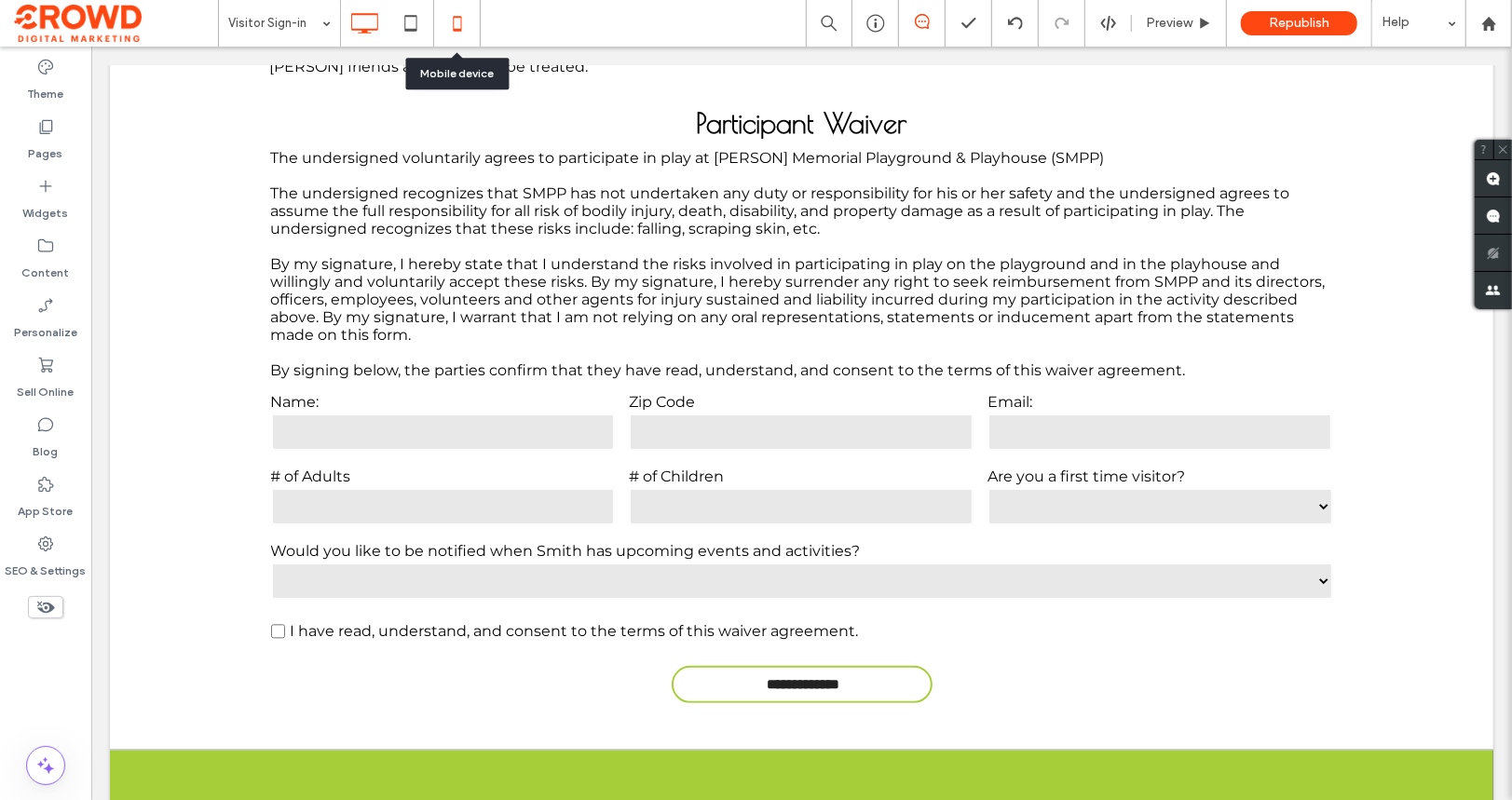 click 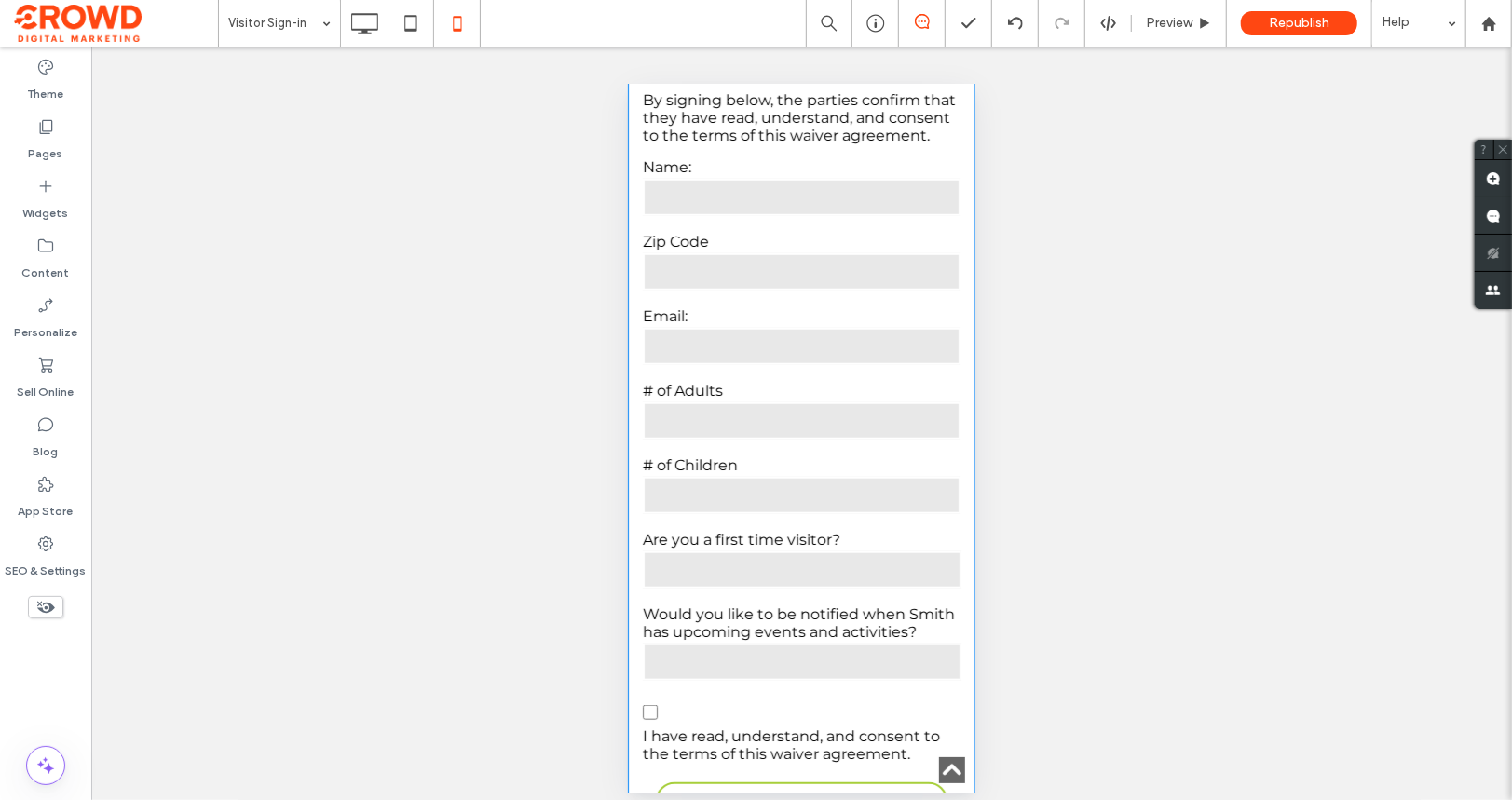 scroll, scrollTop: 852, scrollLeft: 0, axis: vertical 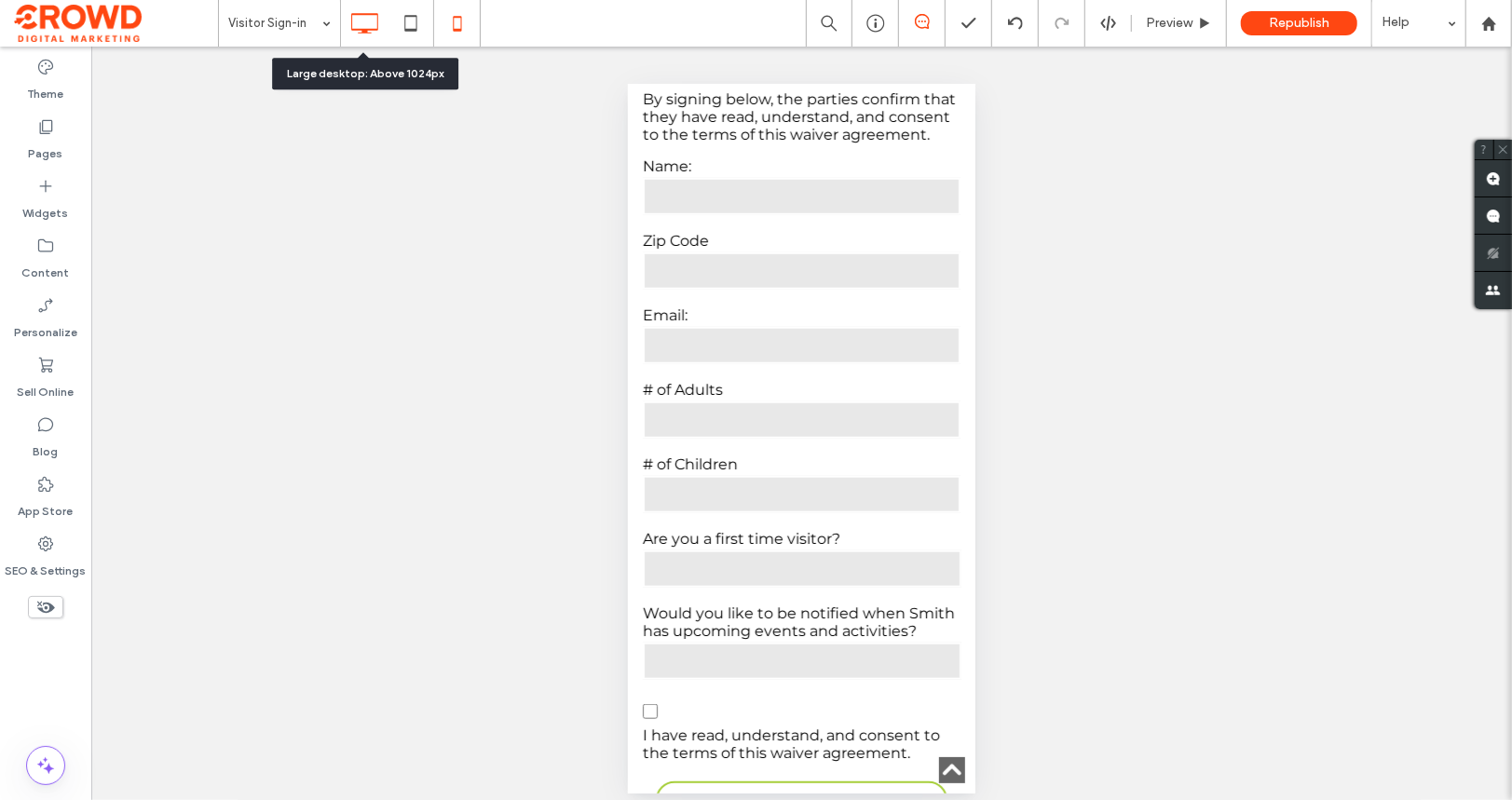 click 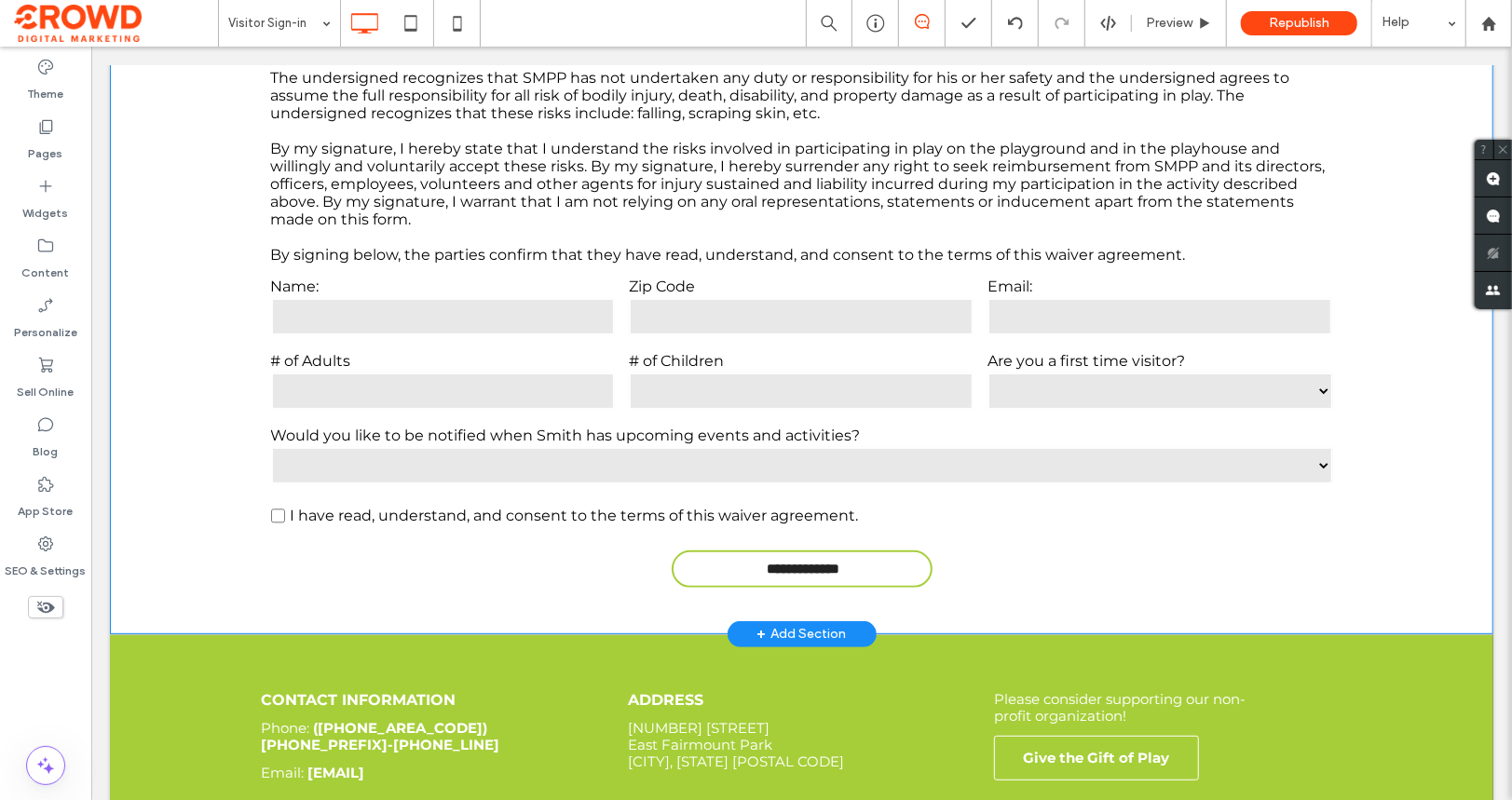 scroll, scrollTop: 259, scrollLeft: 0, axis: vertical 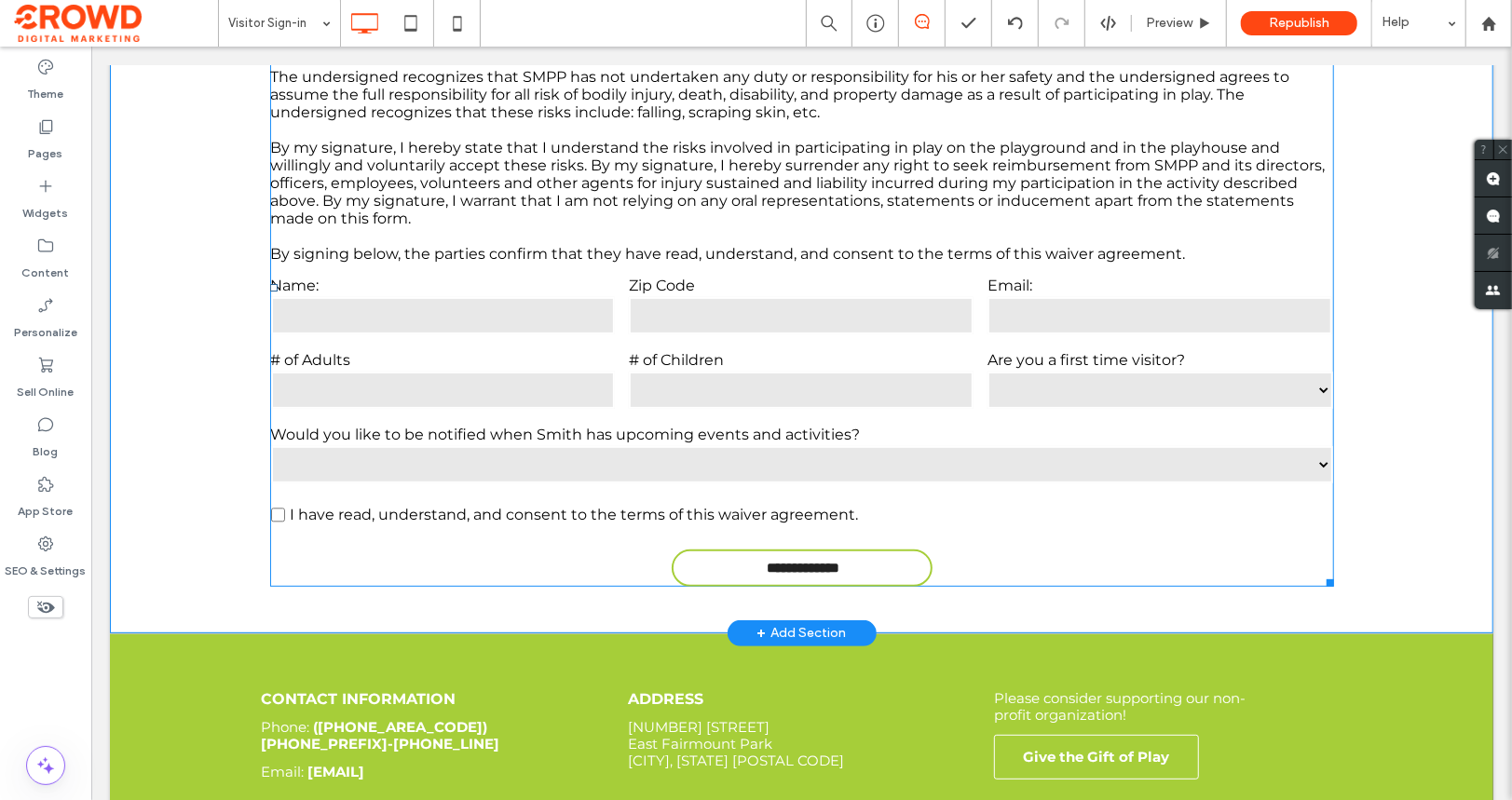 click on "Would you like to be notified when Smith has upcoming events and activities?" at bounding box center [801, 433] 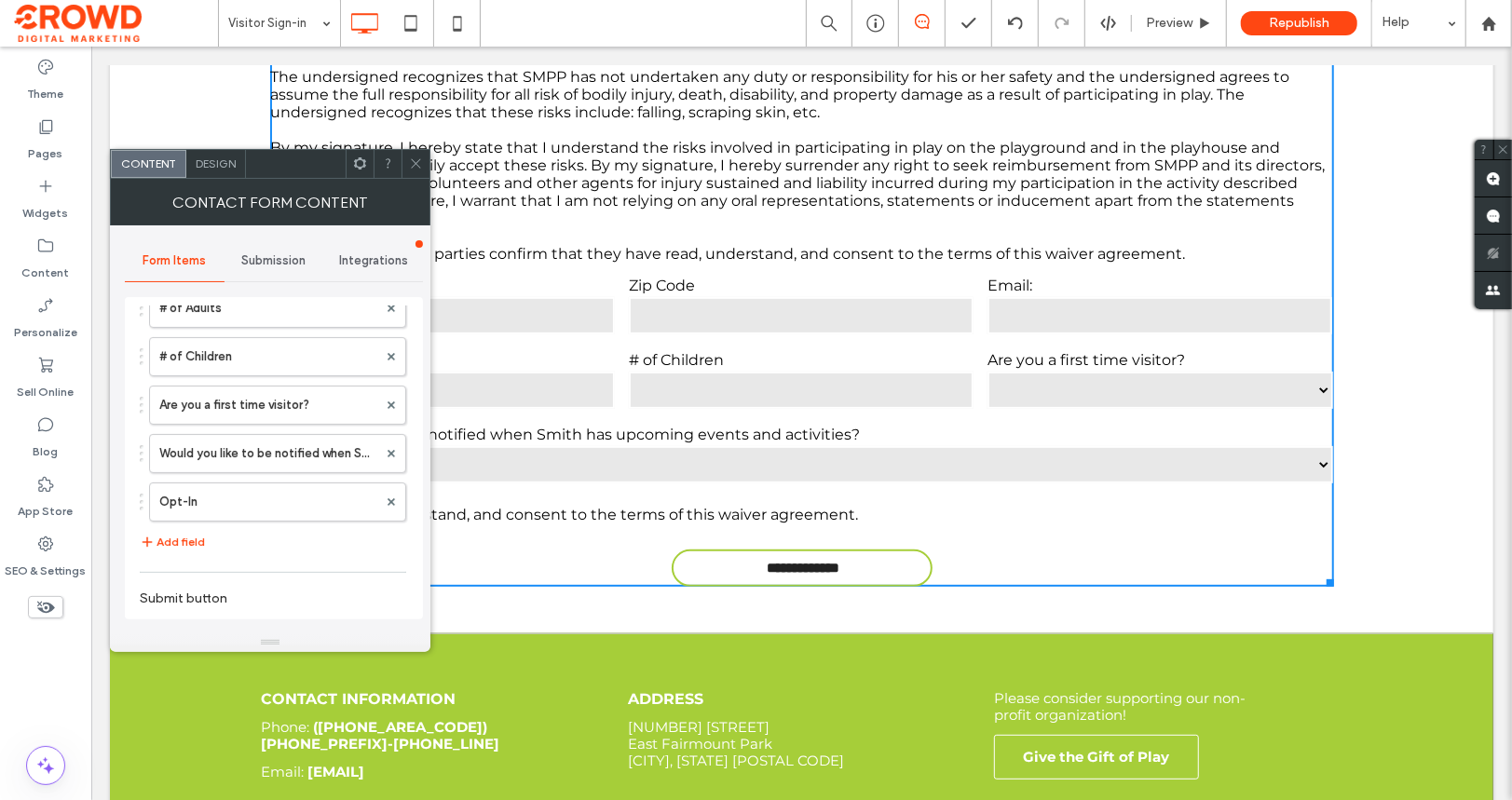 scroll, scrollTop: 282, scrollLeft: 0, axis: vertical 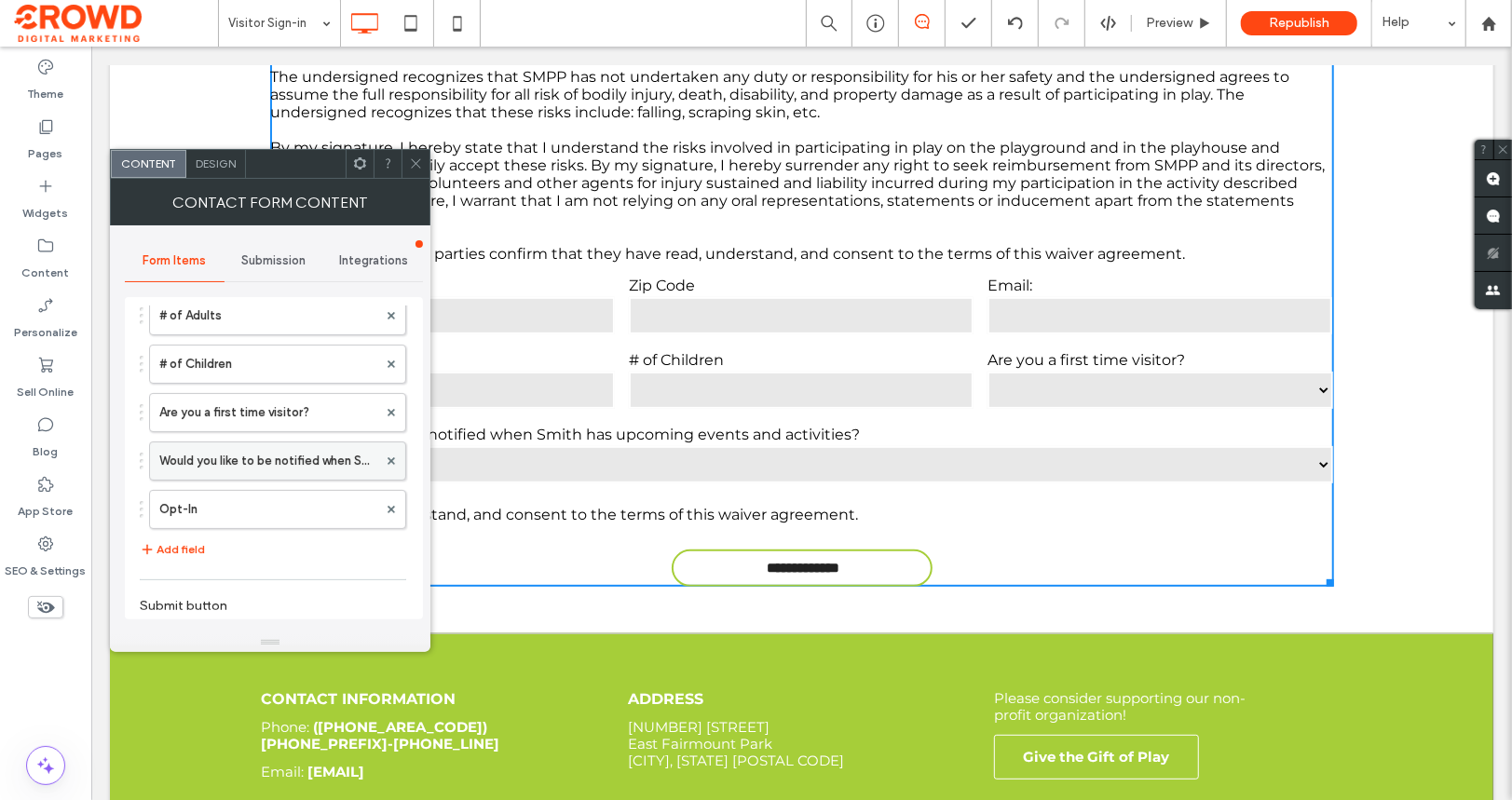 click on "Would you like to be notified when Smith has upcoming events and activities?" at bounding box center (268, 461) 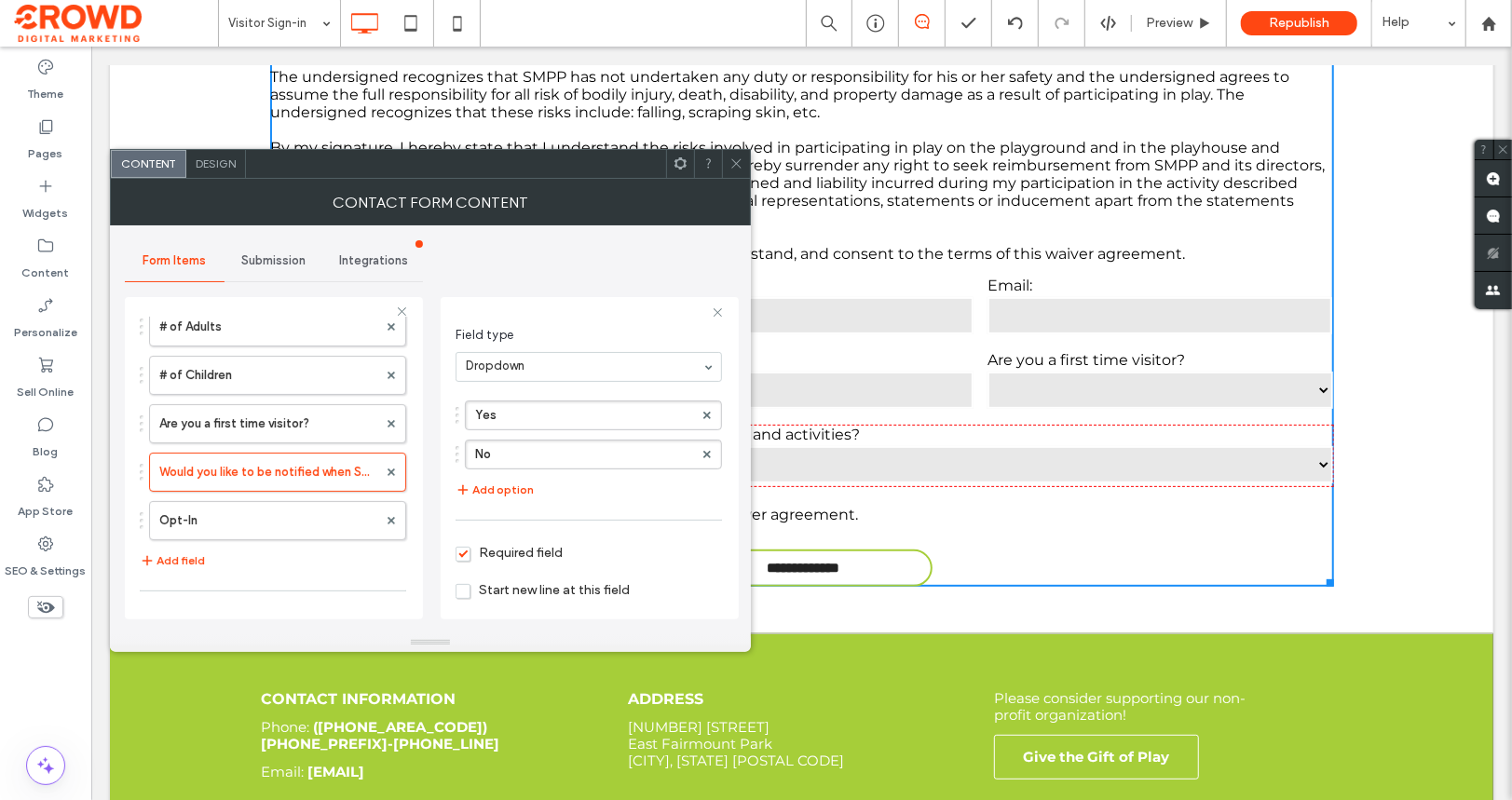 scroll, scrollTop: 170, scrollLeft: 0, axis: vertical 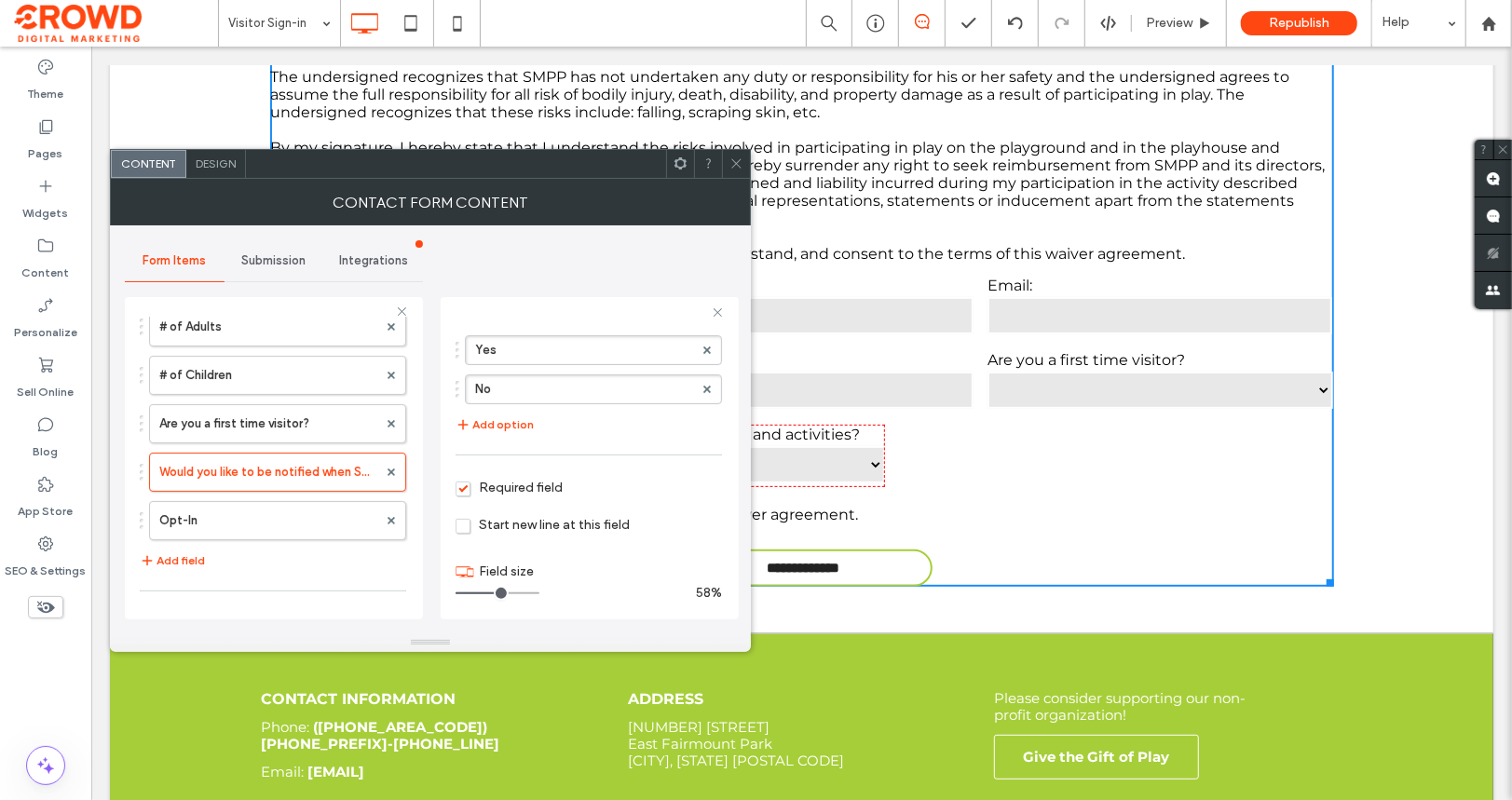 drag, startPoint x: 524, startPoint y: 587, endPoint x: 503, endPoint y: 587, distance: 21 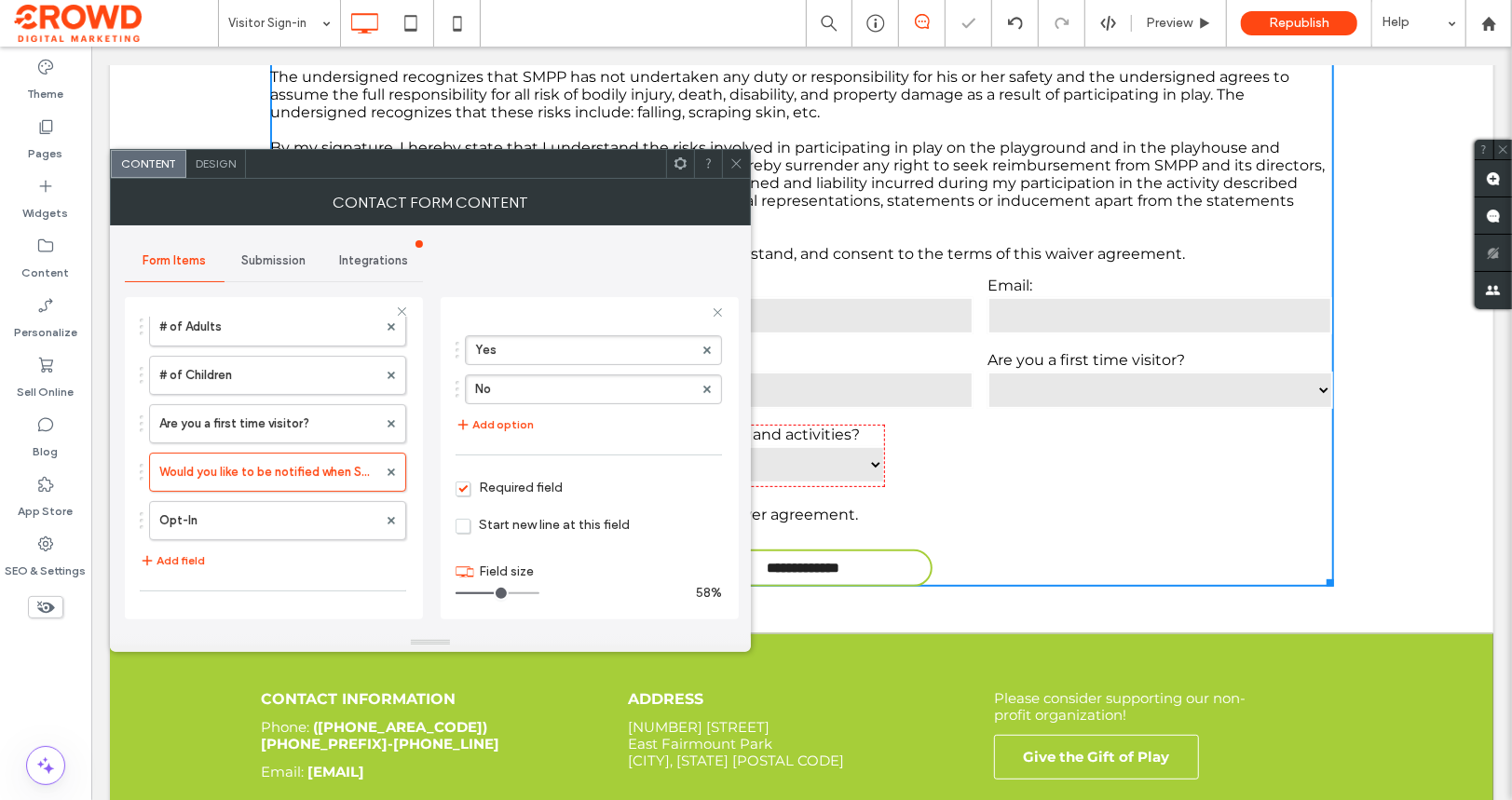 click at bounding box center (736, 164) 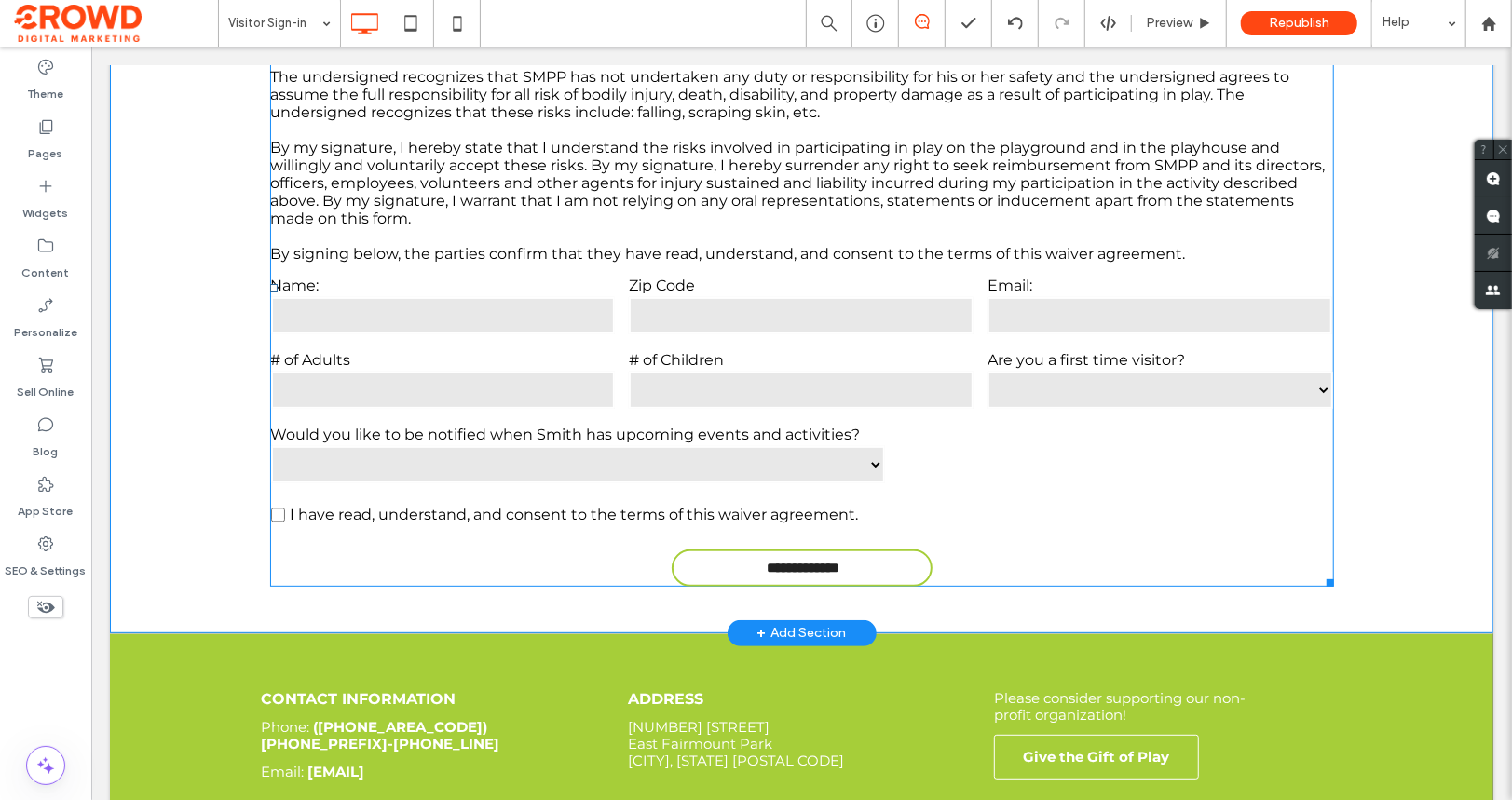 click on "Would you like to be notified when Smith has upcoming events and activities?" at bounding box center [577, 433] 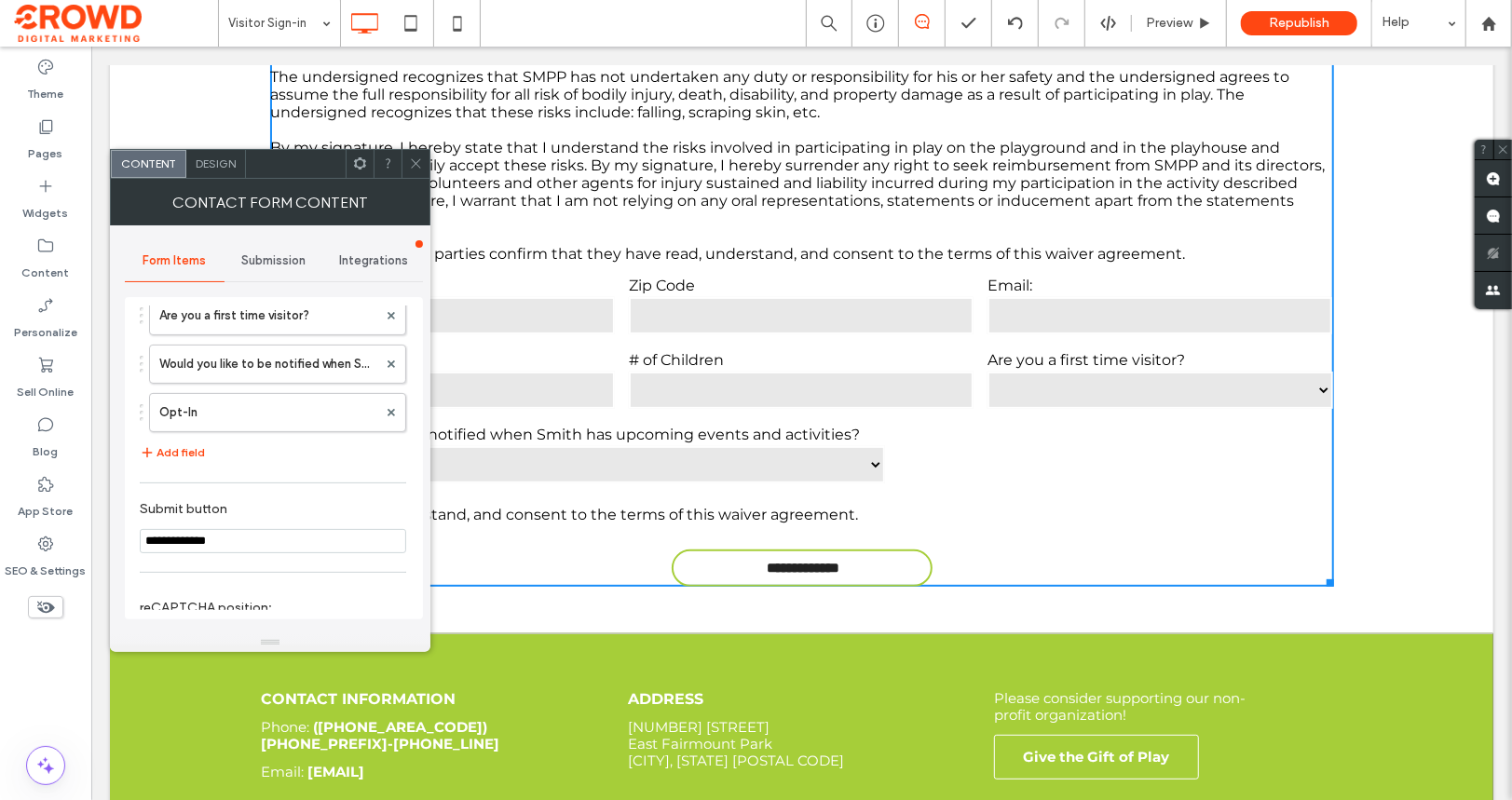 scroll, scrollTop: 385, scrollLeft: 0, axis: vertical 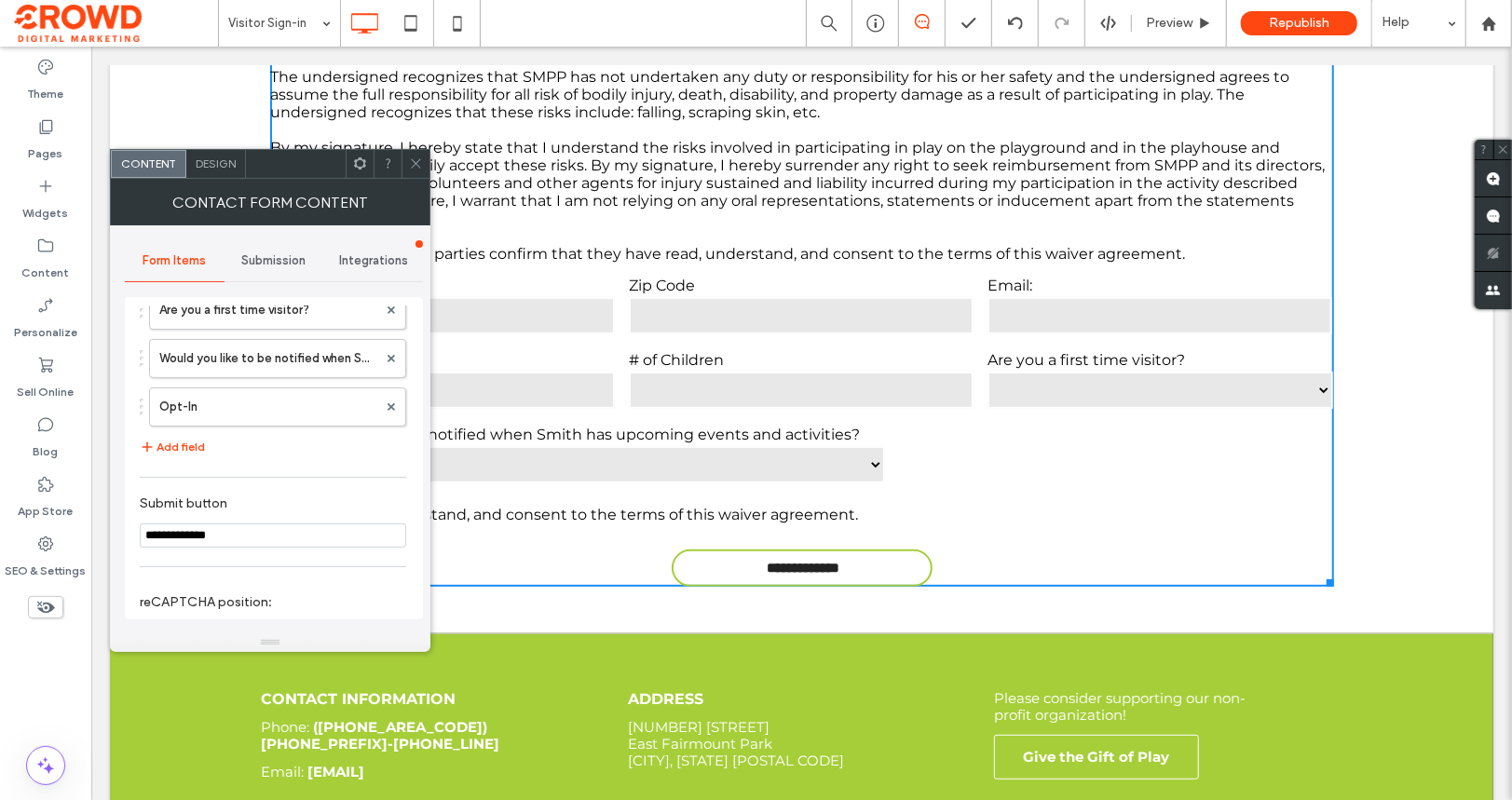 click 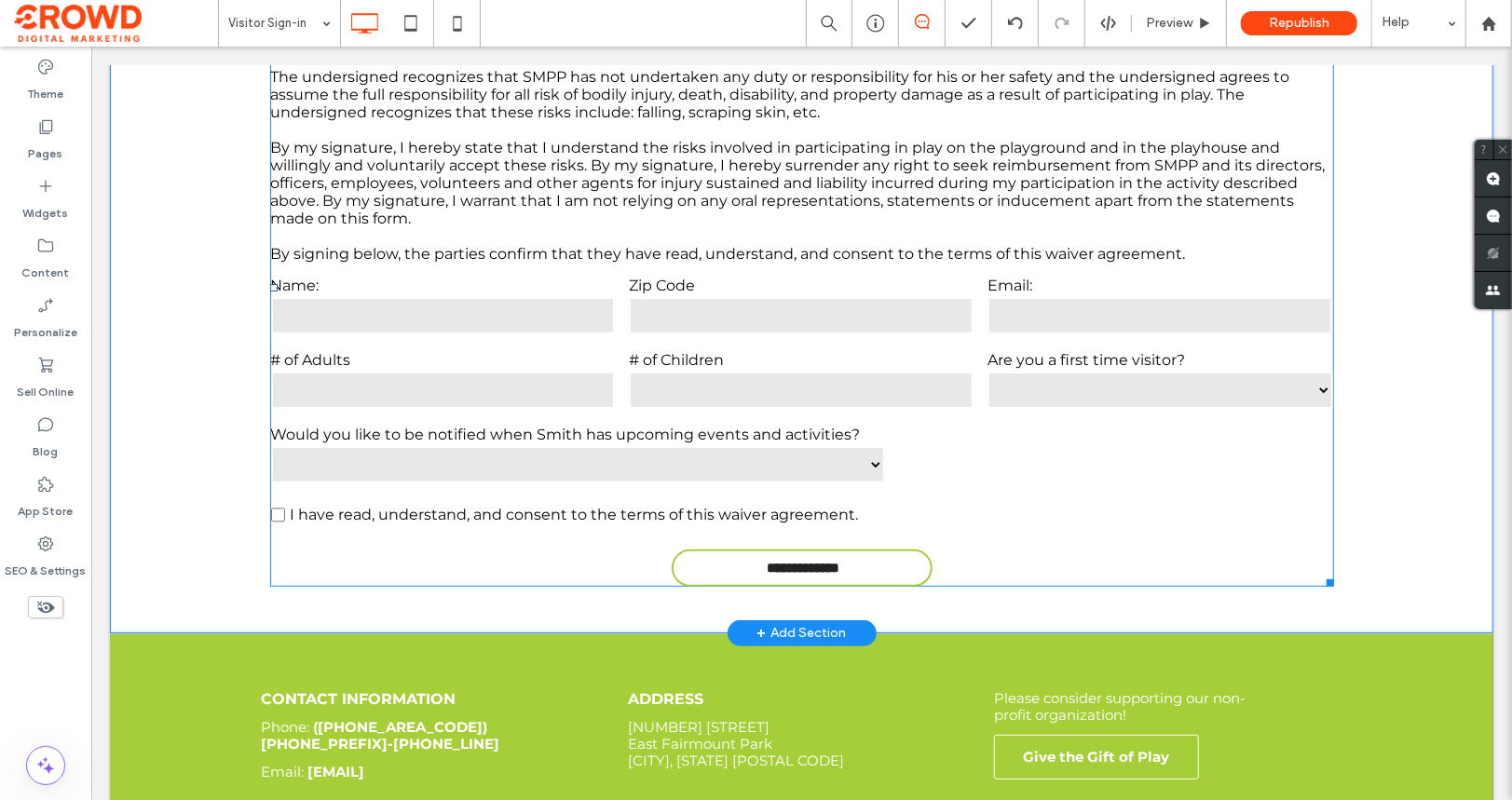 click at bounding box center (443, 315) 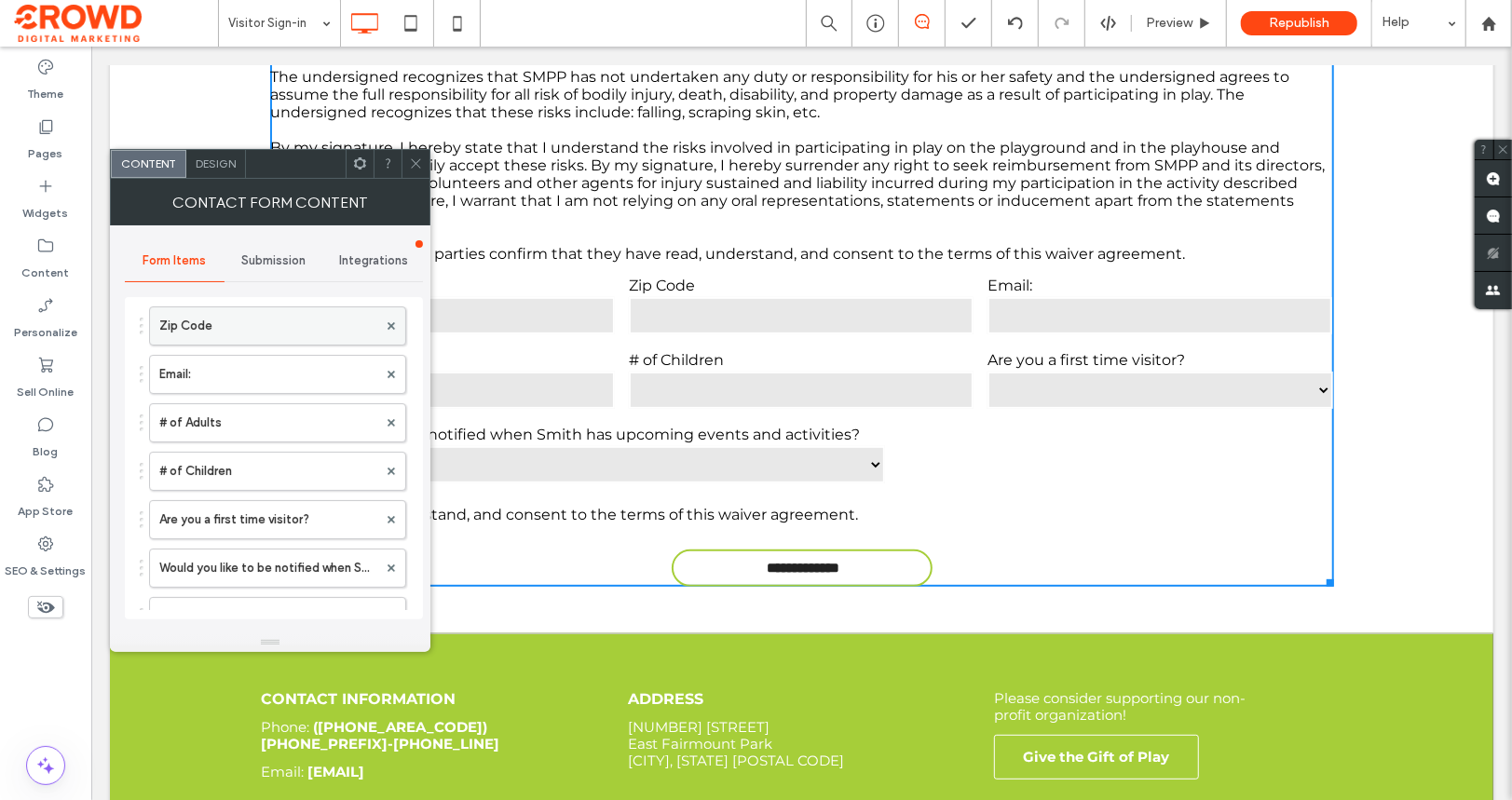 scroll, scrollTop: 180, scrollLeft: 0, axis: vertical 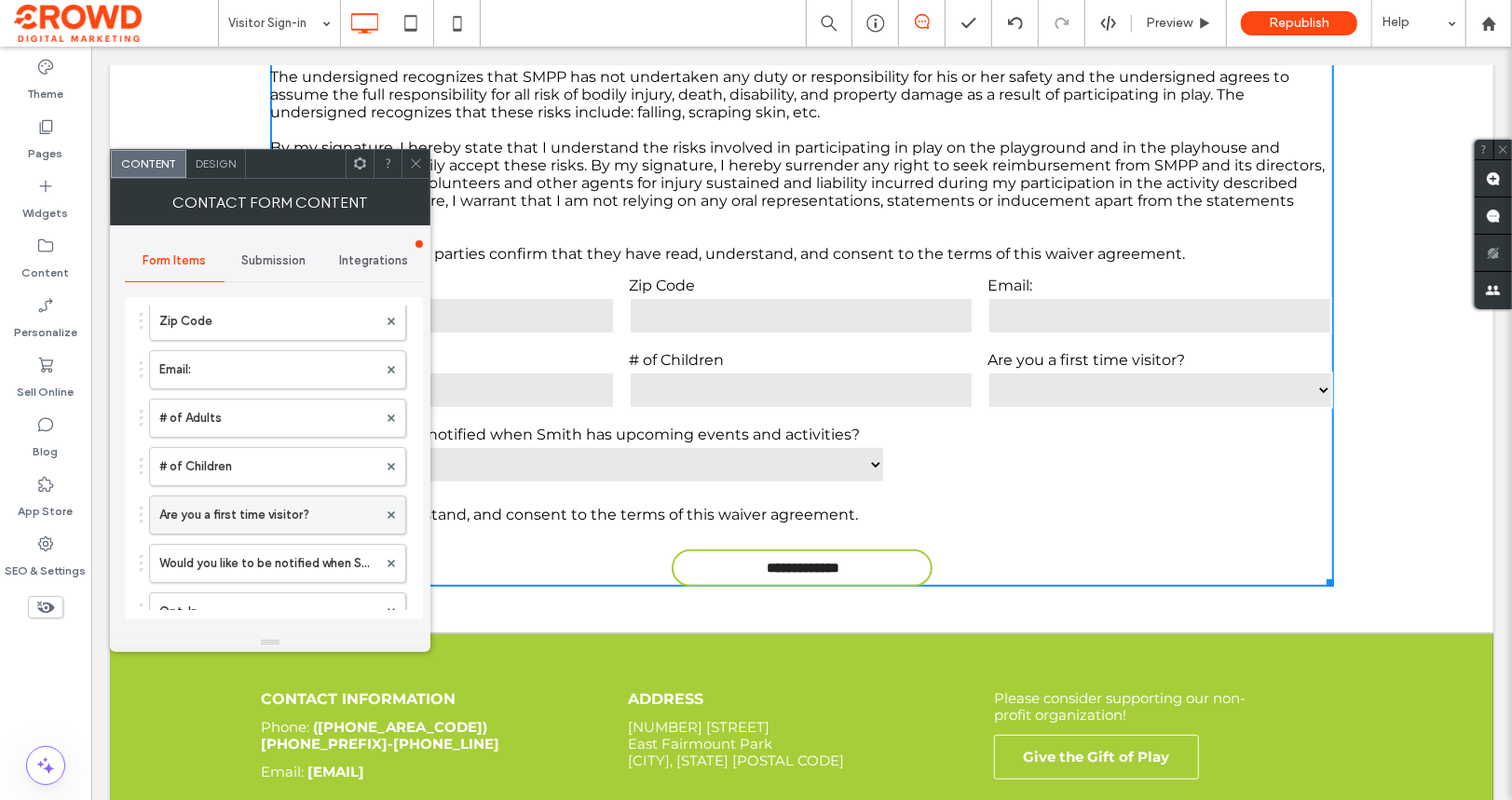 click on "Are you a first time visitor?" at bounding box center (268, 515) 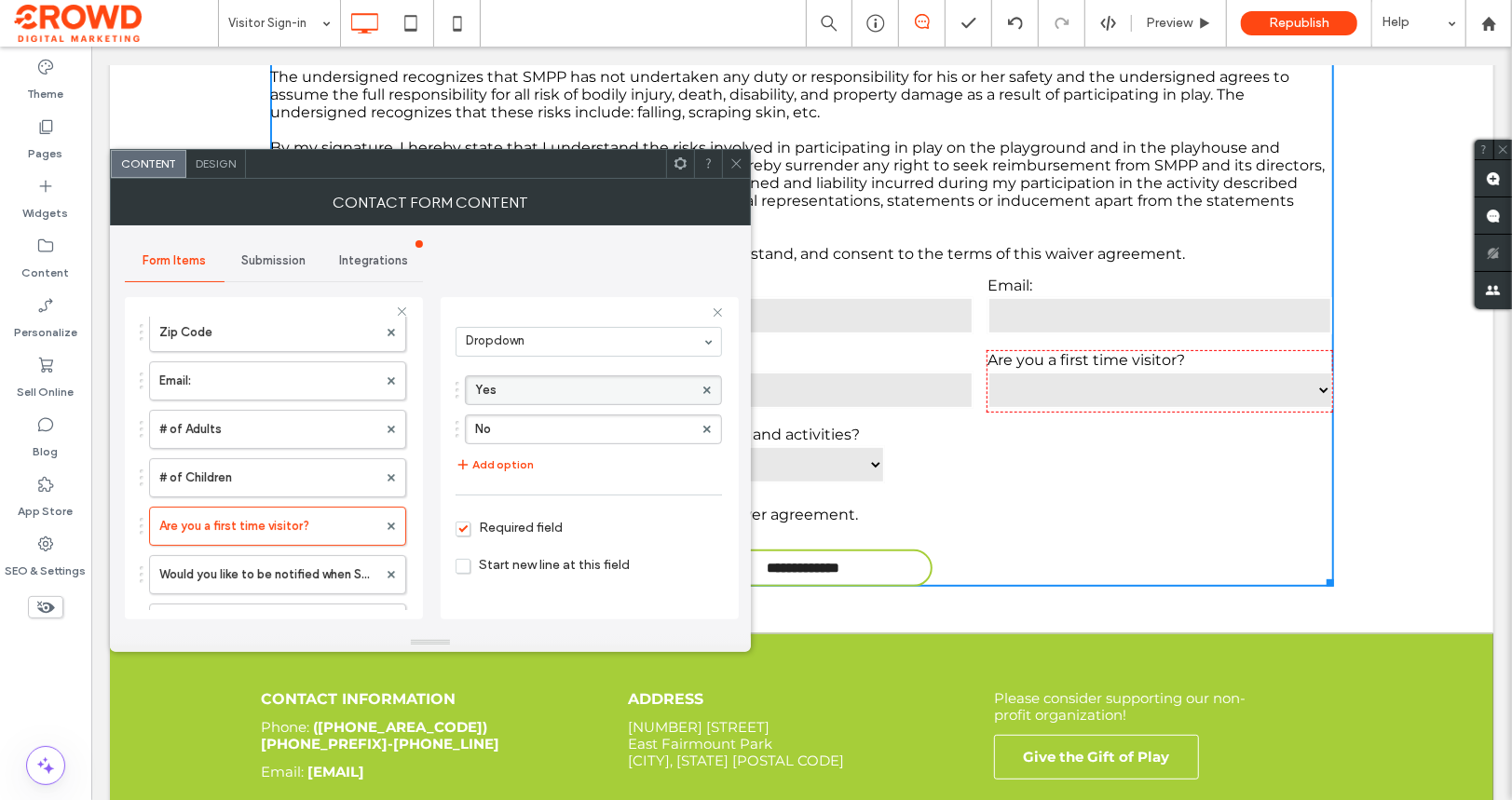 scroll, scrollTop: 170, scrollLeft: 0, axis: vertical 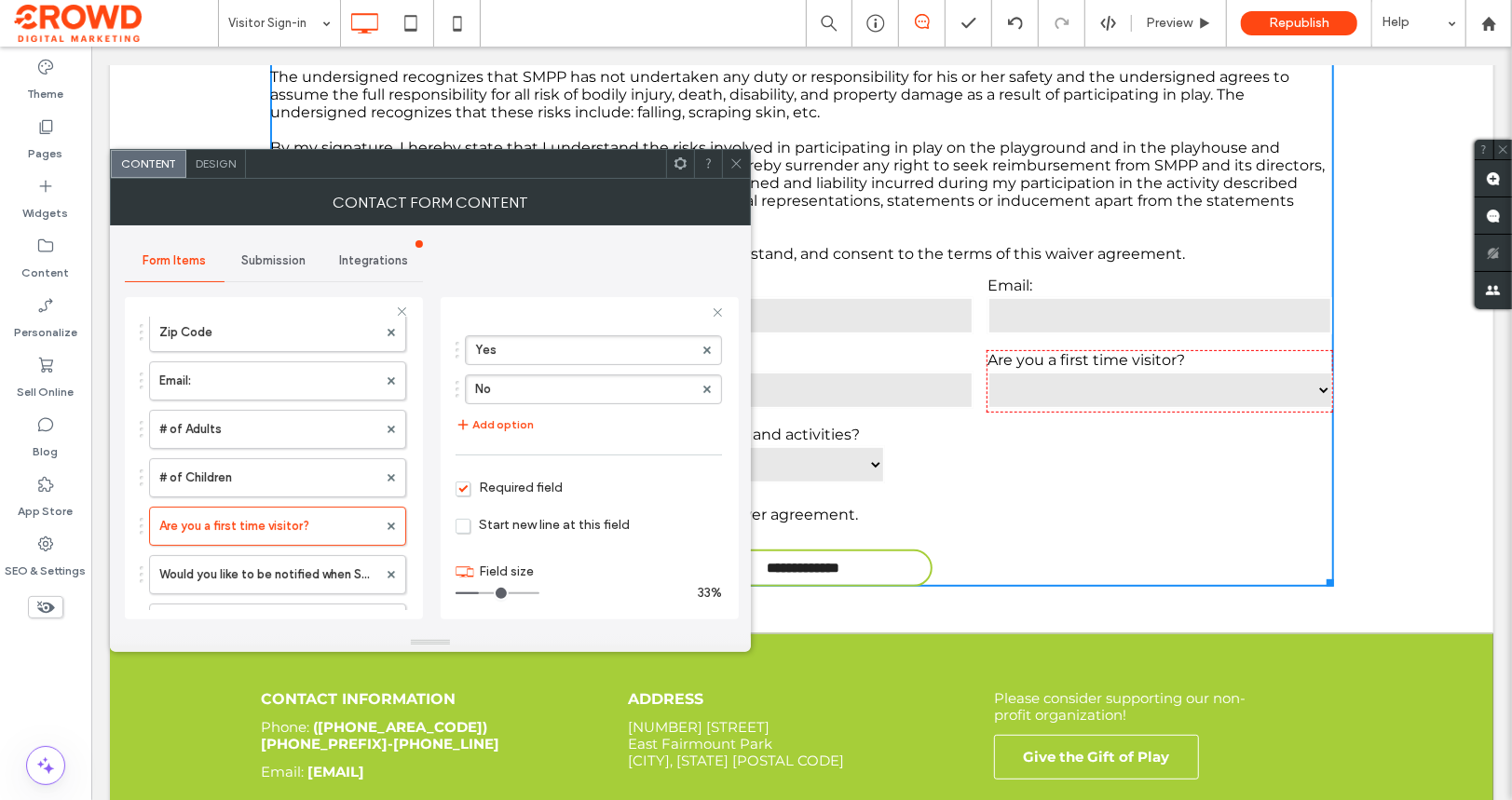 click at bounding box center (497, 593) 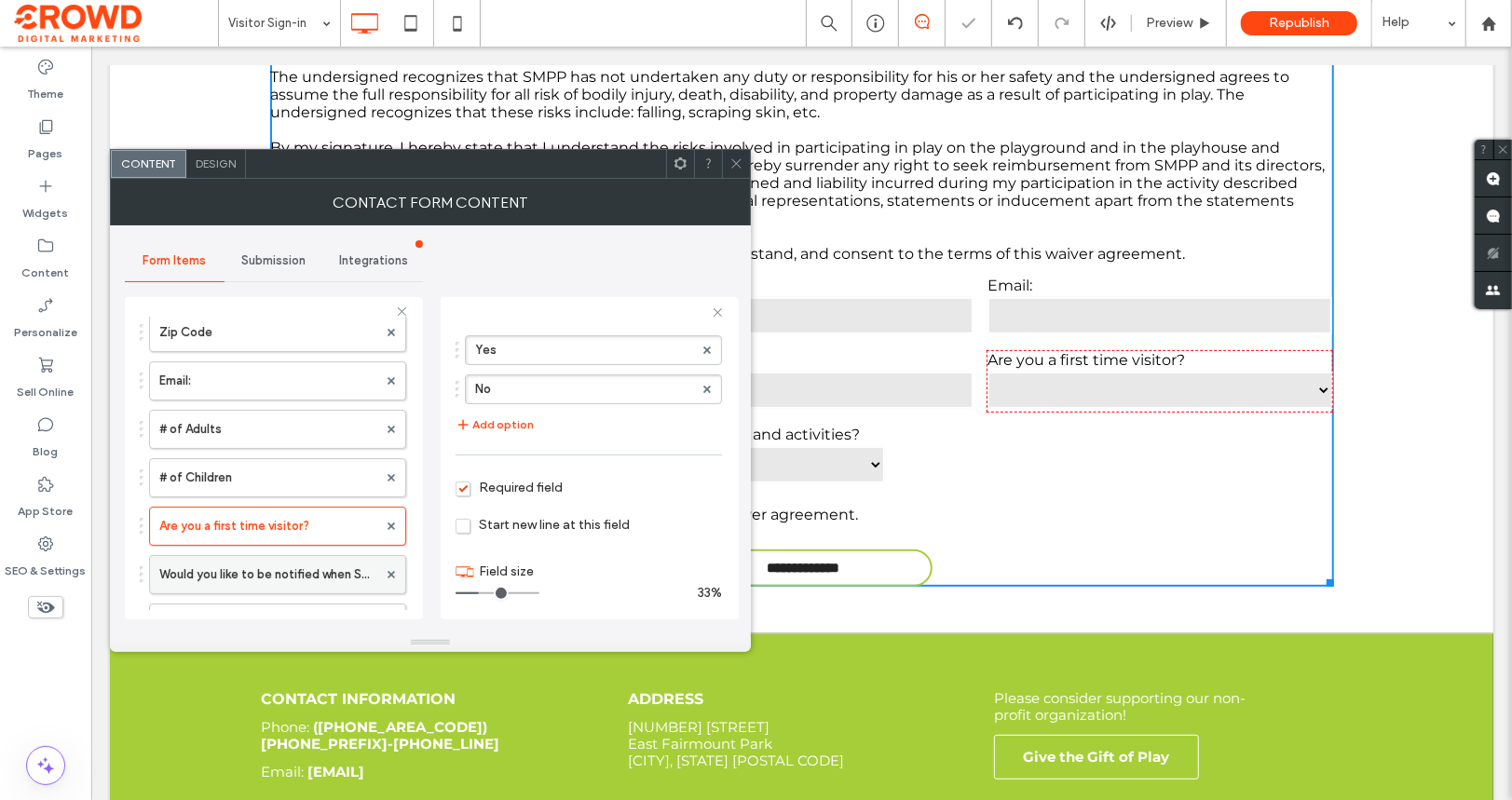click on "Would you like to be notified when Smith has upcoming events and activities?" at bounding box center [268, 575] 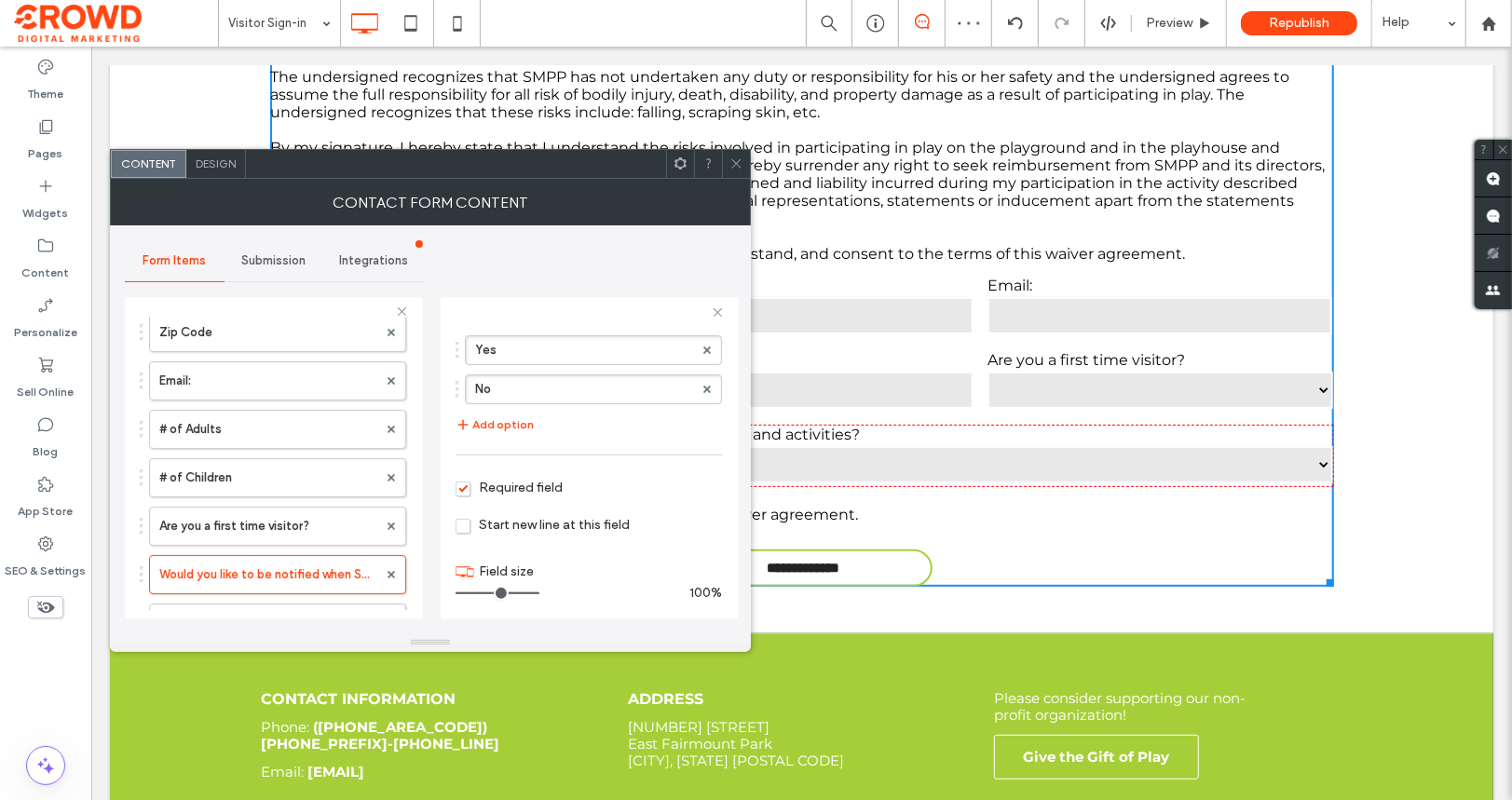 drag, startPoint x: 510, startPoint y: 590, endPoint x: 579, endPoint y: 590, distance: 69 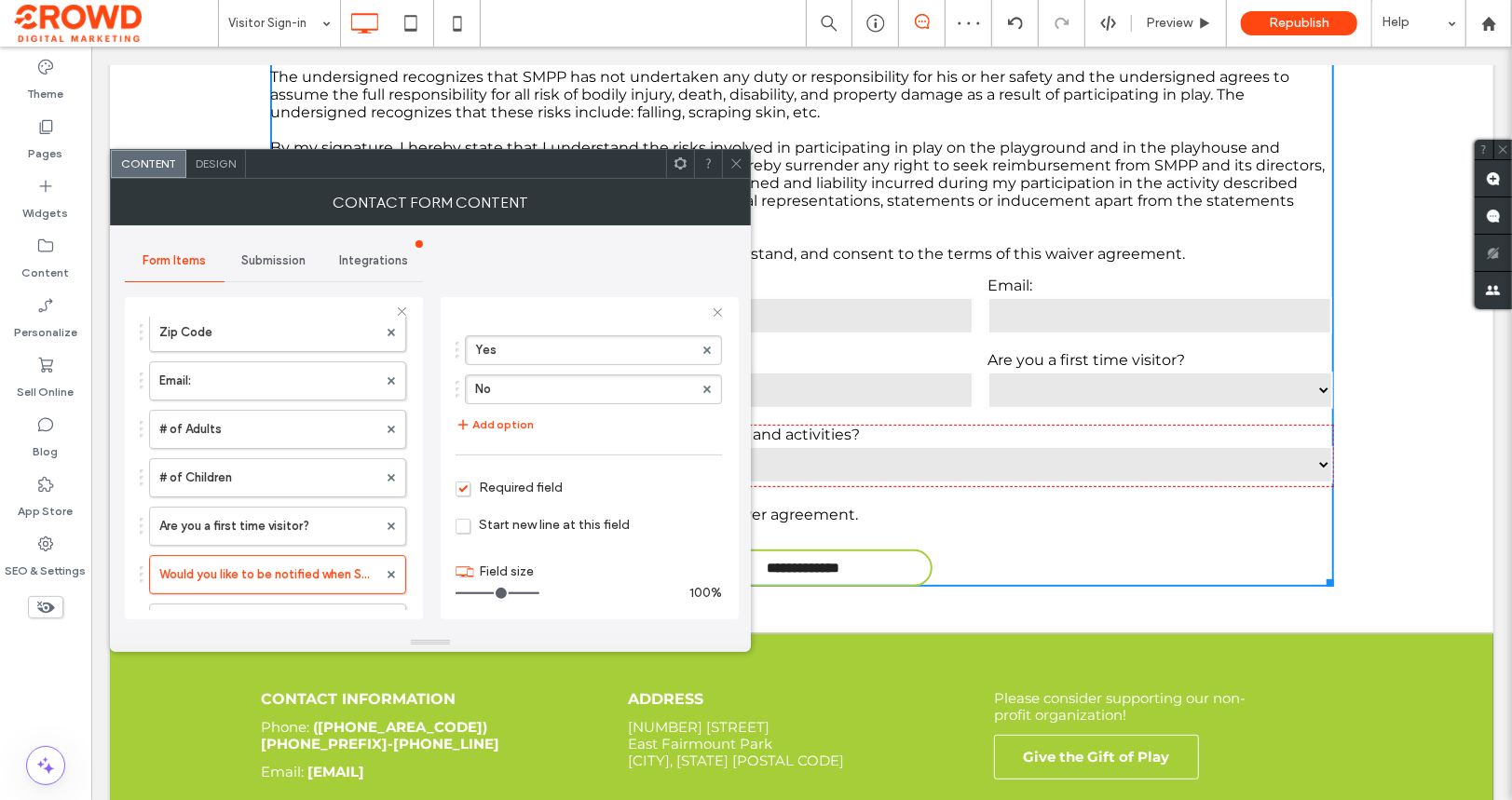 type on "**" 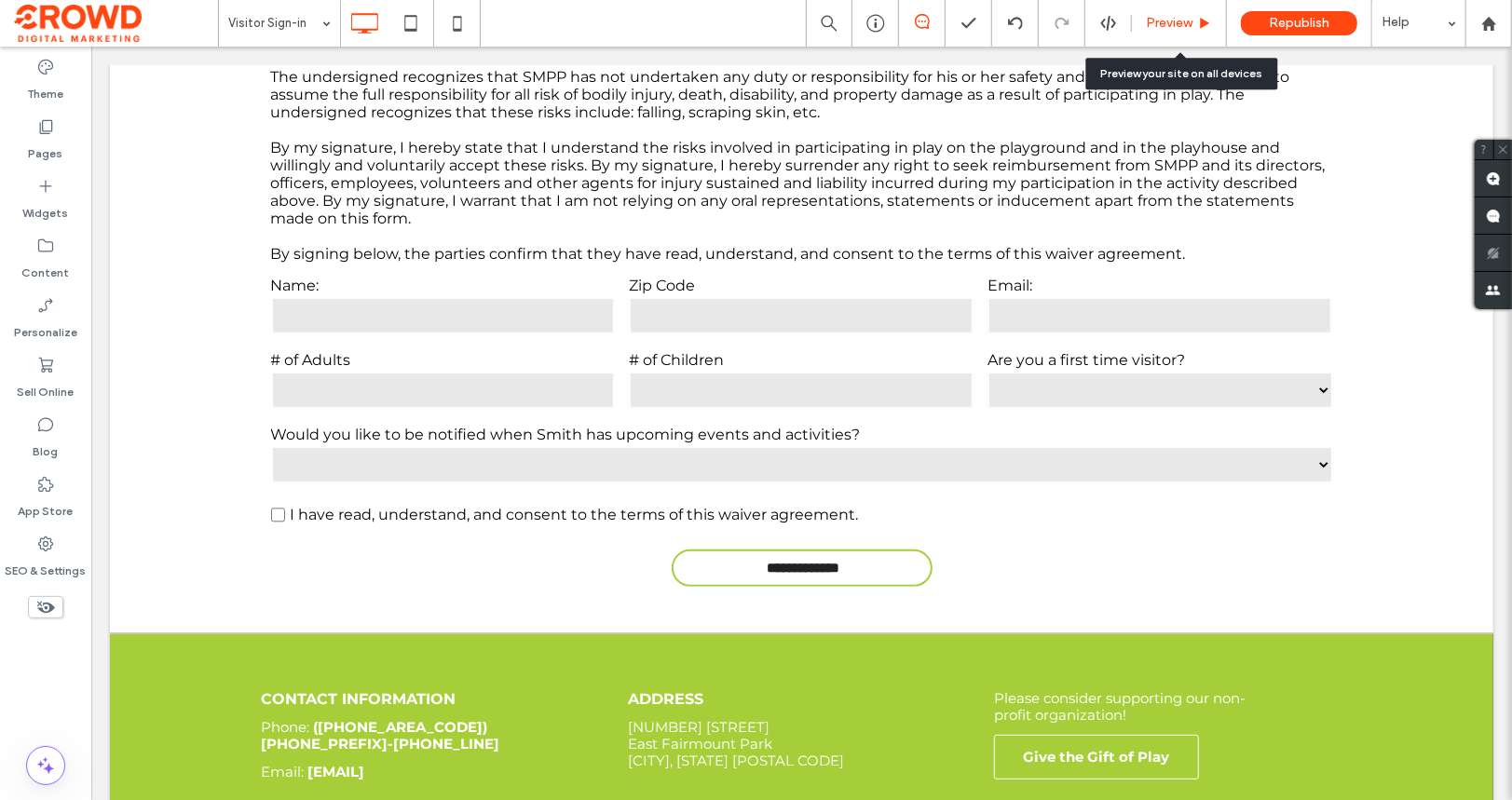 click on "Preview" at bounding box center (1169, 23) 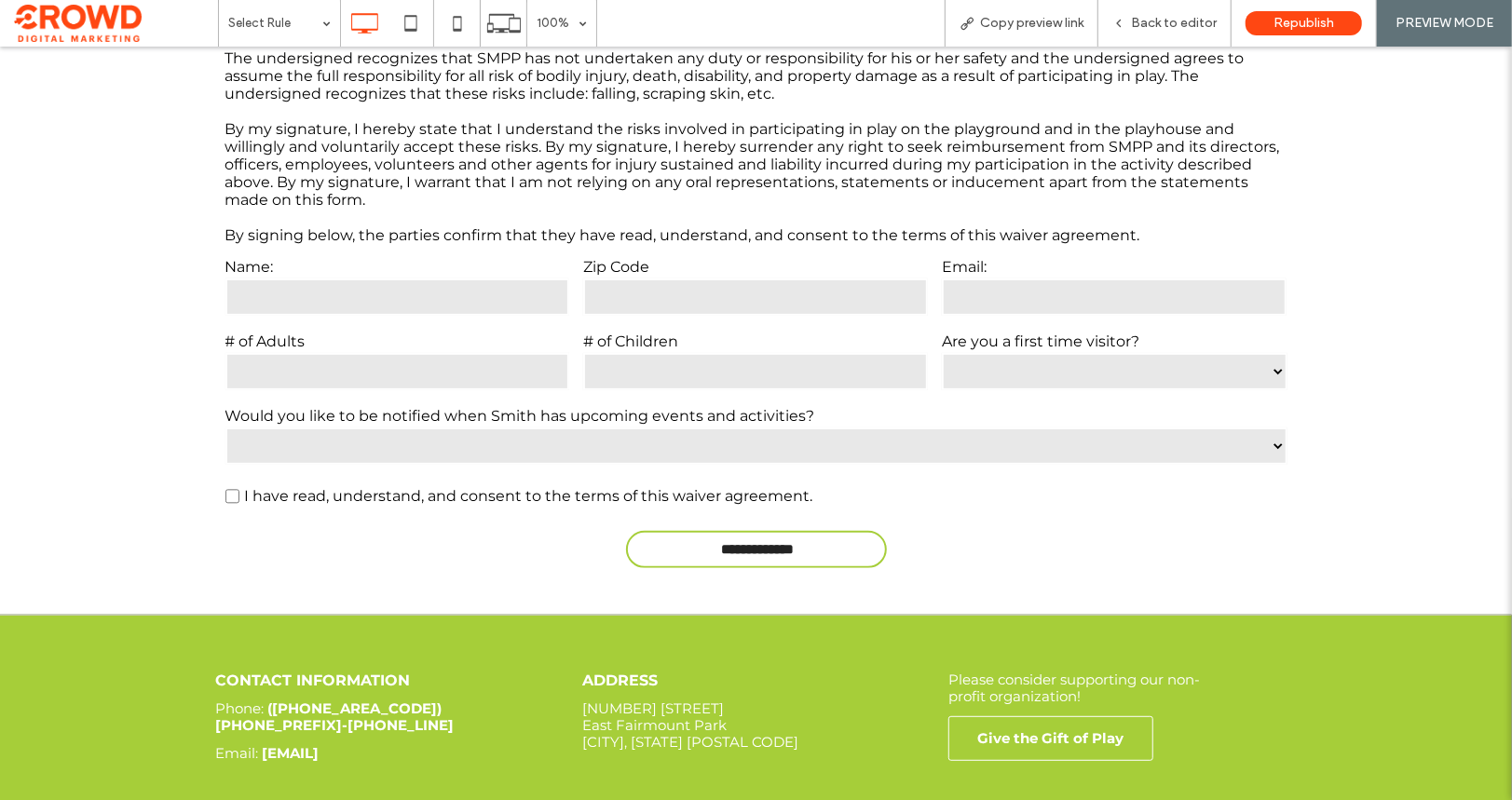 click on "***
**" at bounding box center (756, 445) 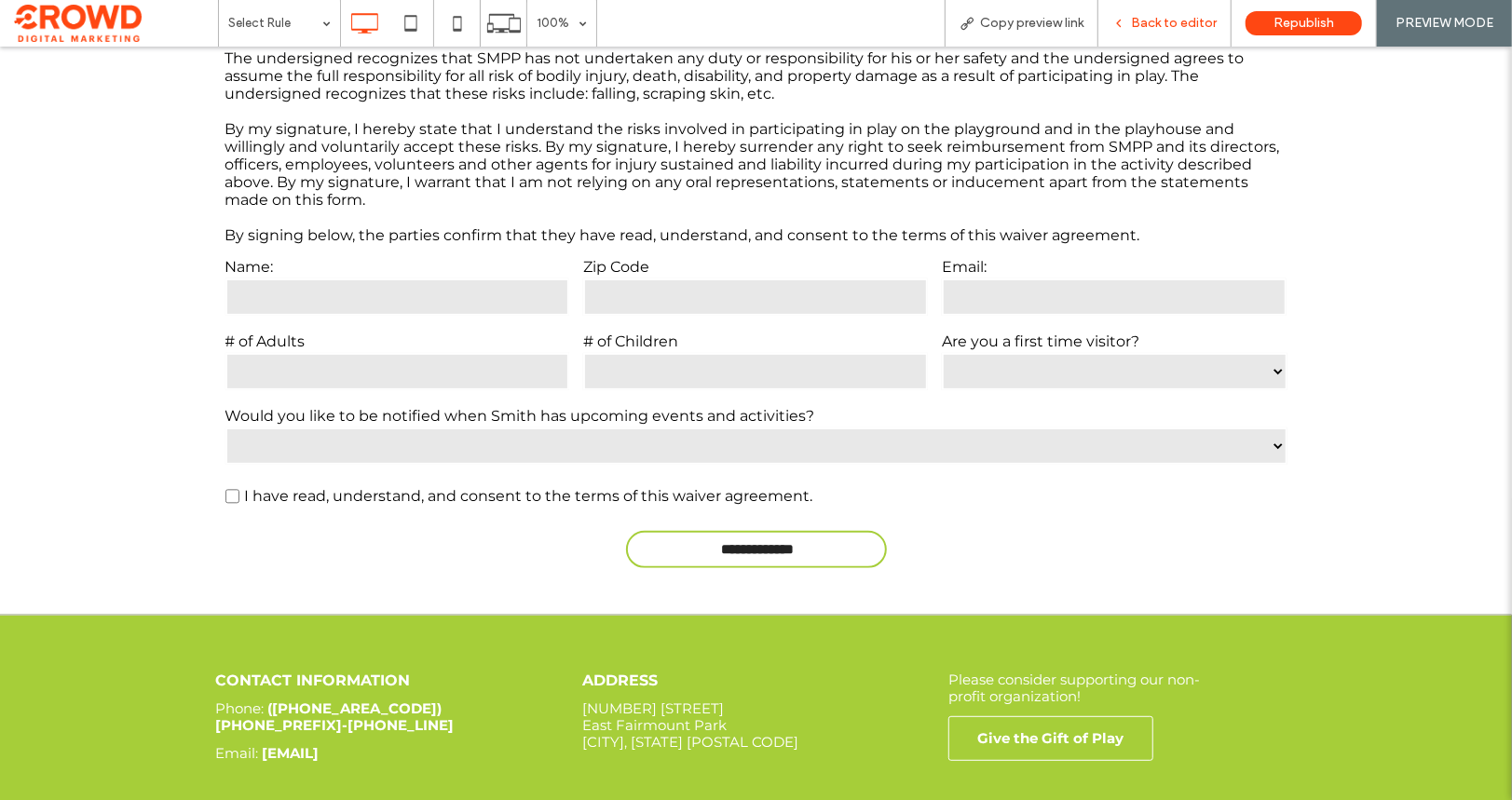 click on "Back to editor" at bounding box center (1165, 23) 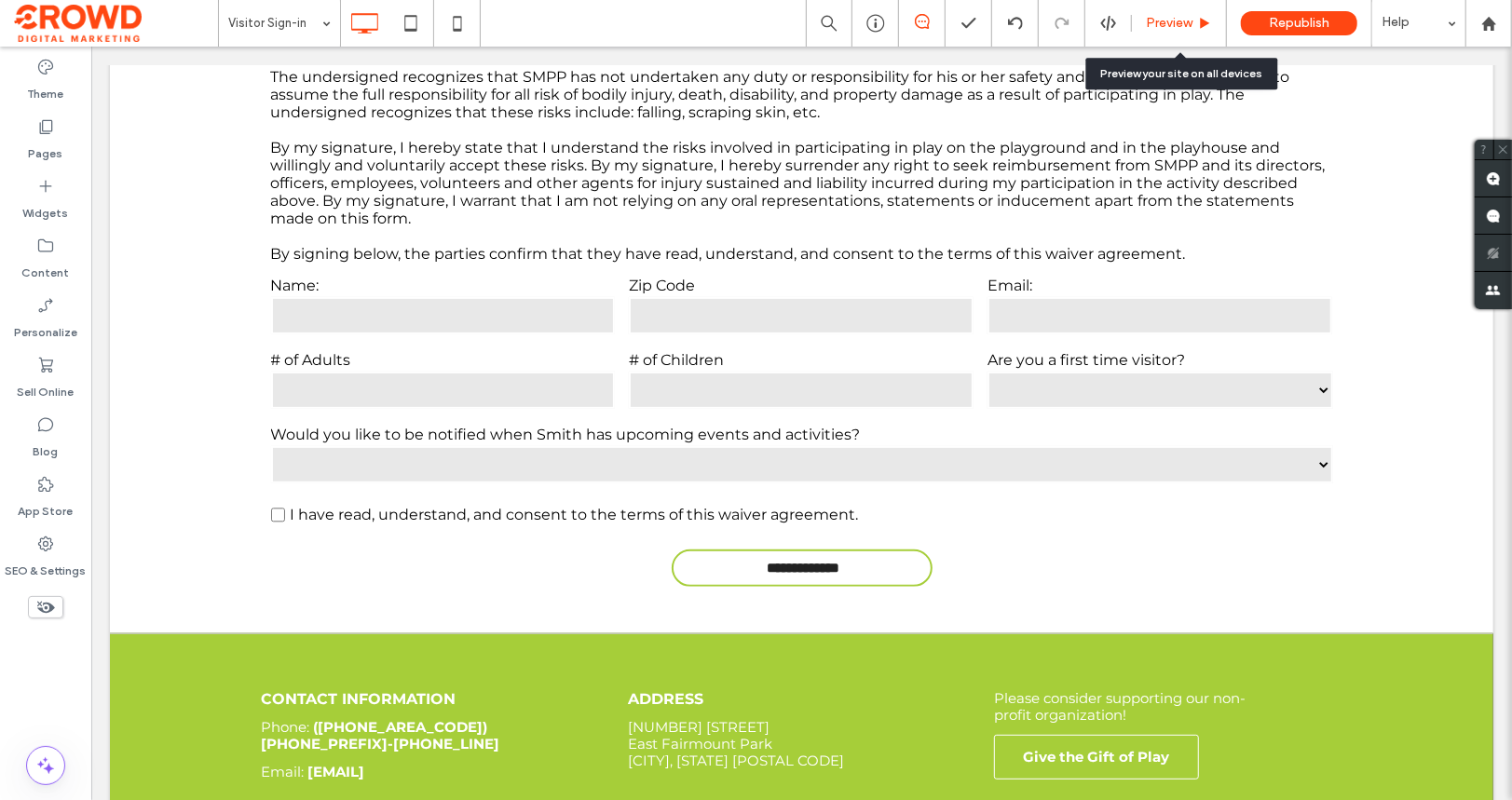 click on "Preview" at bounding box center (1169, 23) 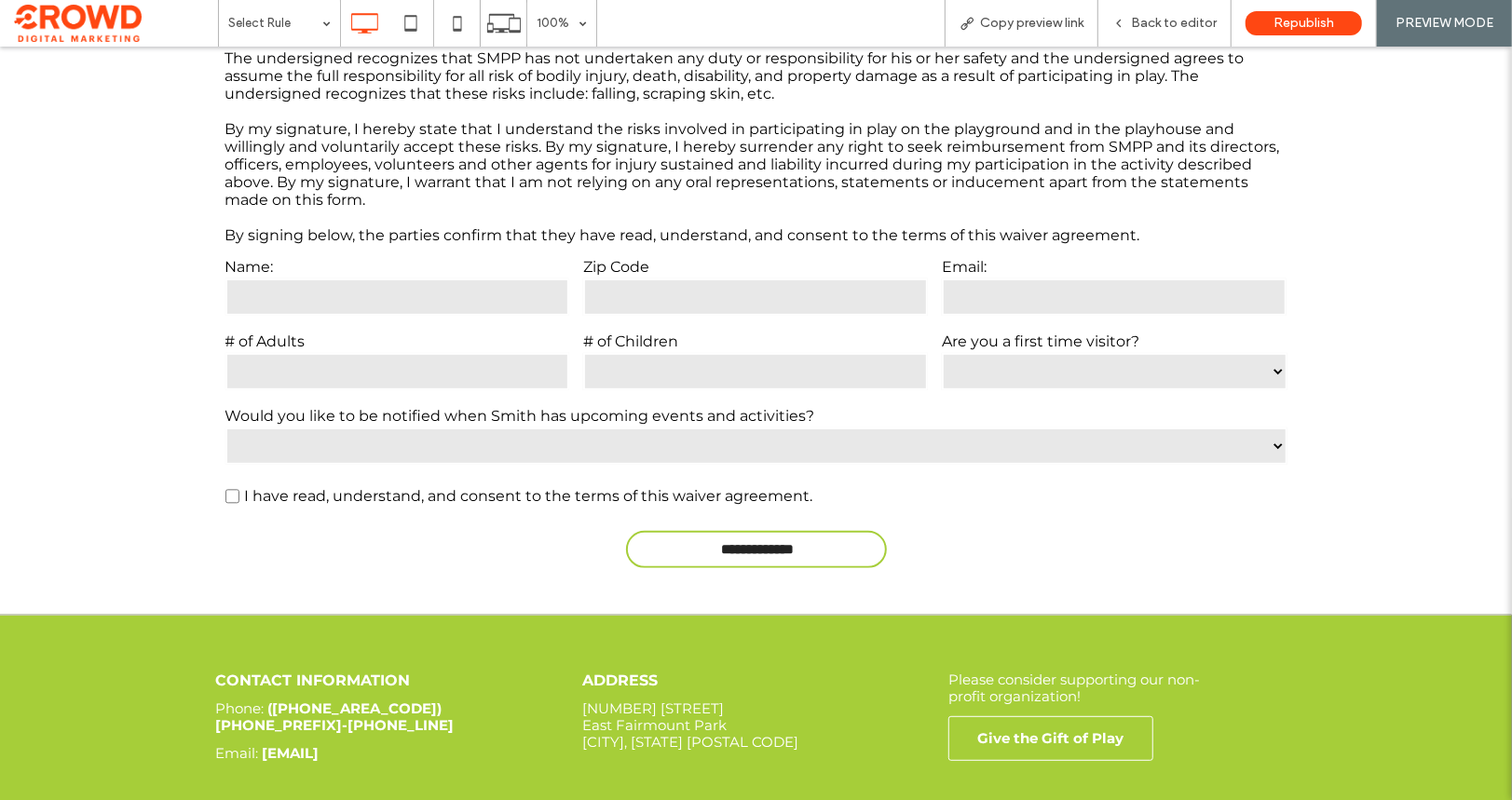scroll, scrollTop: 0, scrollLeft: 0, axis: both 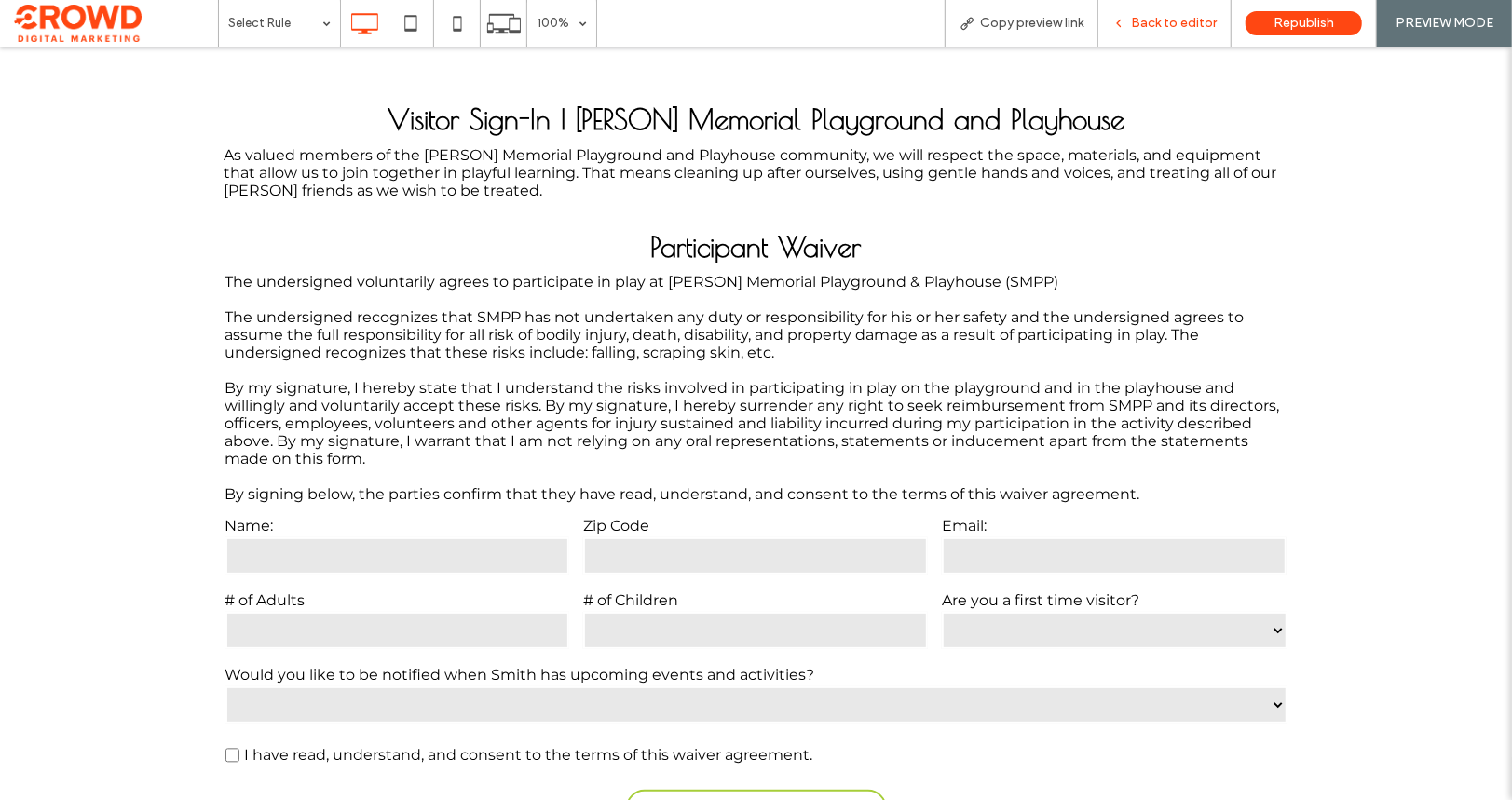 click on "Back to editor" at bounding box center [1174, 23] 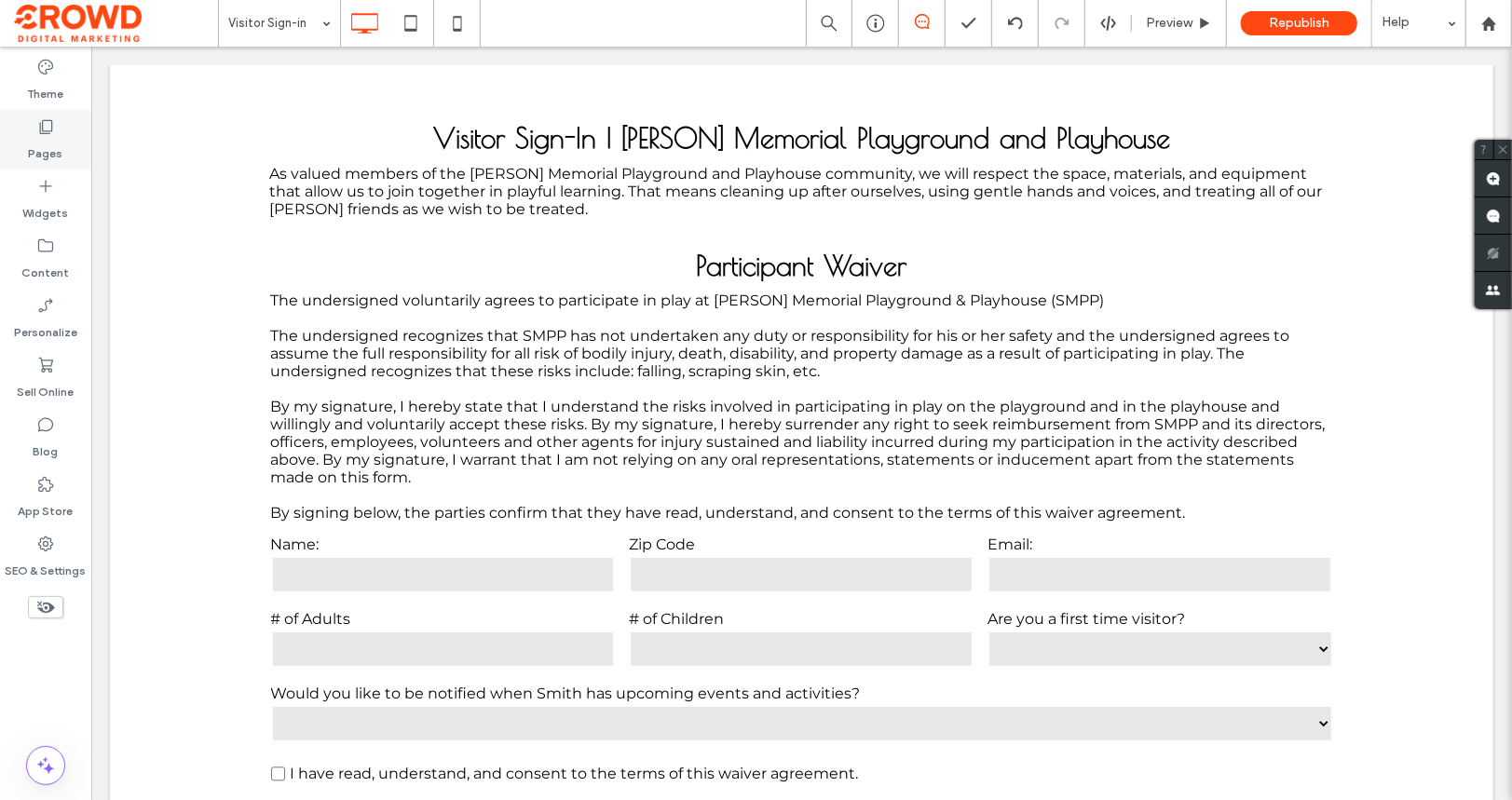 click on "Pages" at bounding box center [46, 149] 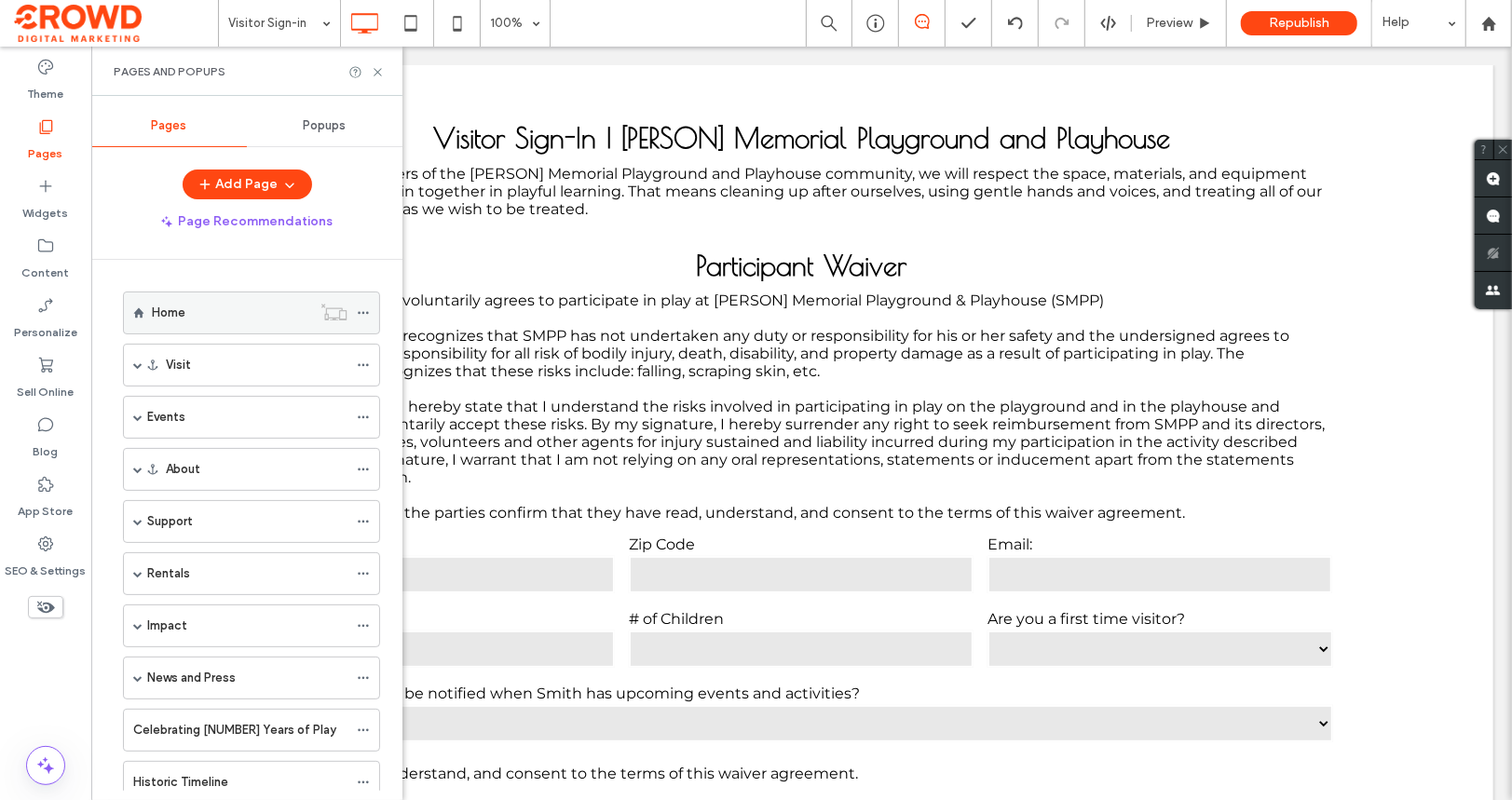 click on "Home" at bounding box center [169, 312] 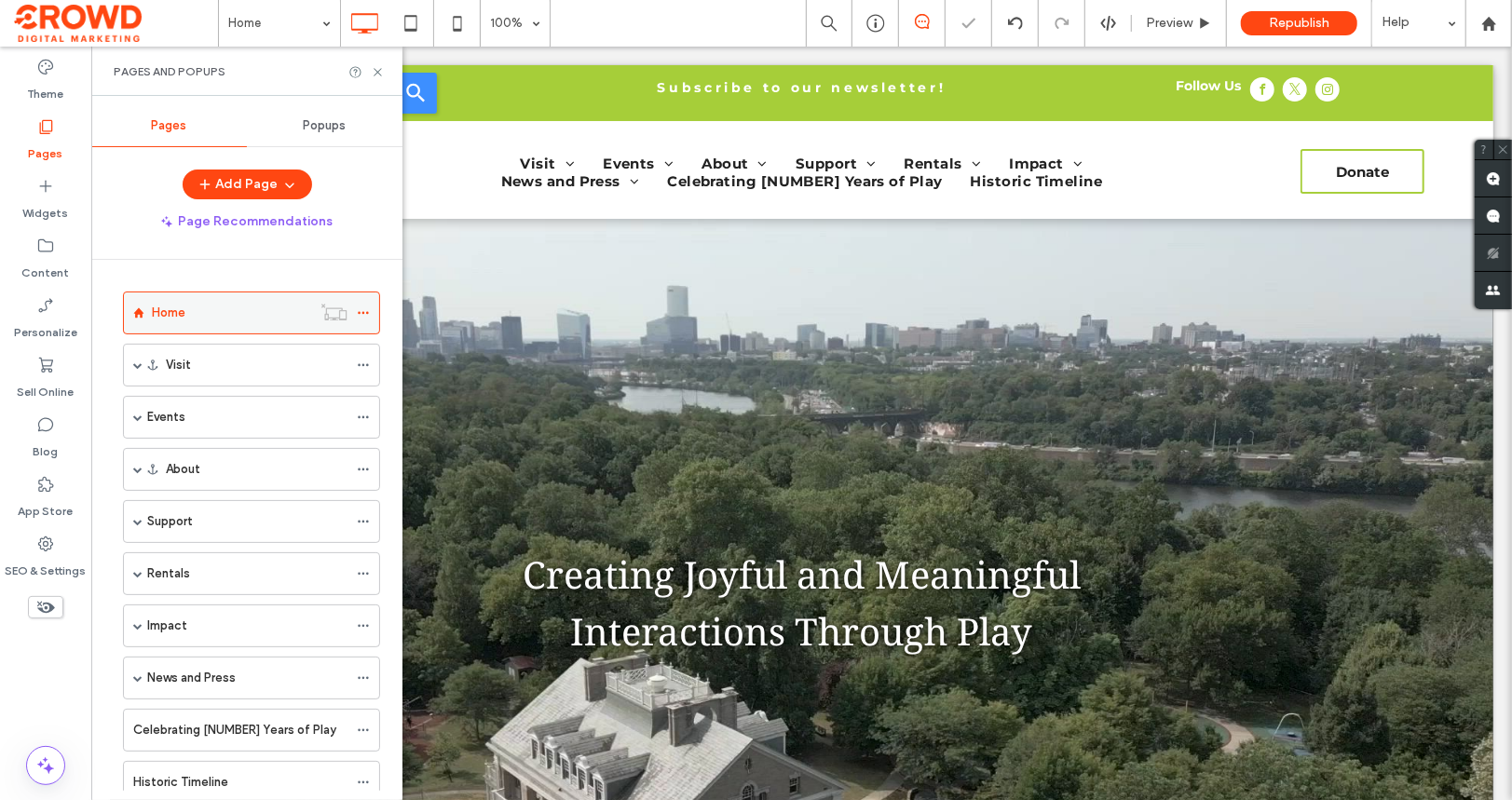 scroll, scrollTop: 0, scrollLeft: 0, axis: both 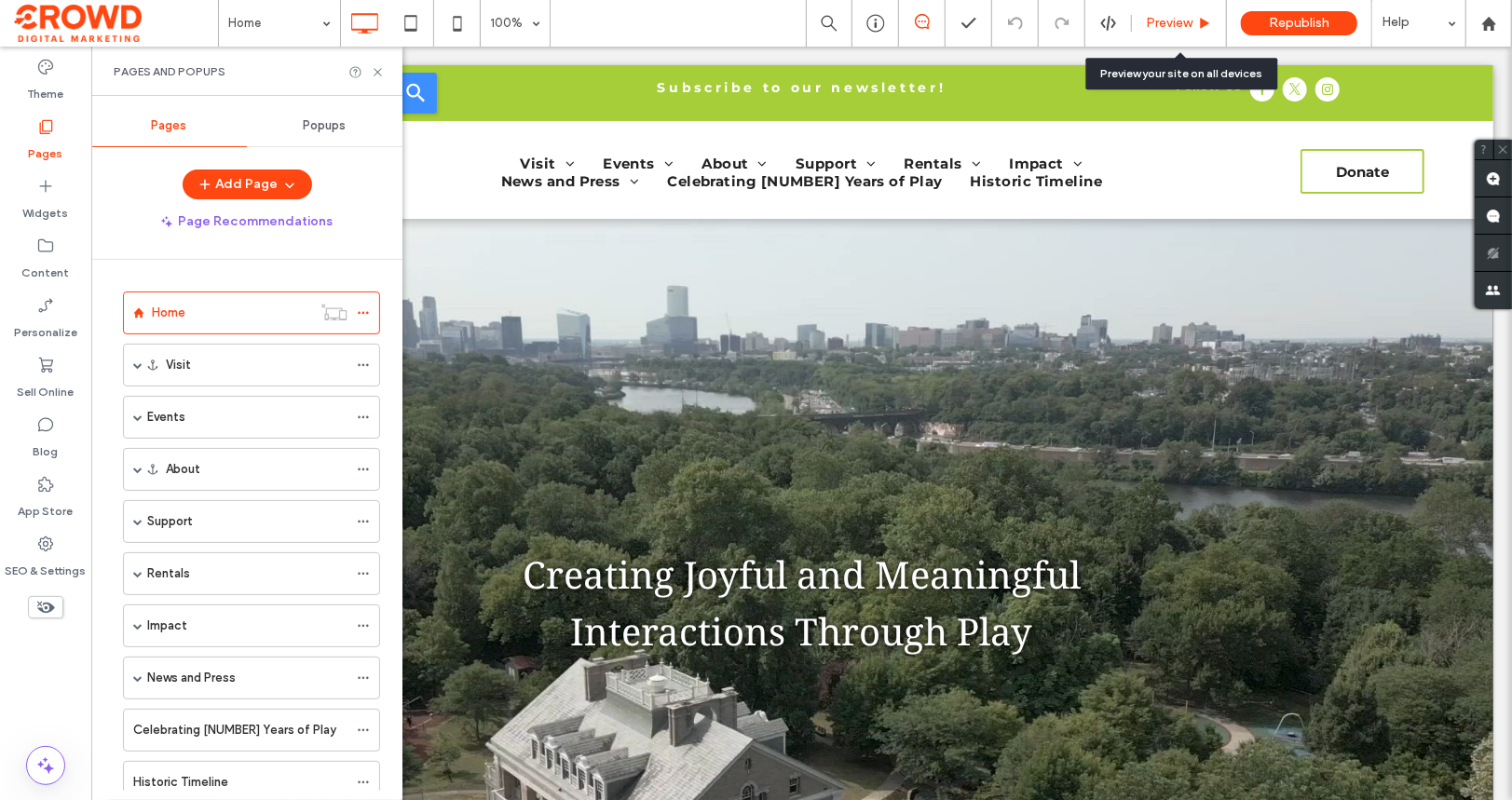 click on "Preview" at bounding box center (1179, 23) 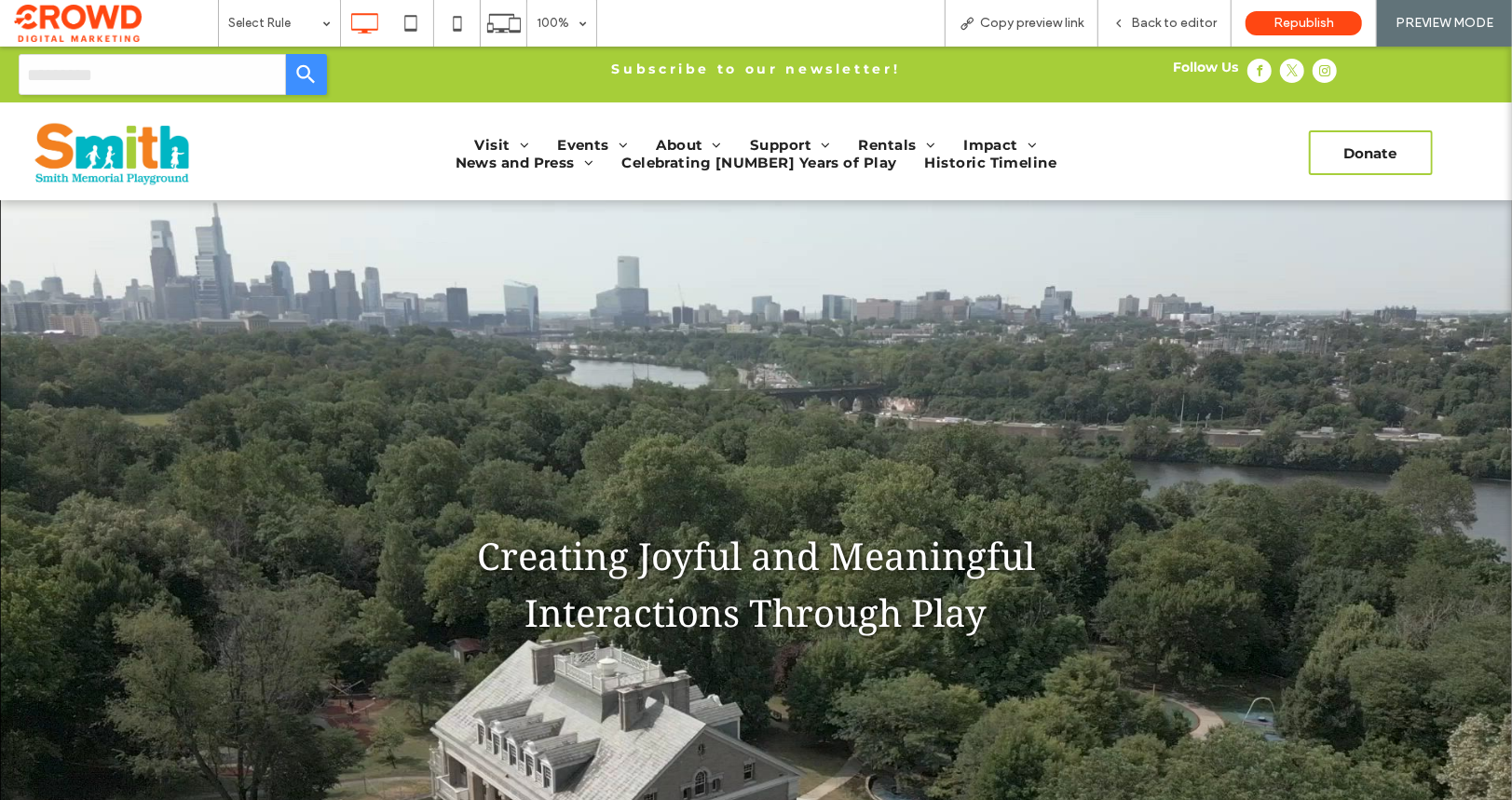 click at bounding box center [112, 153] 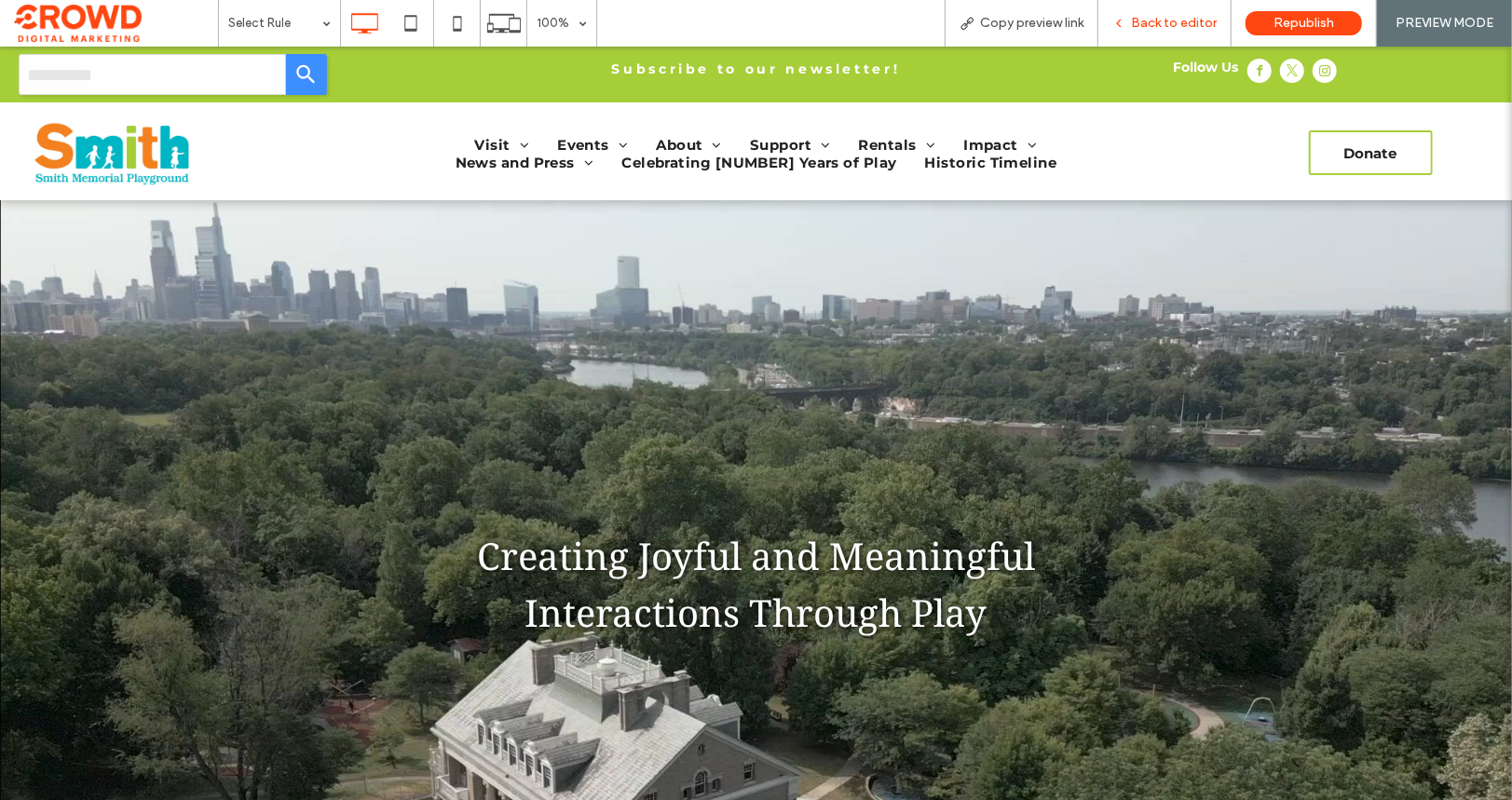 scroll, scrollTop: 0, scrollLeft: 0, axis: both 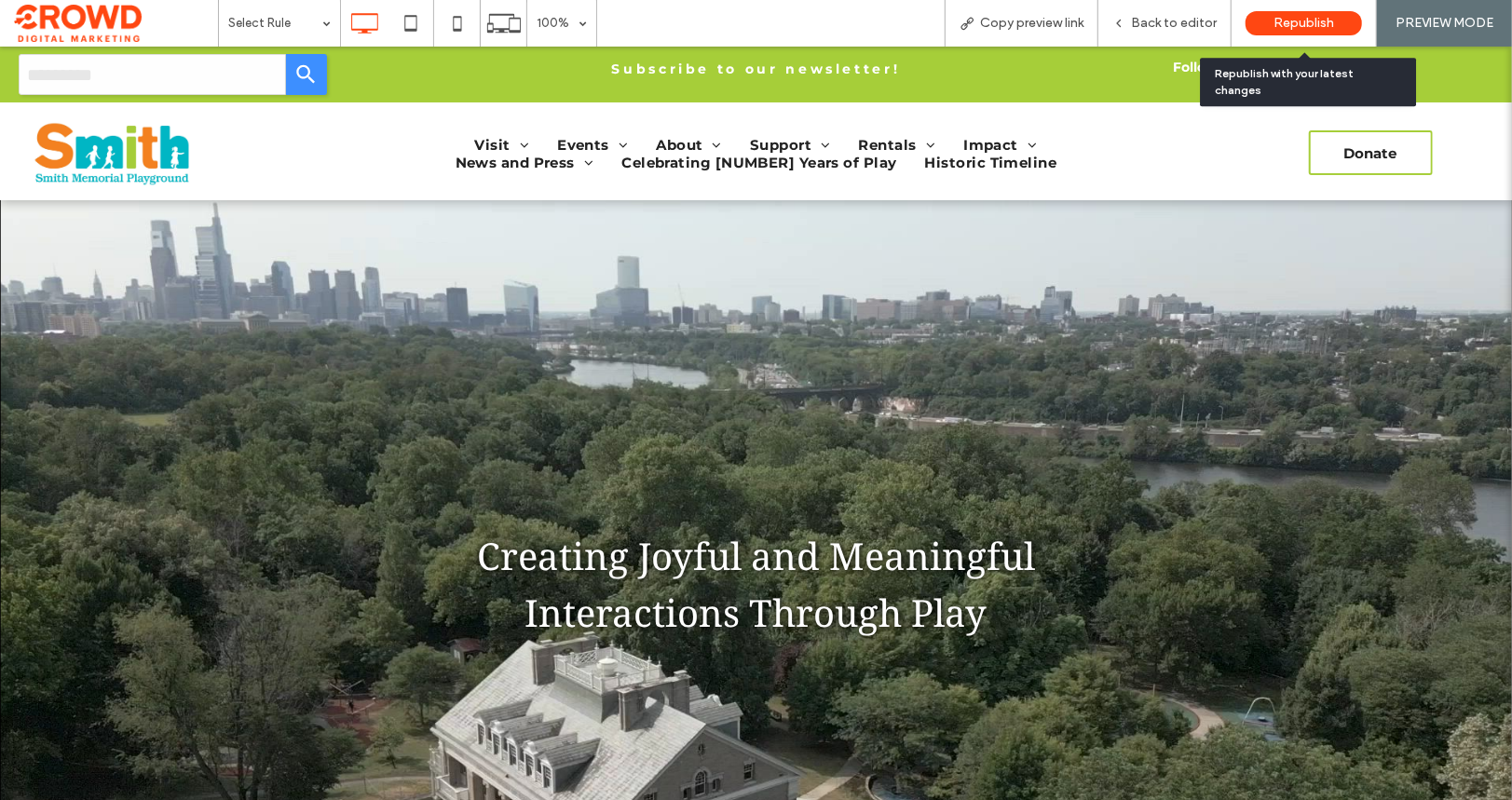 click on "Republish" at bounding box center (1303, 23) 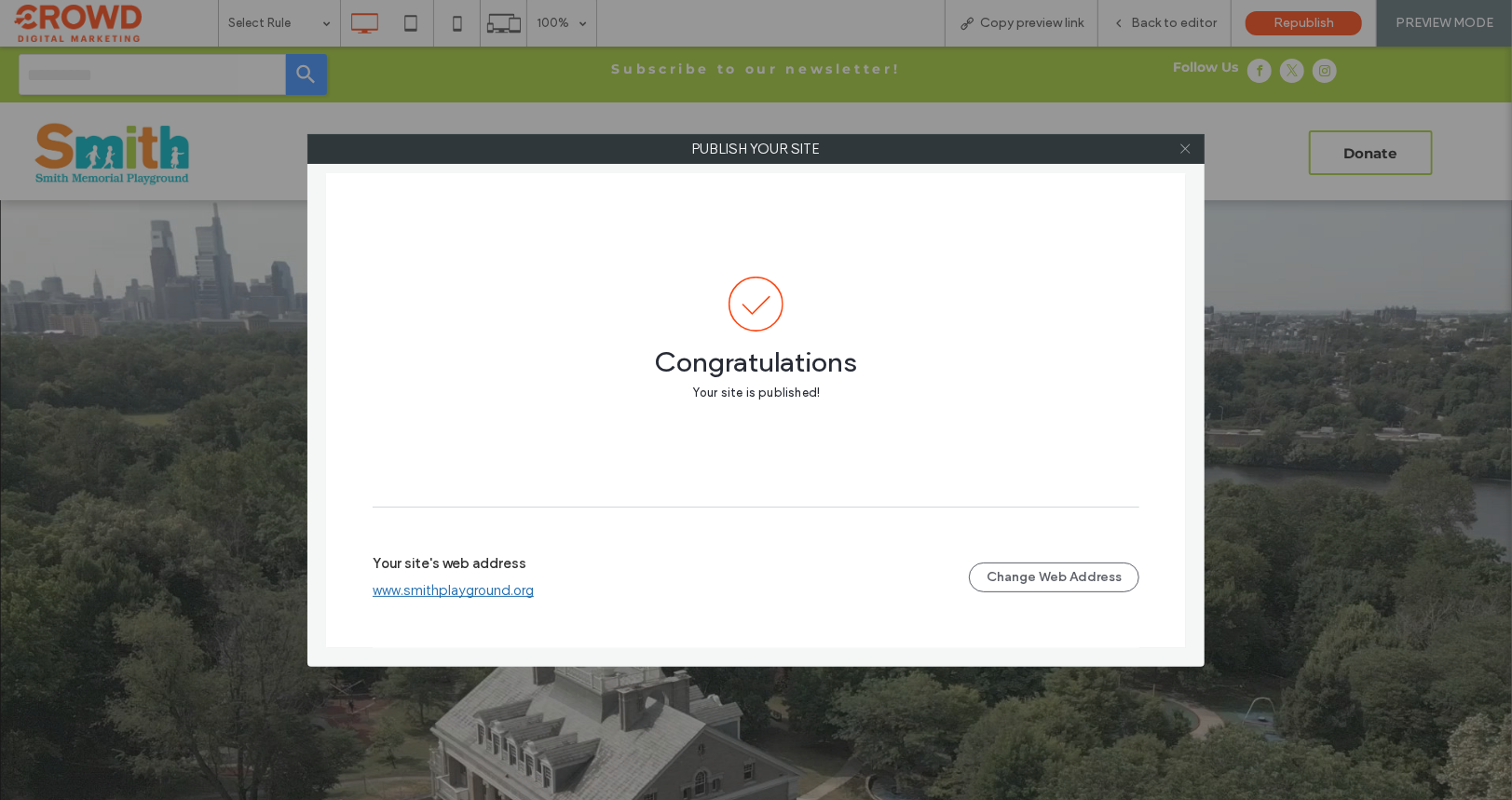 click 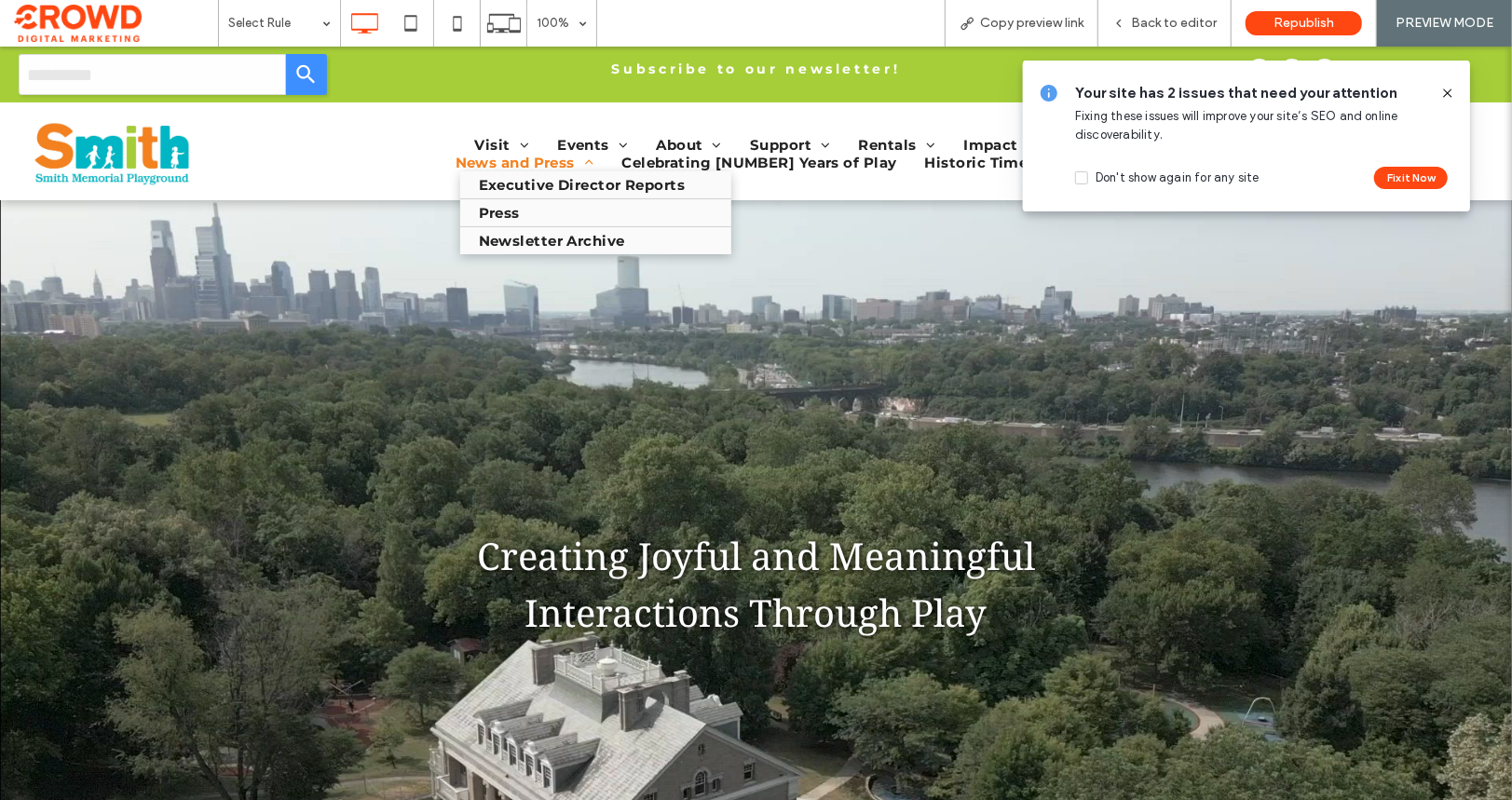 click on "News and Press" at bounding box center [524, 161] 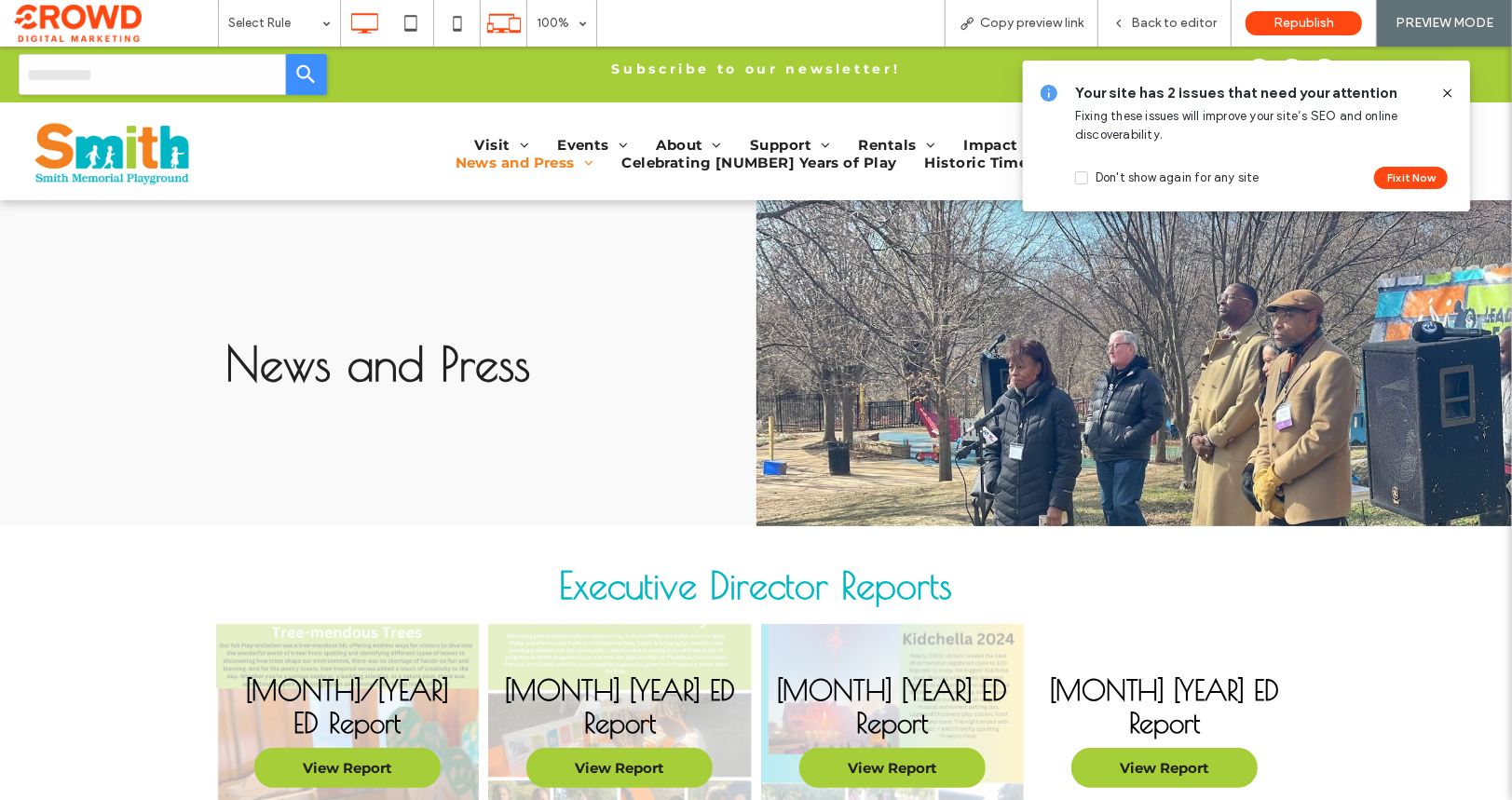 scroll, scrollTop: 0, scrollLeft: 0, axis: both 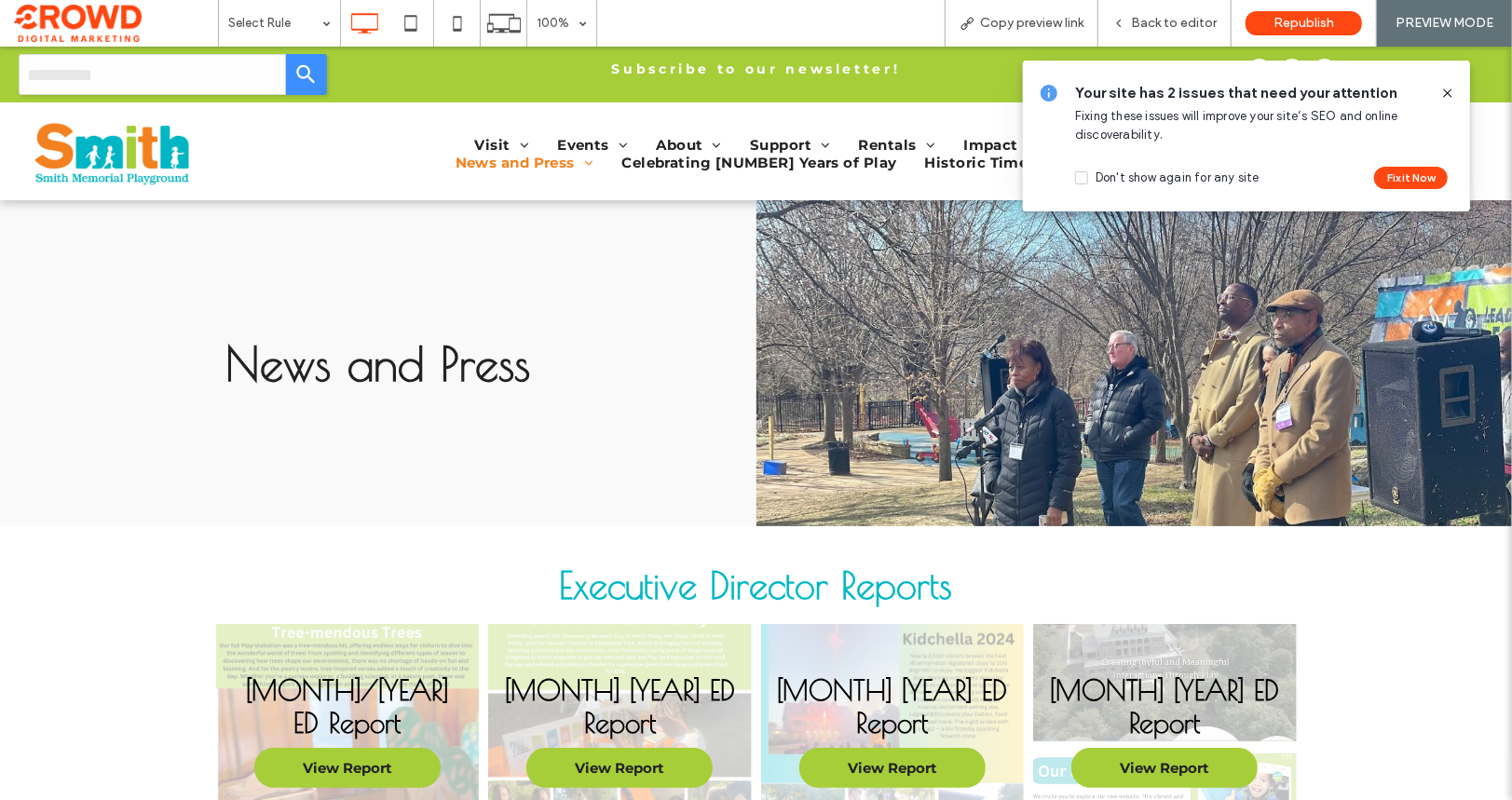 click 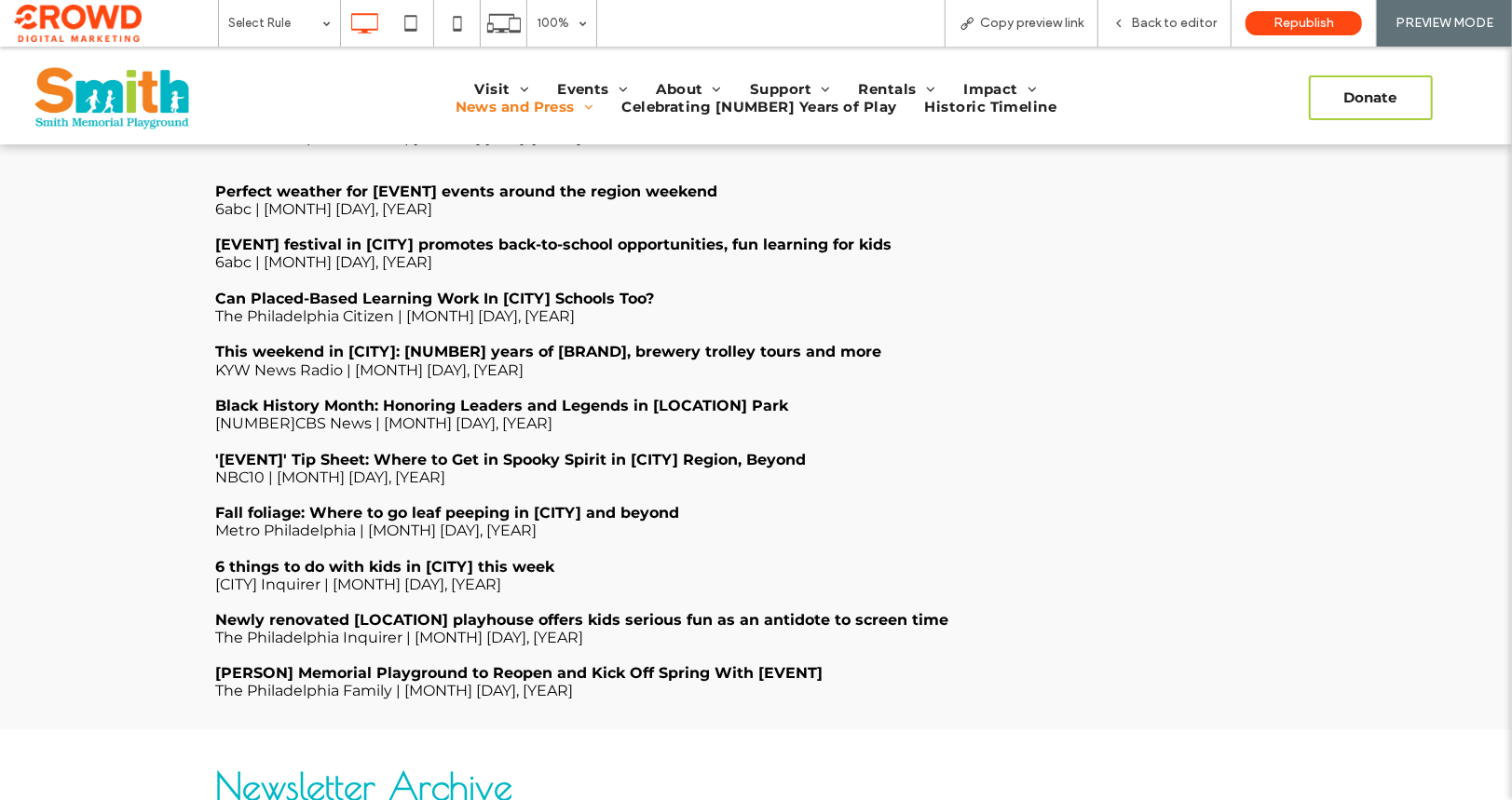 scroll, scrollTop: 1470, scrollLeft: 0, axis: vertical 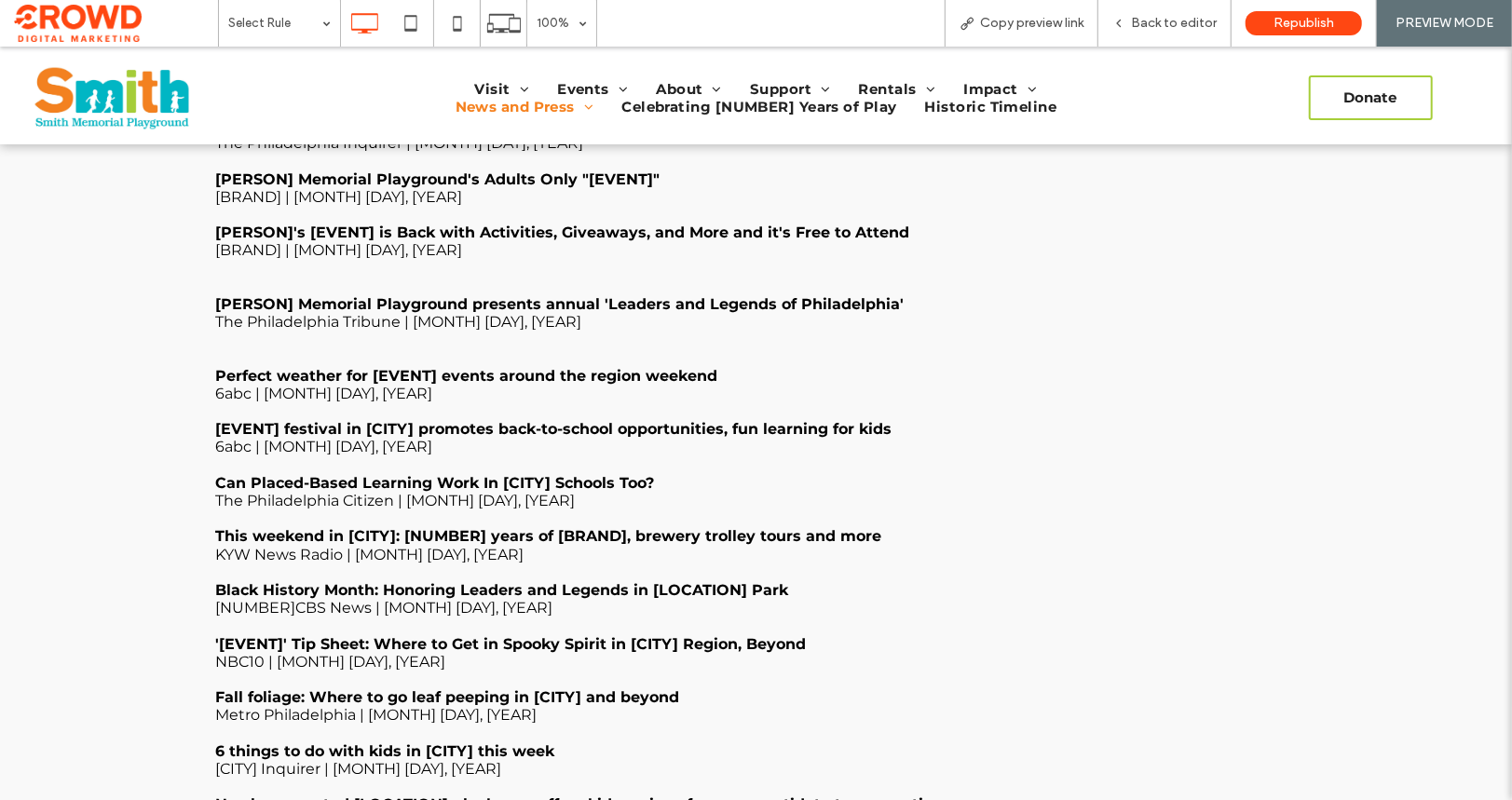 click on "[EVENT] festival in [CITY] promotes back-to-school opportunities, fun learning for kids" at bounding box center [554, 427] 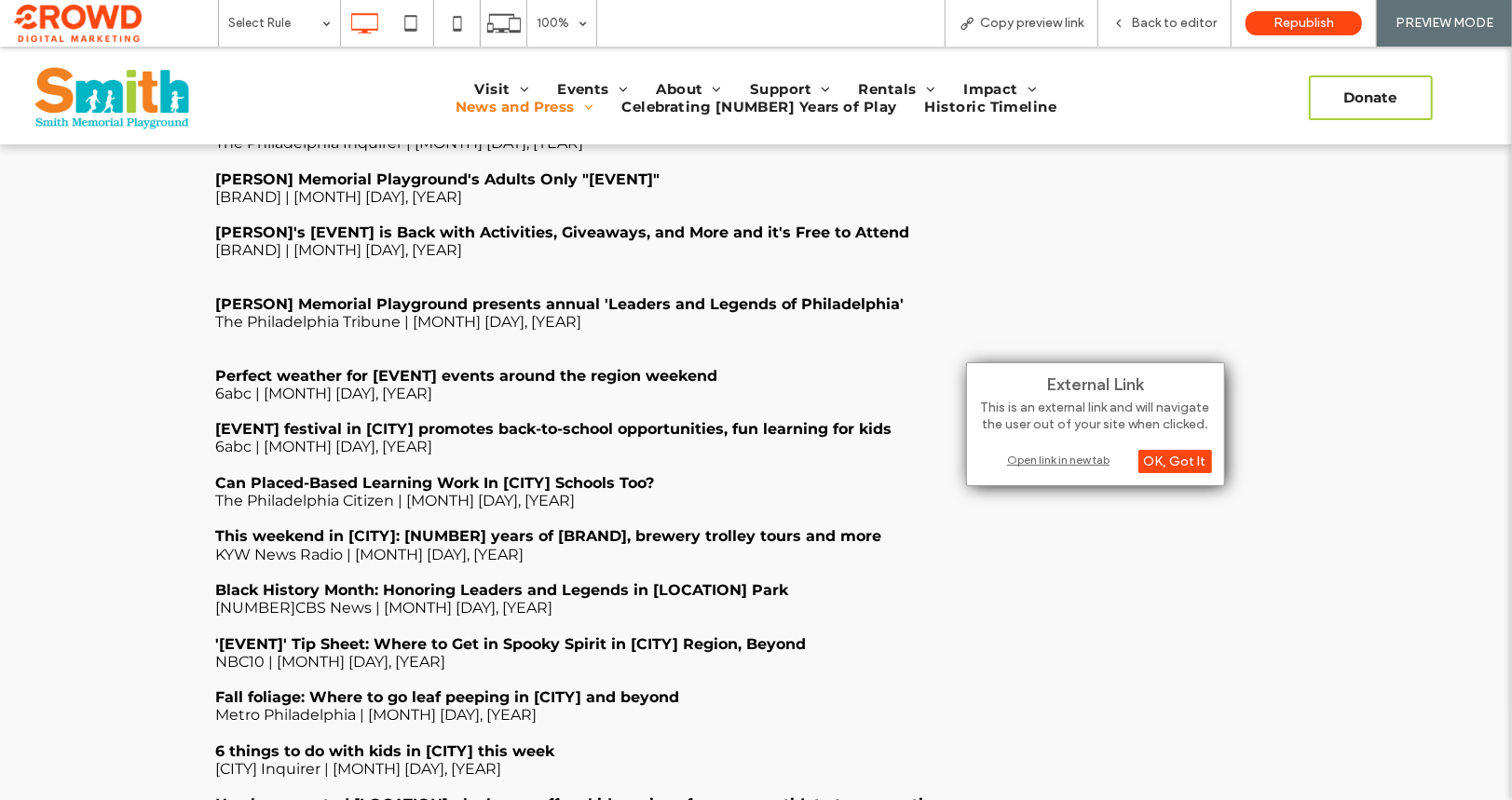 click on "Open link in new tab" at bounding box center [1096, 460] 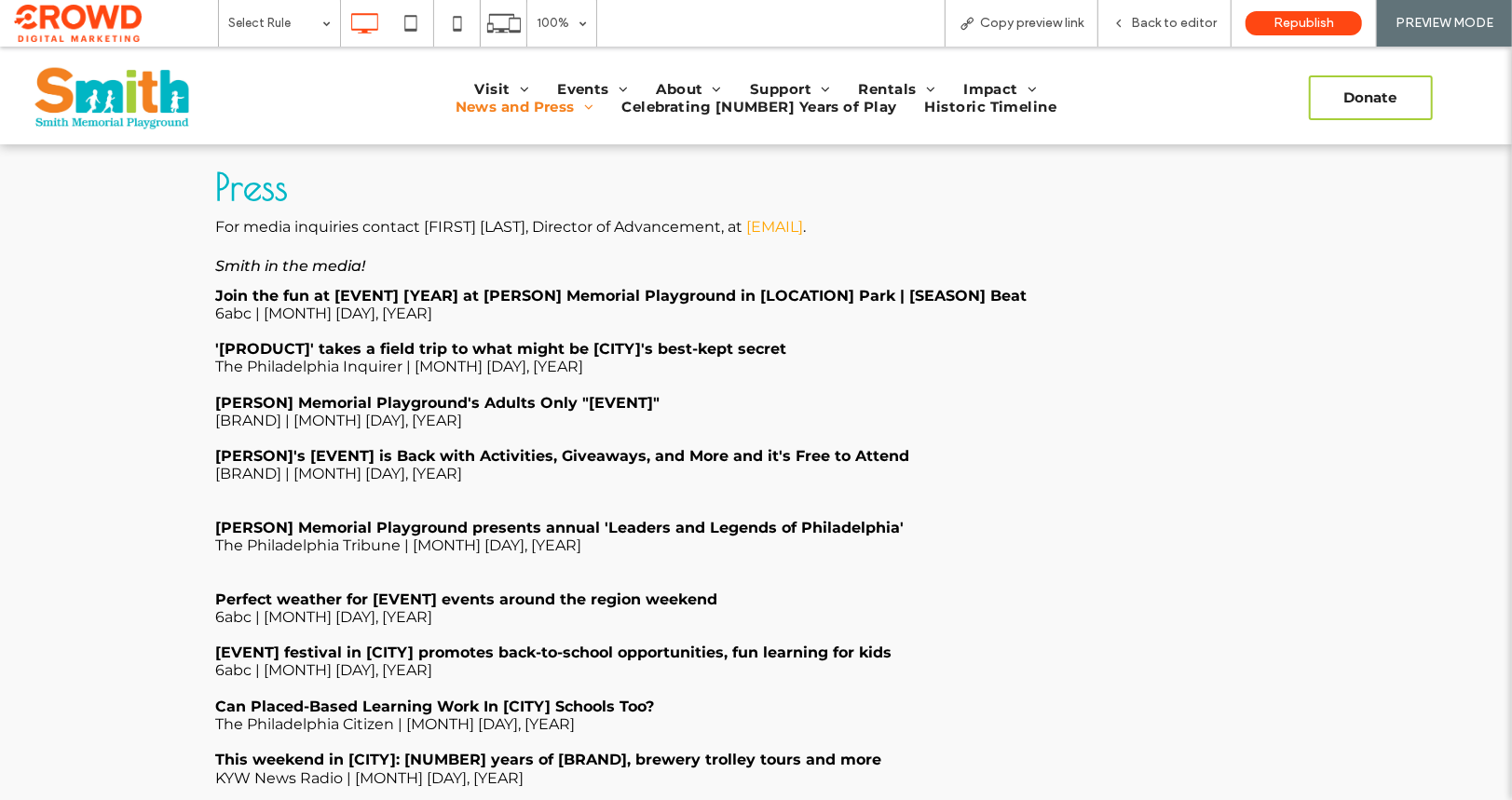 scroll, scrollTop: 1245, scrollLeft: 0, axis: vertical 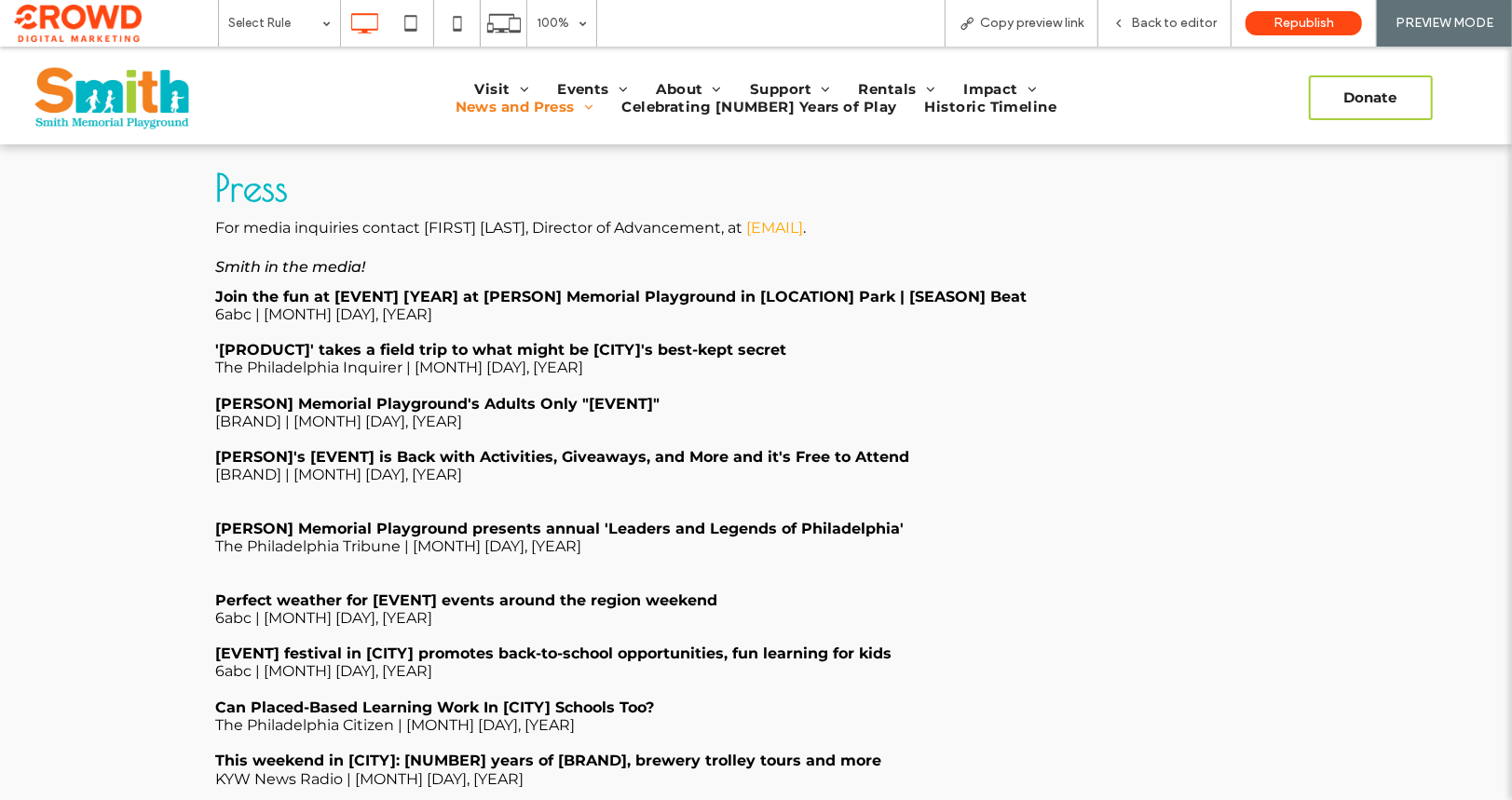 click on "Join the fun at [EVENT] [YEAR] at [PERSON] Memorial Playground in [LOCATION] Park | [SEASON] Beat" at bounding box center [621, 295] 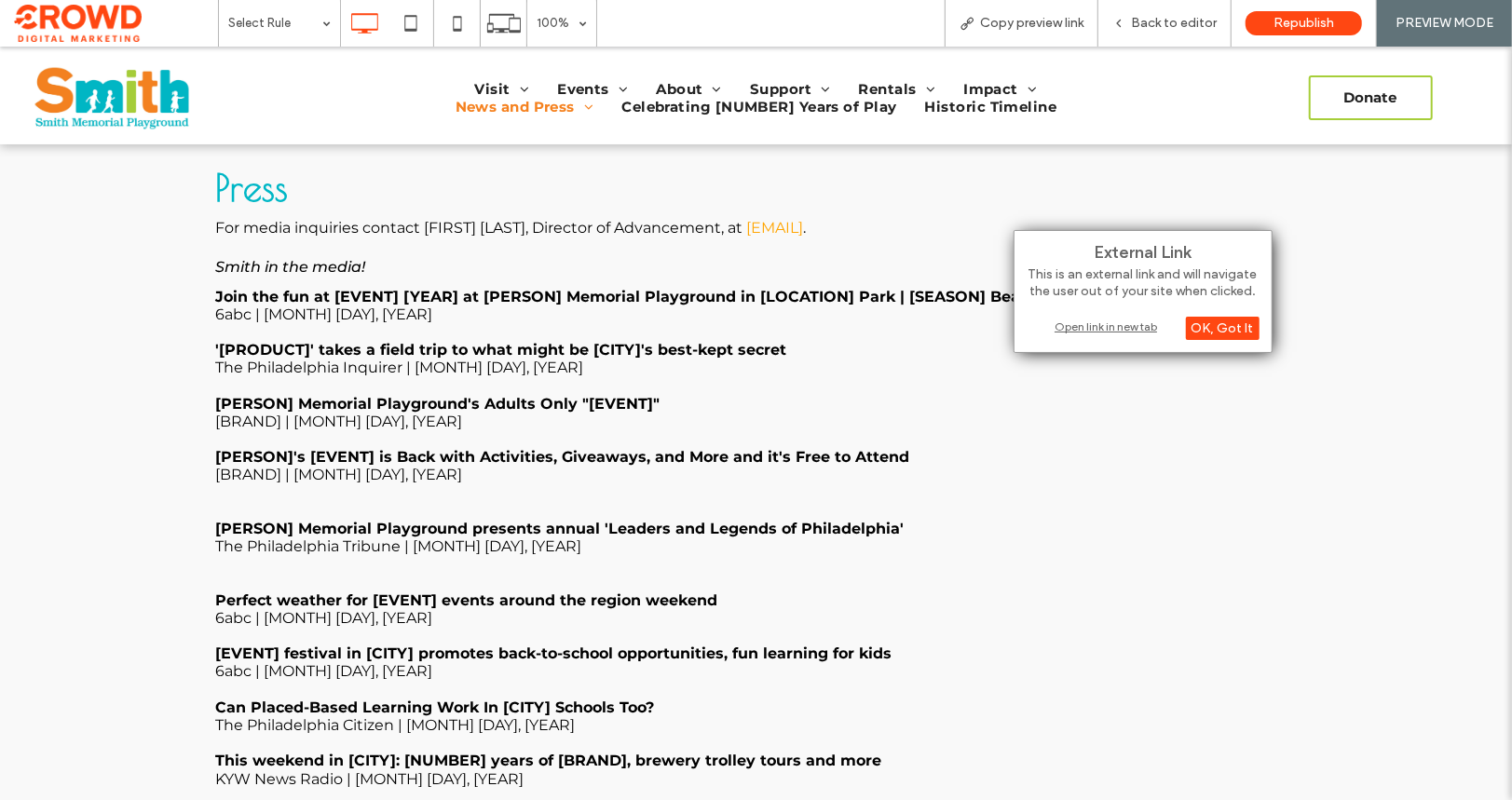 click on "Open link in new tab" at bounding box center (1143, 327) 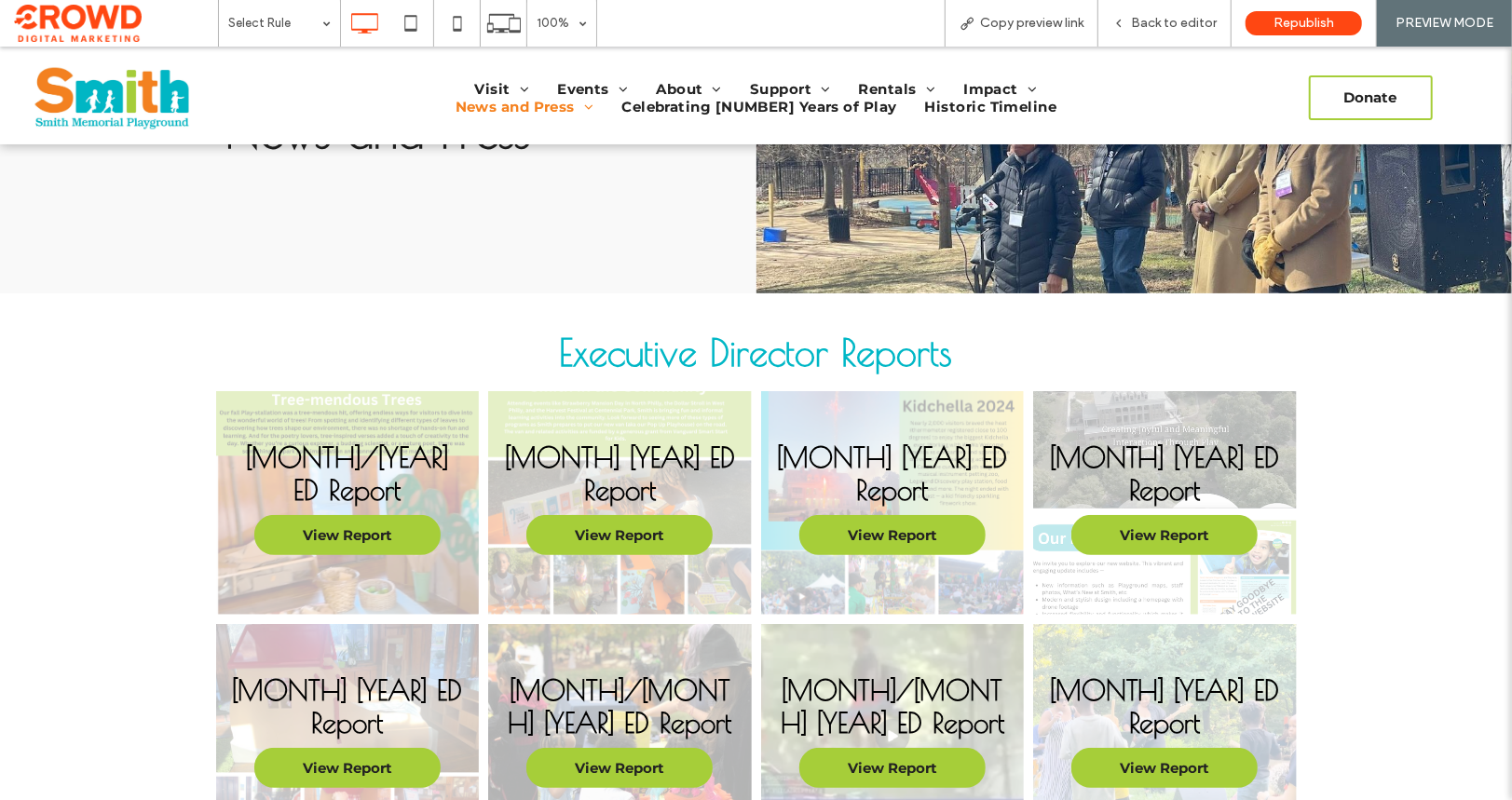 scroll, scrollTop: 0, scrollLeft: 0, axis: both 